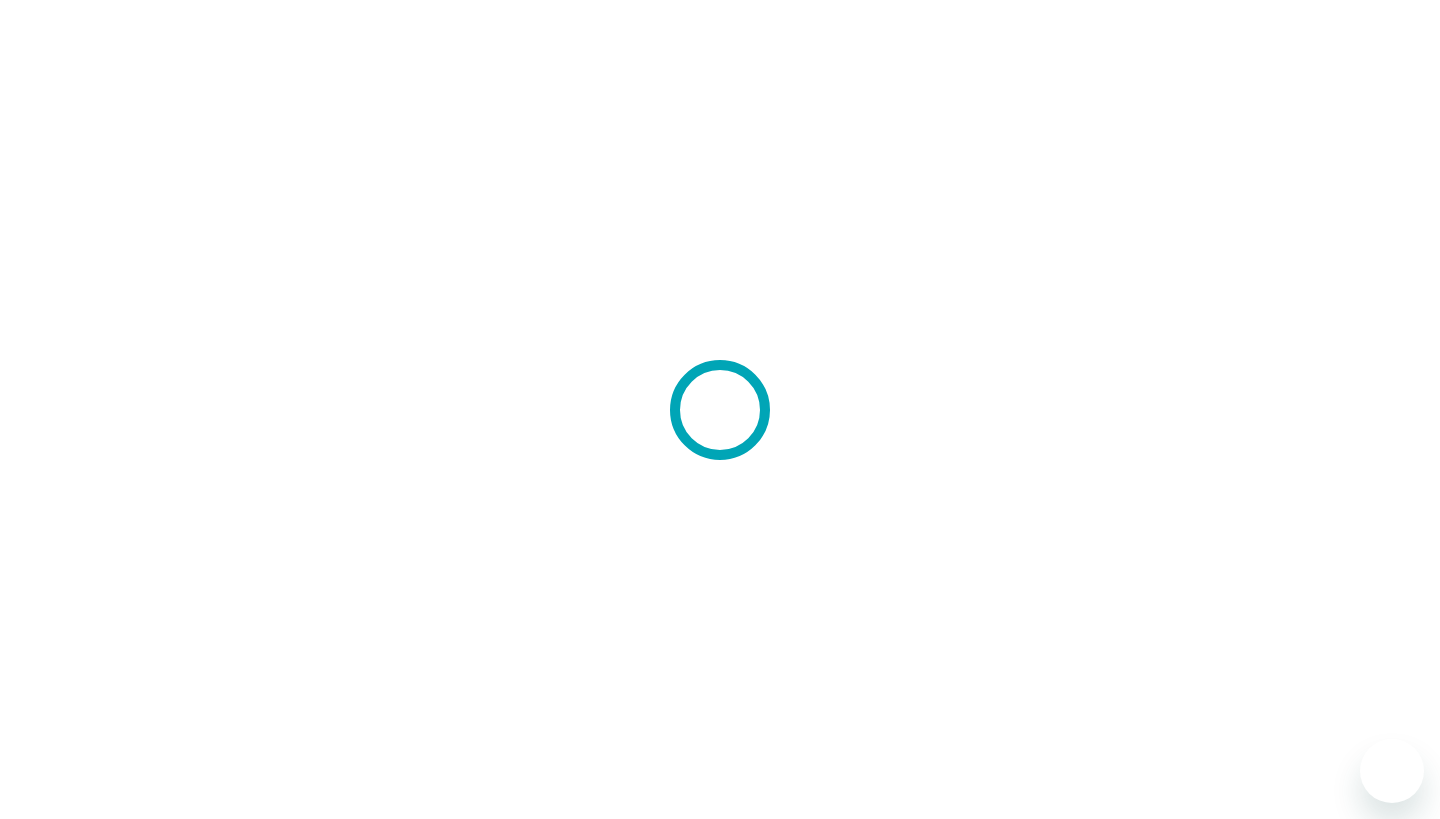 scroll, scrollTop: 0, scrollLeft: 0, axis: both 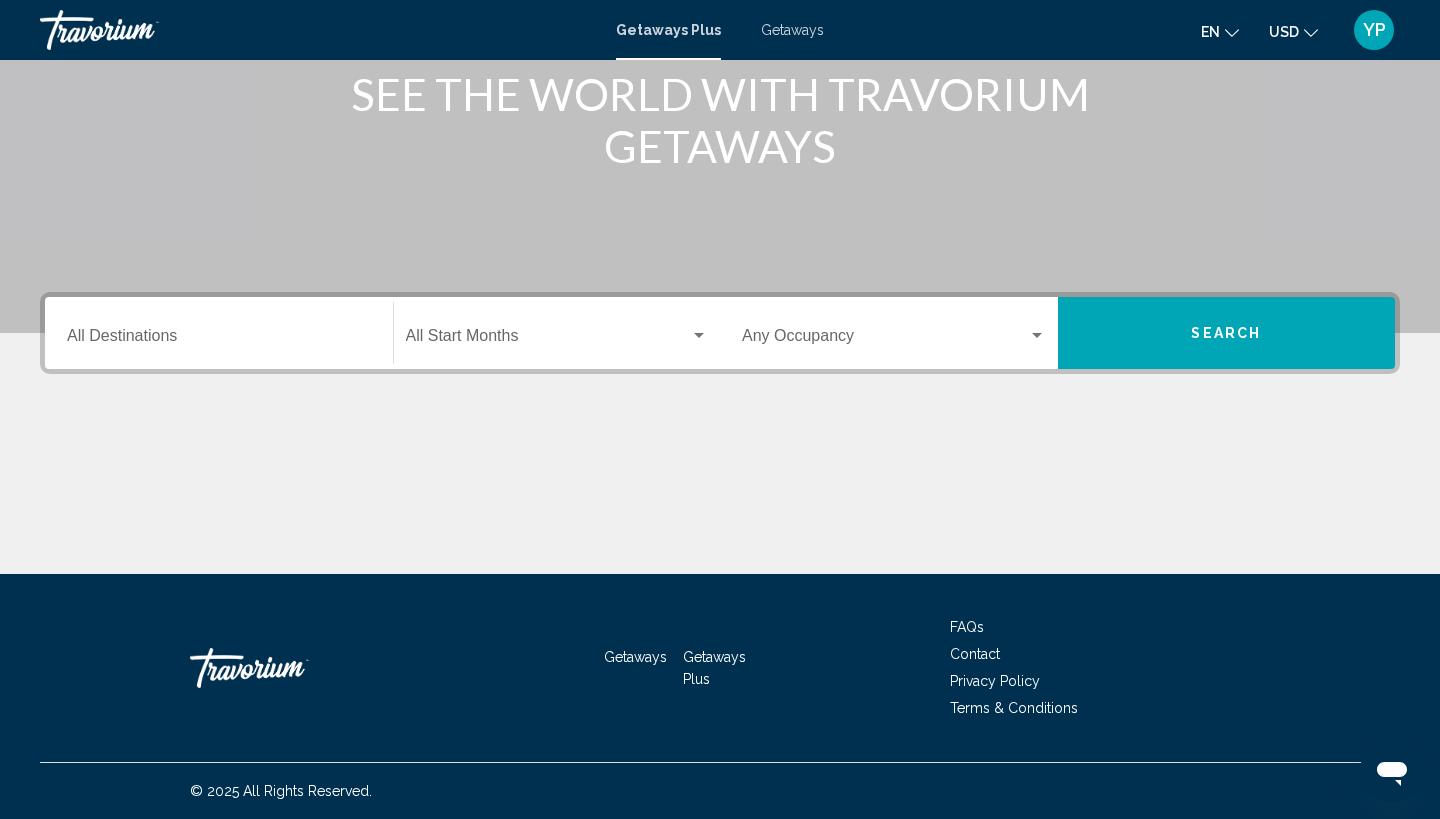 click at bounding box center (720, 33) 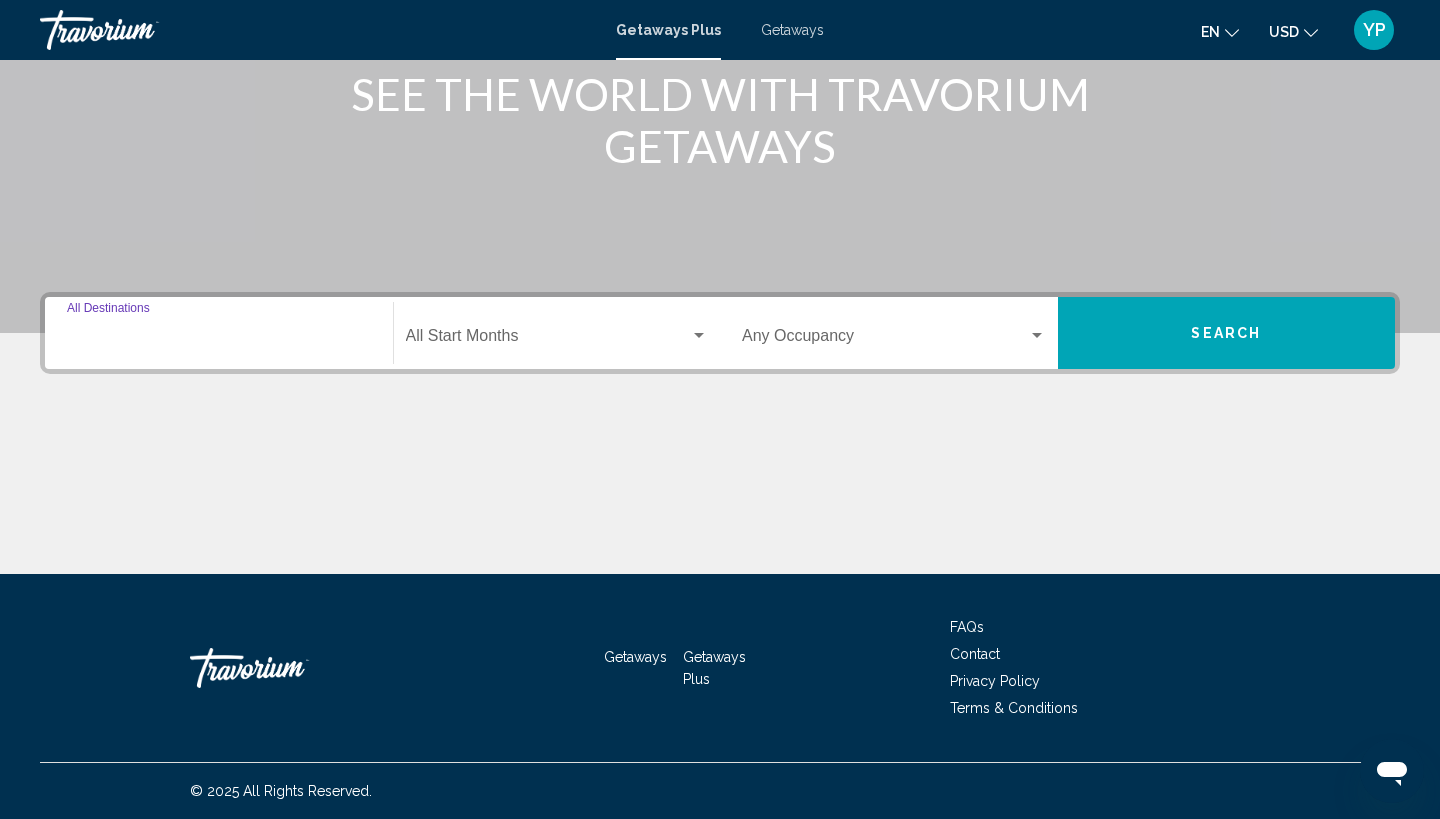 click on "Destination All Destinations" at bounding box center [219, 340] 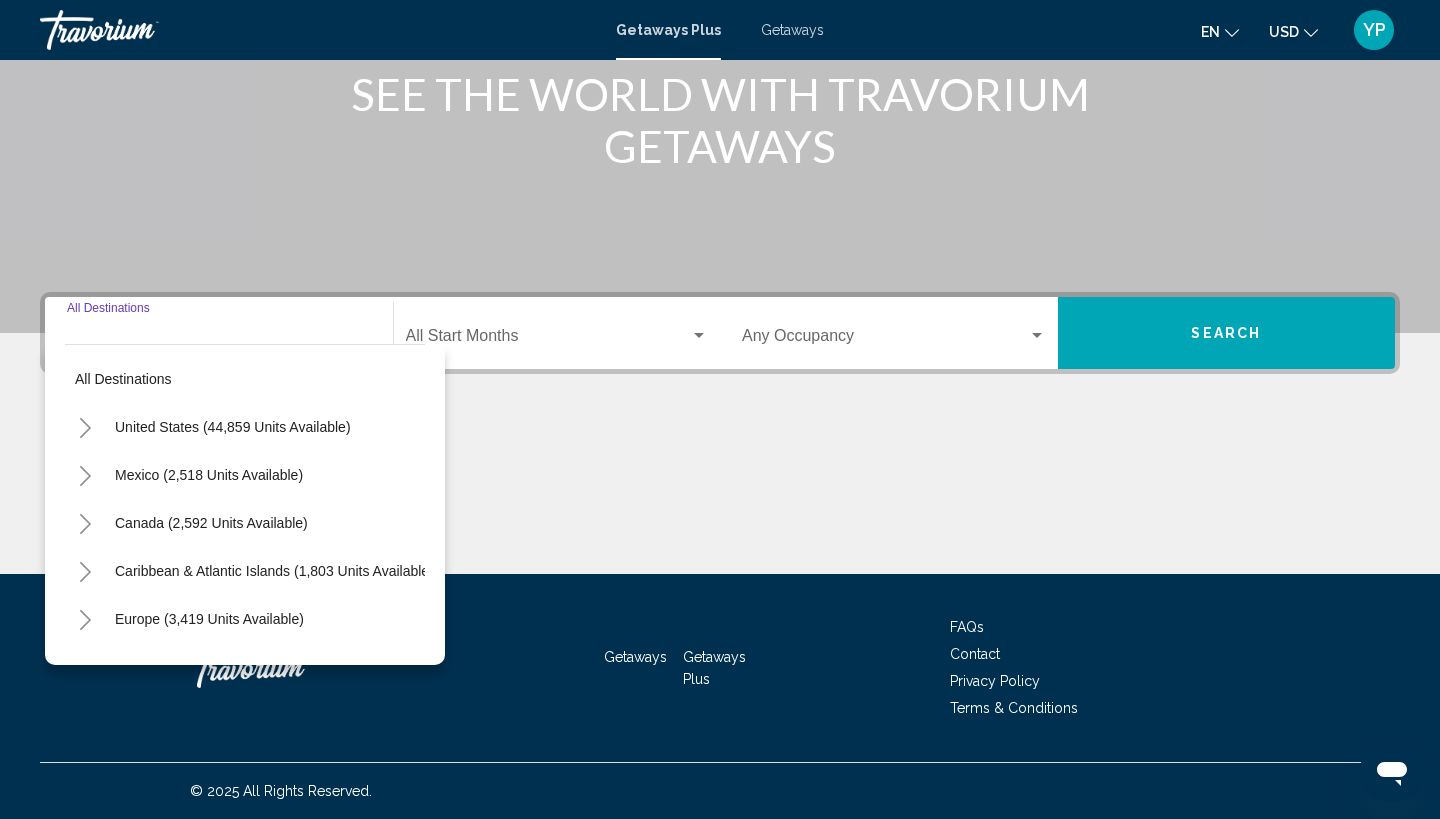 click at bounding box center (720, 33) 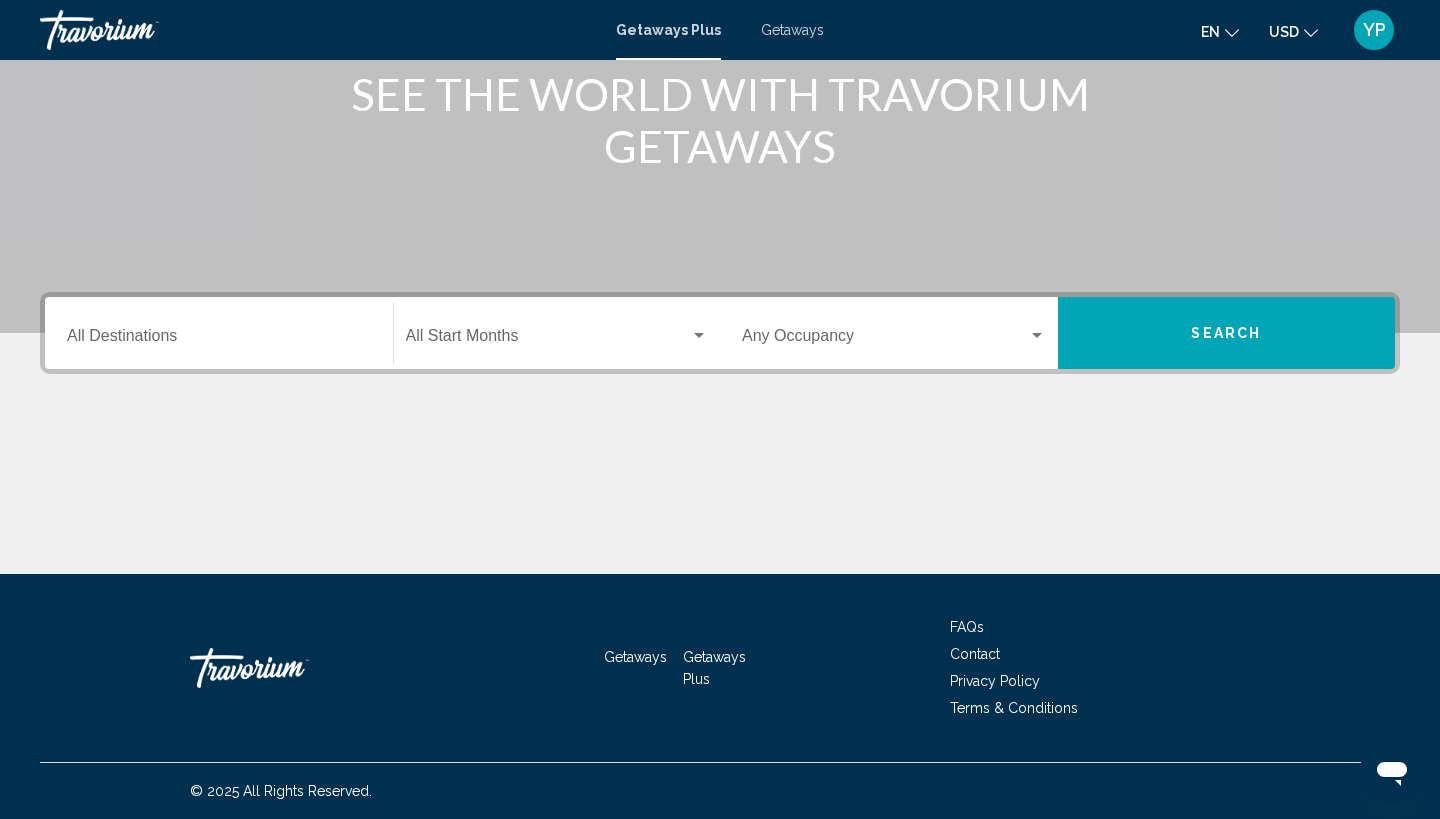 click at bounding box center [720, 33] 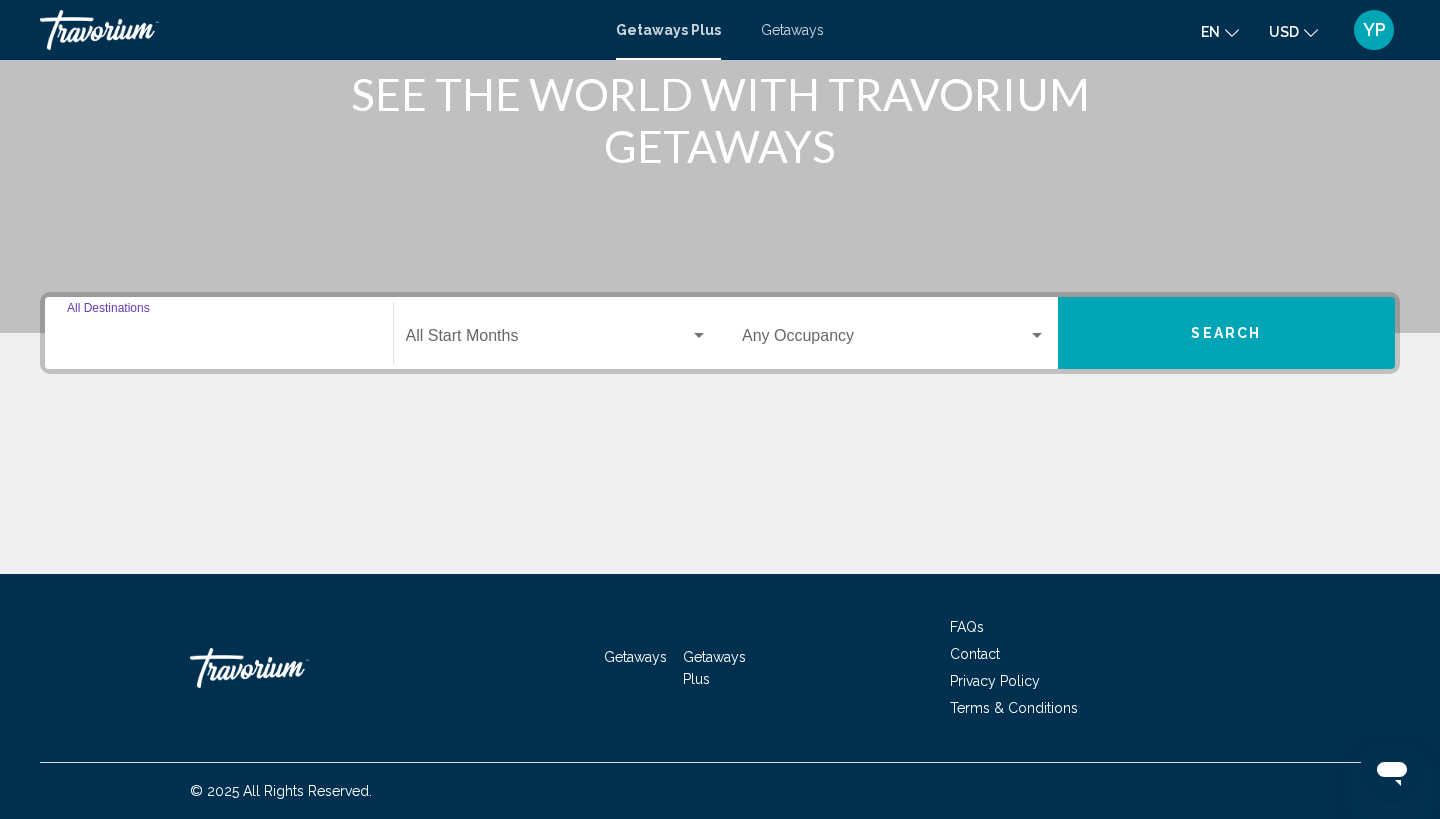 click on "Destination All Destinations" at bounding box center (219, 340) 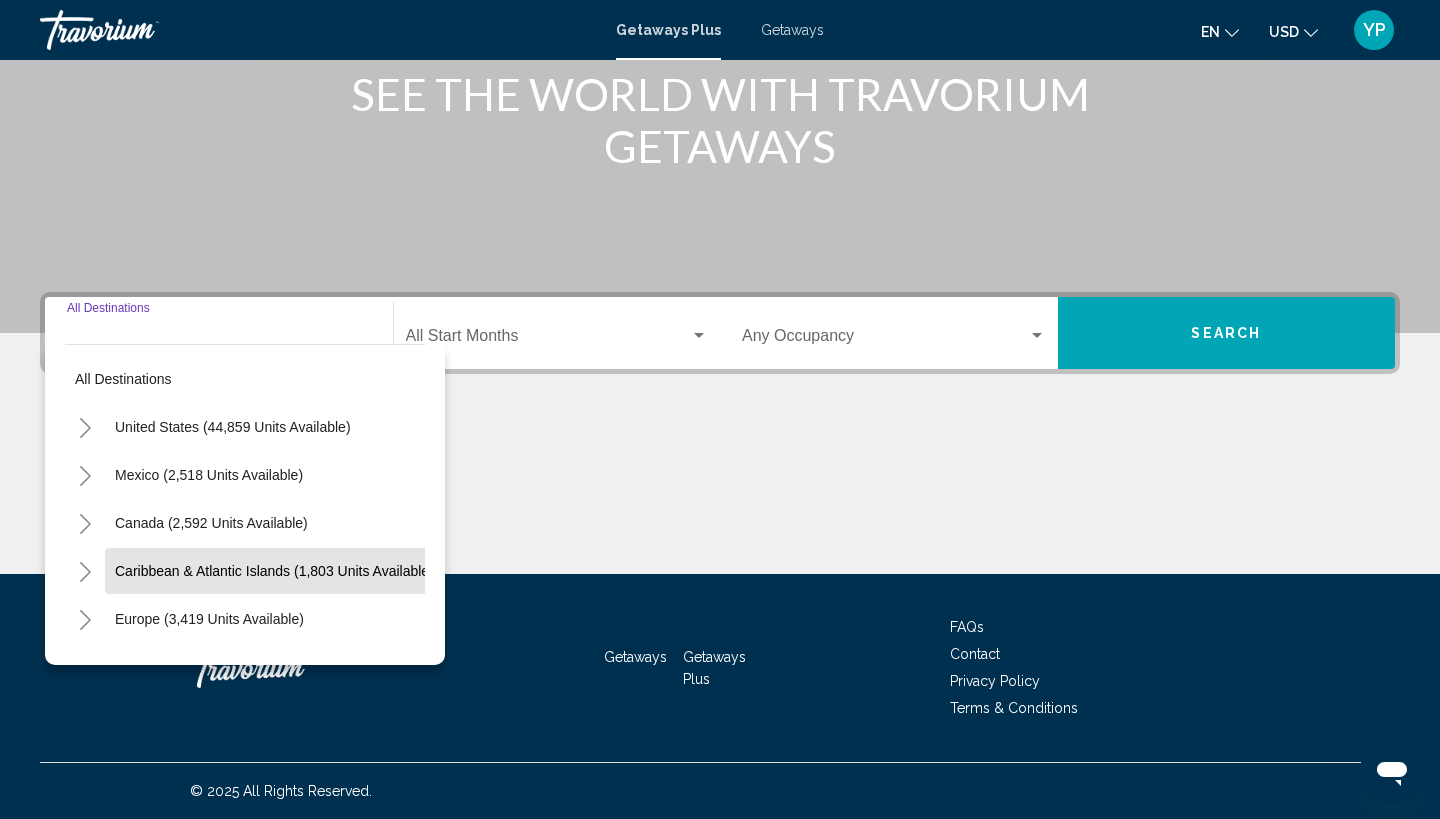 click on "Caribbean & Atlantic Islands (1,803 units available)" at bounding box center (209, 619) 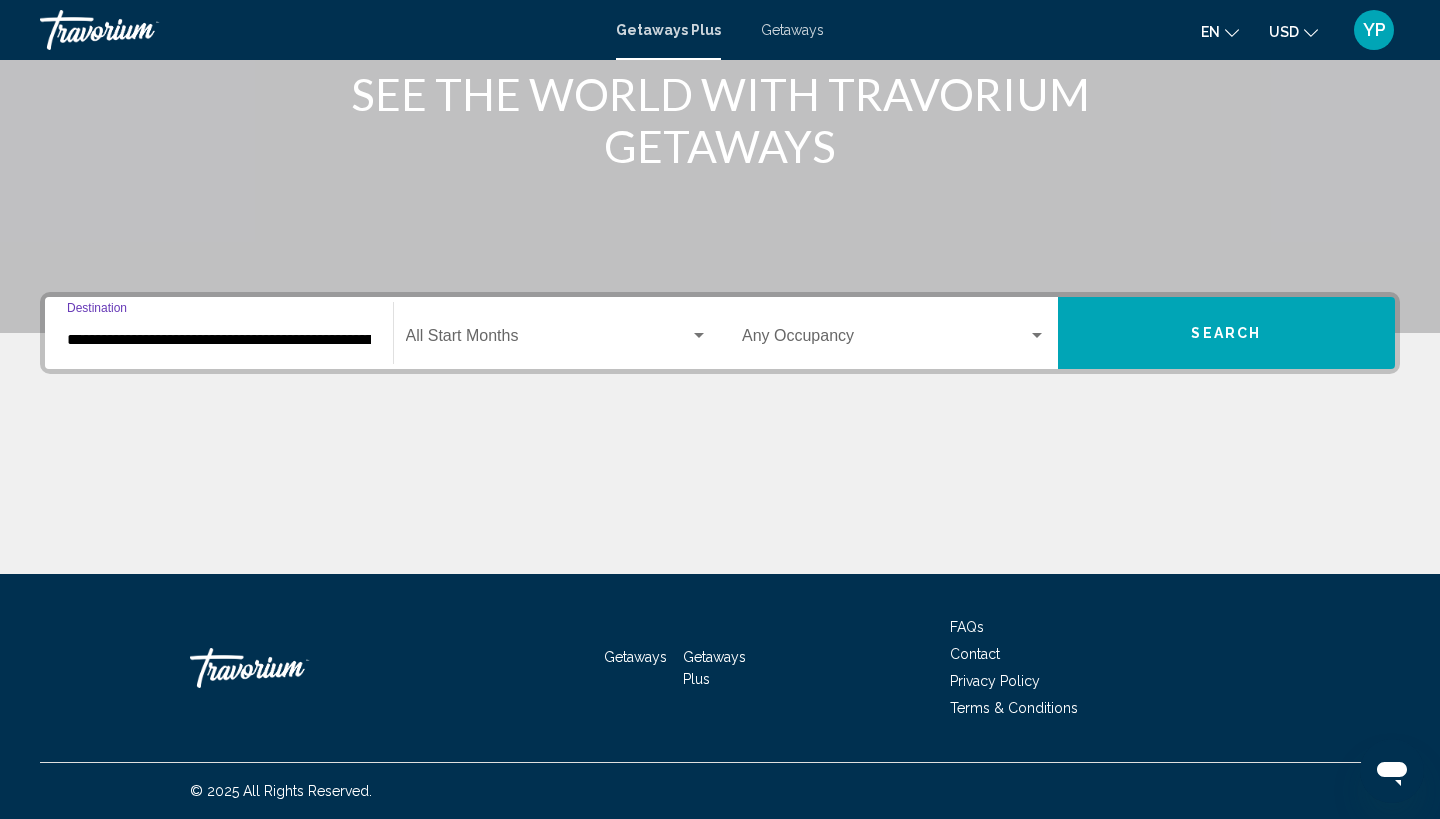 click on "Search" at bounding box center (1226, 334) 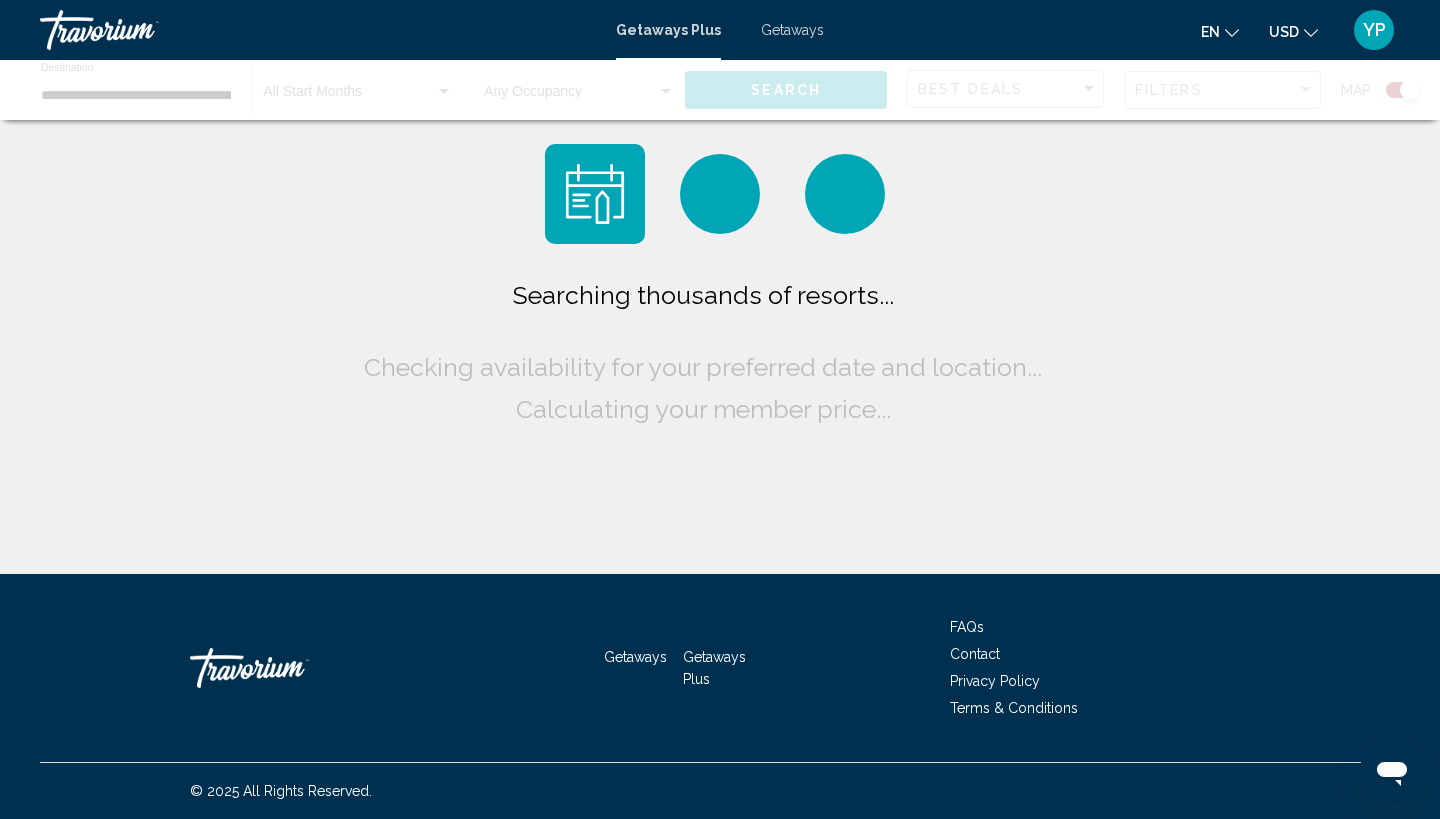 scroll, scrollTop: 0, scrollLeft: 0, axis: both 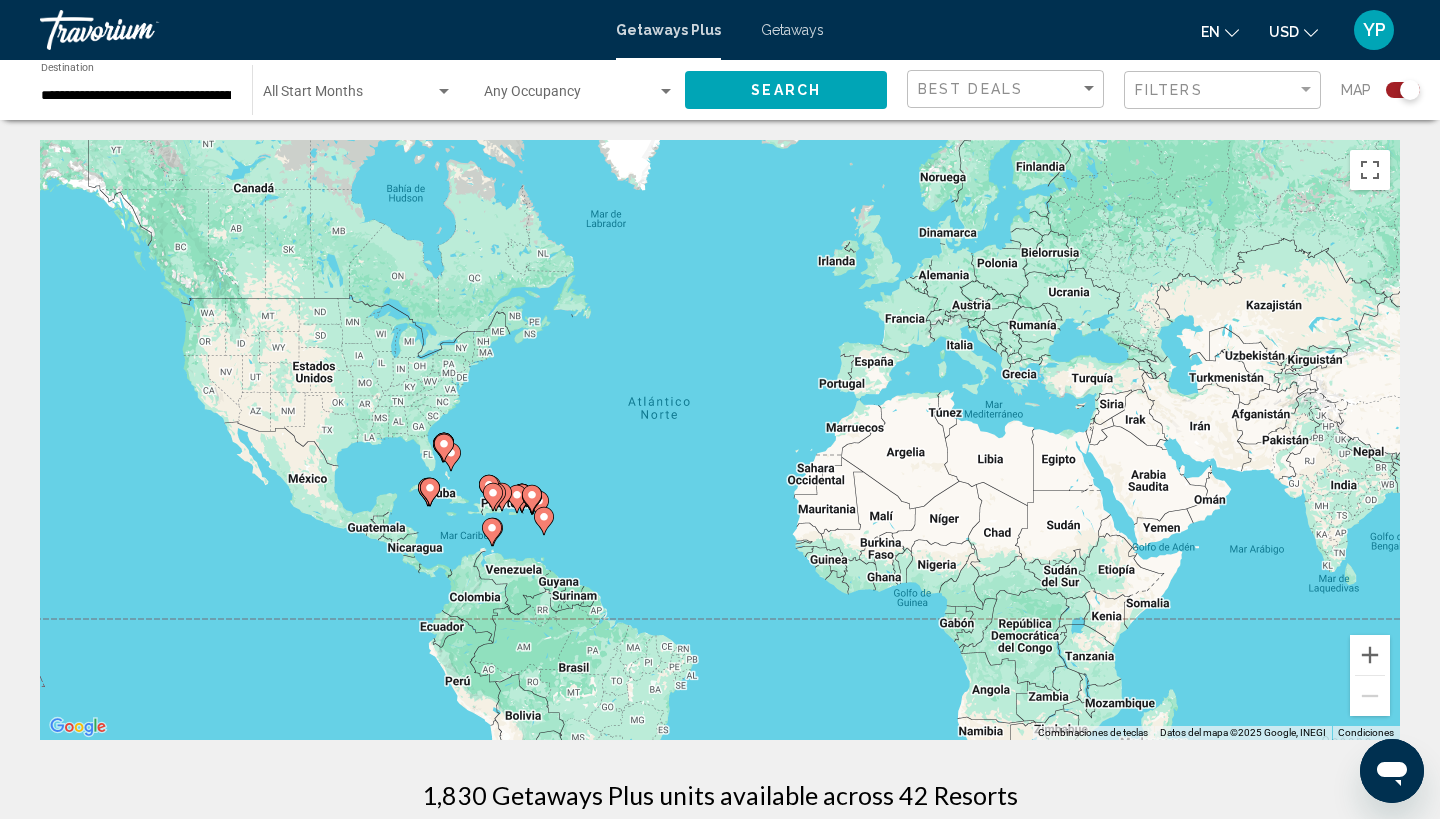 click on "Para activar la función de arrastrar con el teclado, presiona Alt + Intro. Una vez que estés en el estado de arrastrar con el teclado, usa las teclas de flecha para mover el marcador. Para completar la acción, presiona la tecla Intro. Para cancelar, presiona Escape." at bounding box center (720, 440) 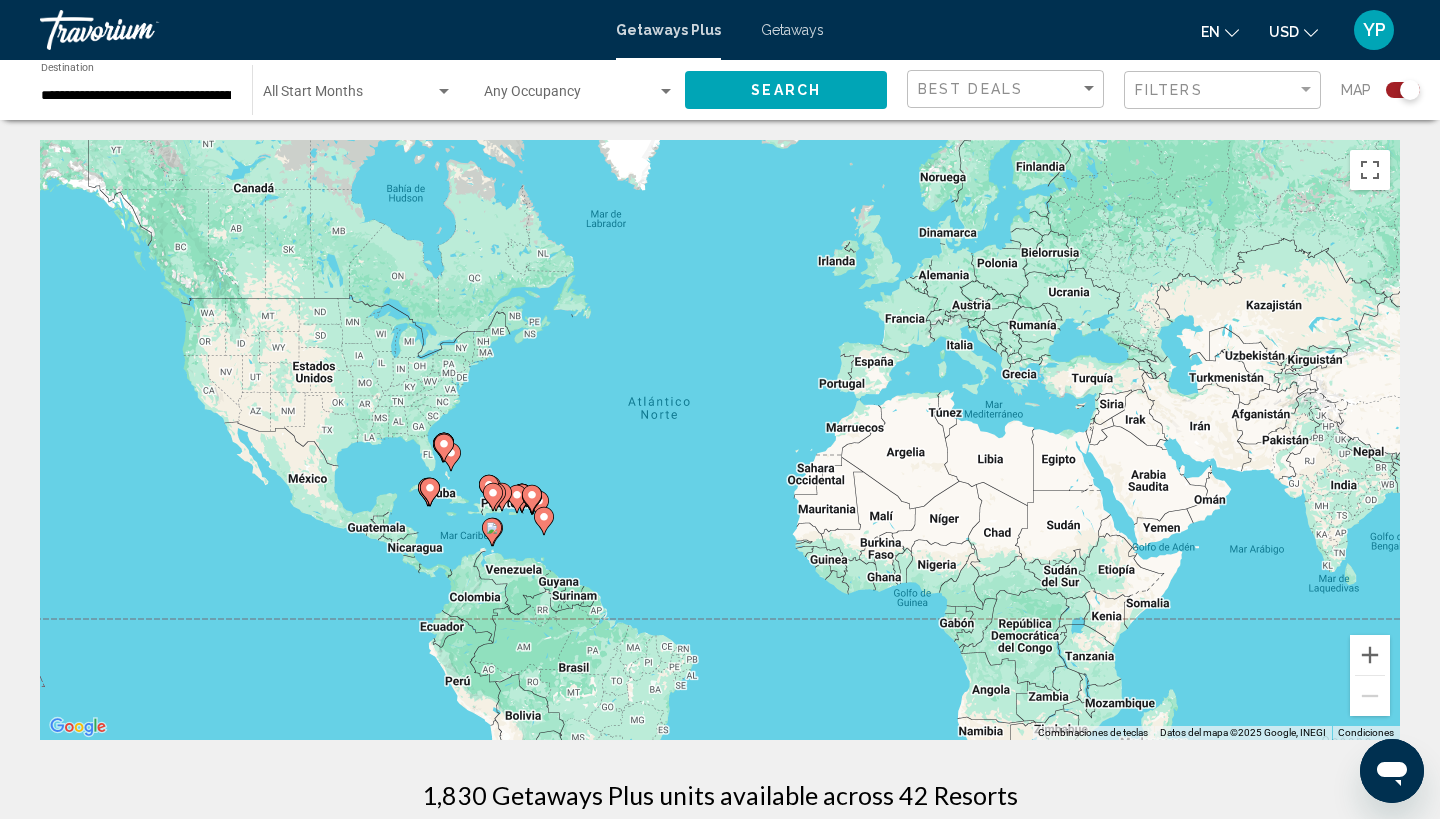 click on "Para activar la función de arrastrar con el teclado, presiona Alt + Intro. Una vez que estés en el estado de arrastrar con el teclado, usa las teclas de flecha para mover el marcador. Para completar la acción, presiona la tecla Intro. Para cancelar, presiona Escape." at bounding box center (720, 440) 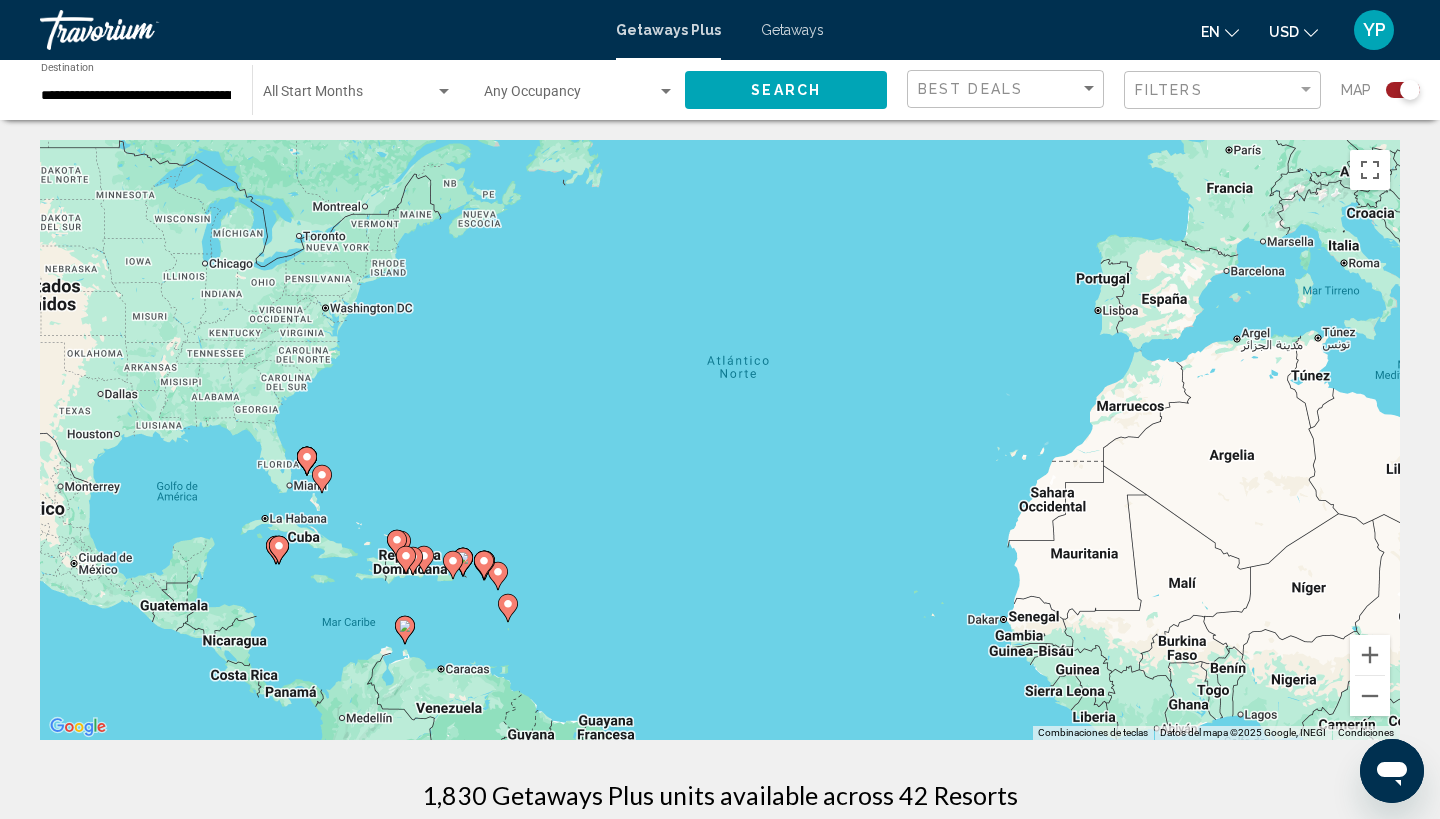 click on "Para activar la función de arrastrar con el teclado, presiona Alt + Intro. Una vez que estés en el estado de arrastrar con el teclado, usa las teclas de flecha para mover el marcador. Para completar la acción, presiona la tecla Intro. Para cancelar, presiona Escape." at bounding box center [720, 440] 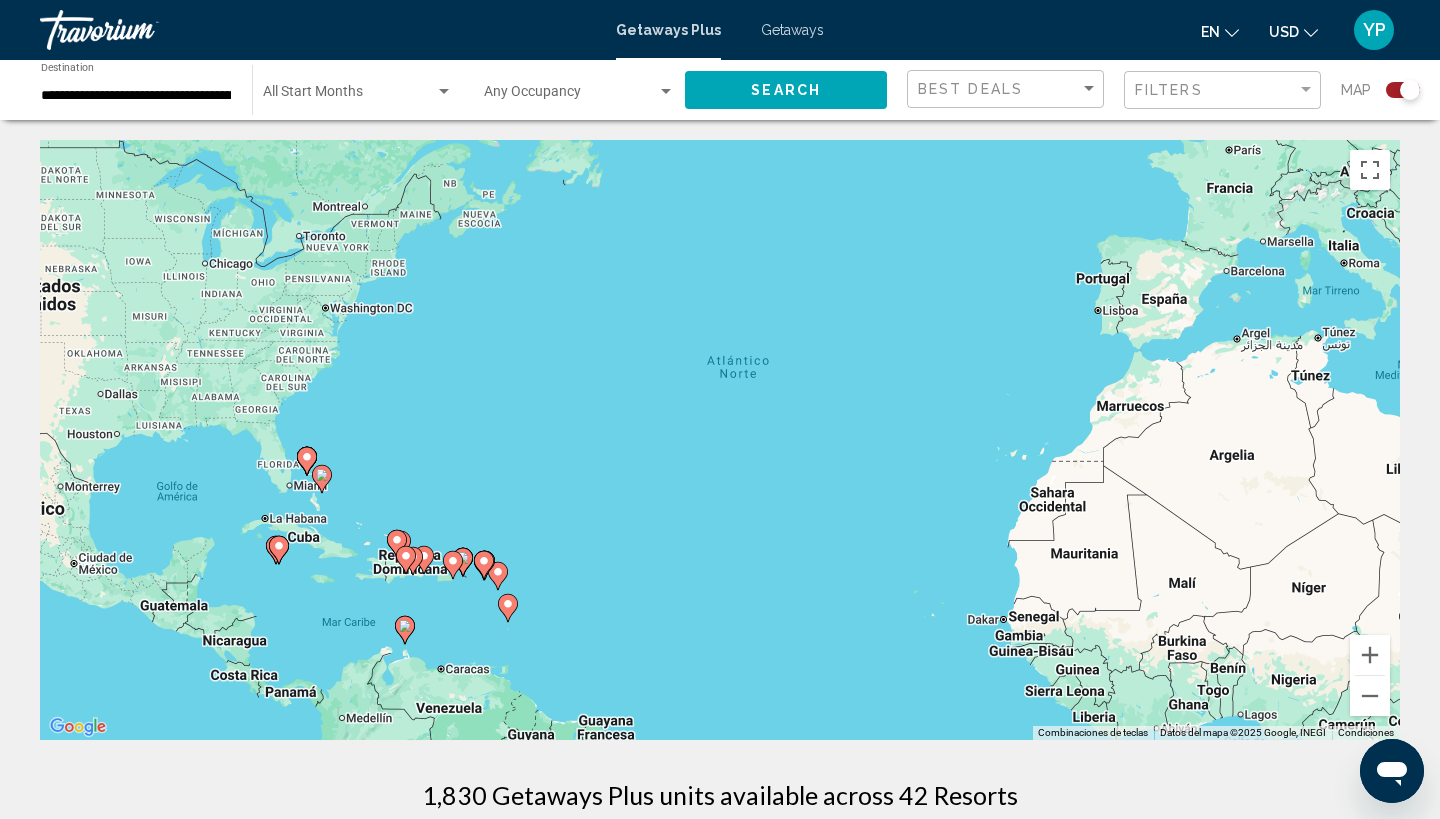 click on "Para activar la función de arrastrar con el teclado, presiona Alt + Intro. Una vez que estés en el estado de arrastrar con el teclado, usa las teclas de flecha para mover el marcador. Para completar la acción, presiona la tecla Intro. Para cancelar, presiona Escape." at bounding box center [720, 440] 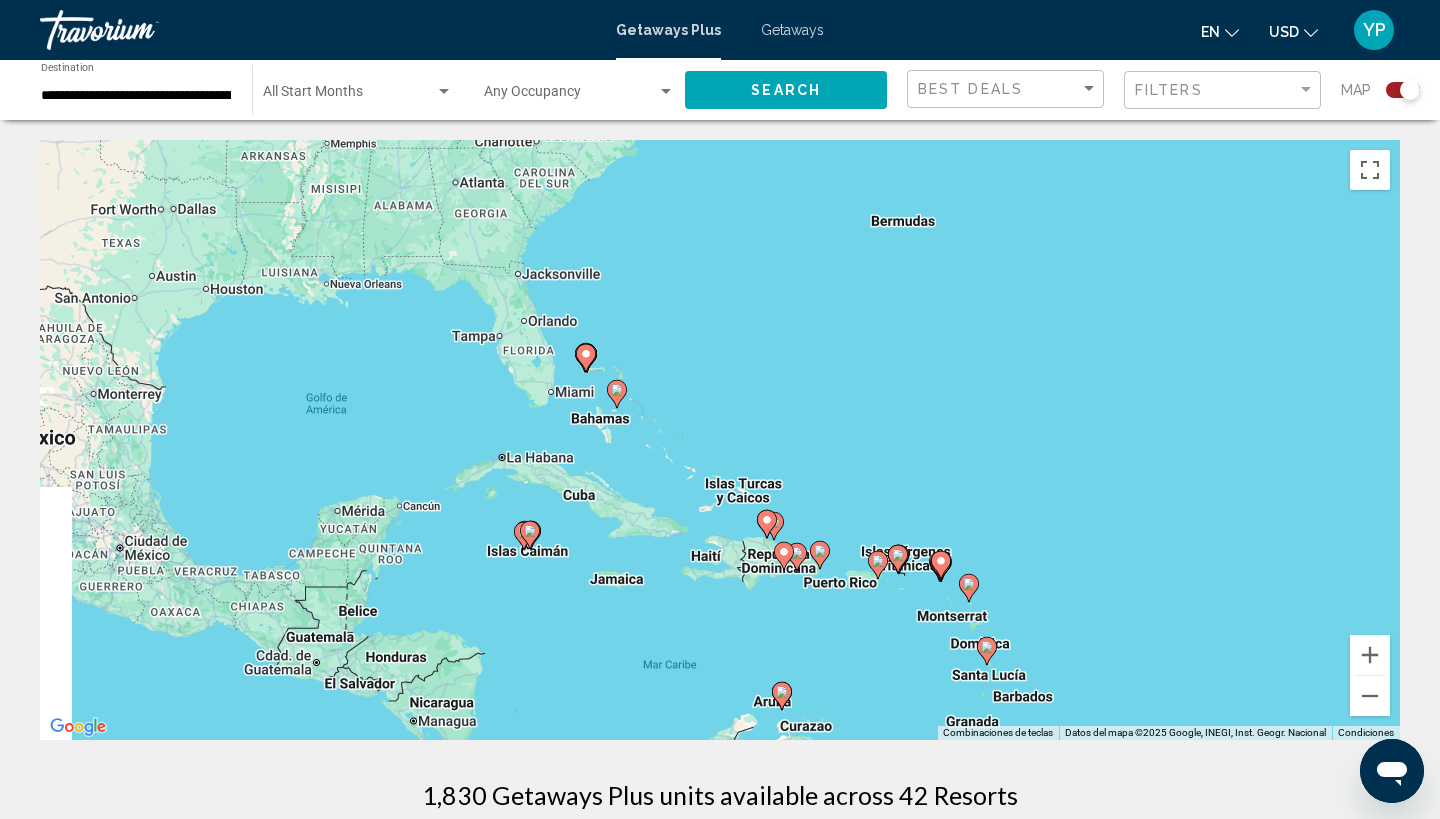 drag, startPoint x: 276, startPoint y: 513, endPoint x: 667, endPoint y: 418, distance: 402.37546 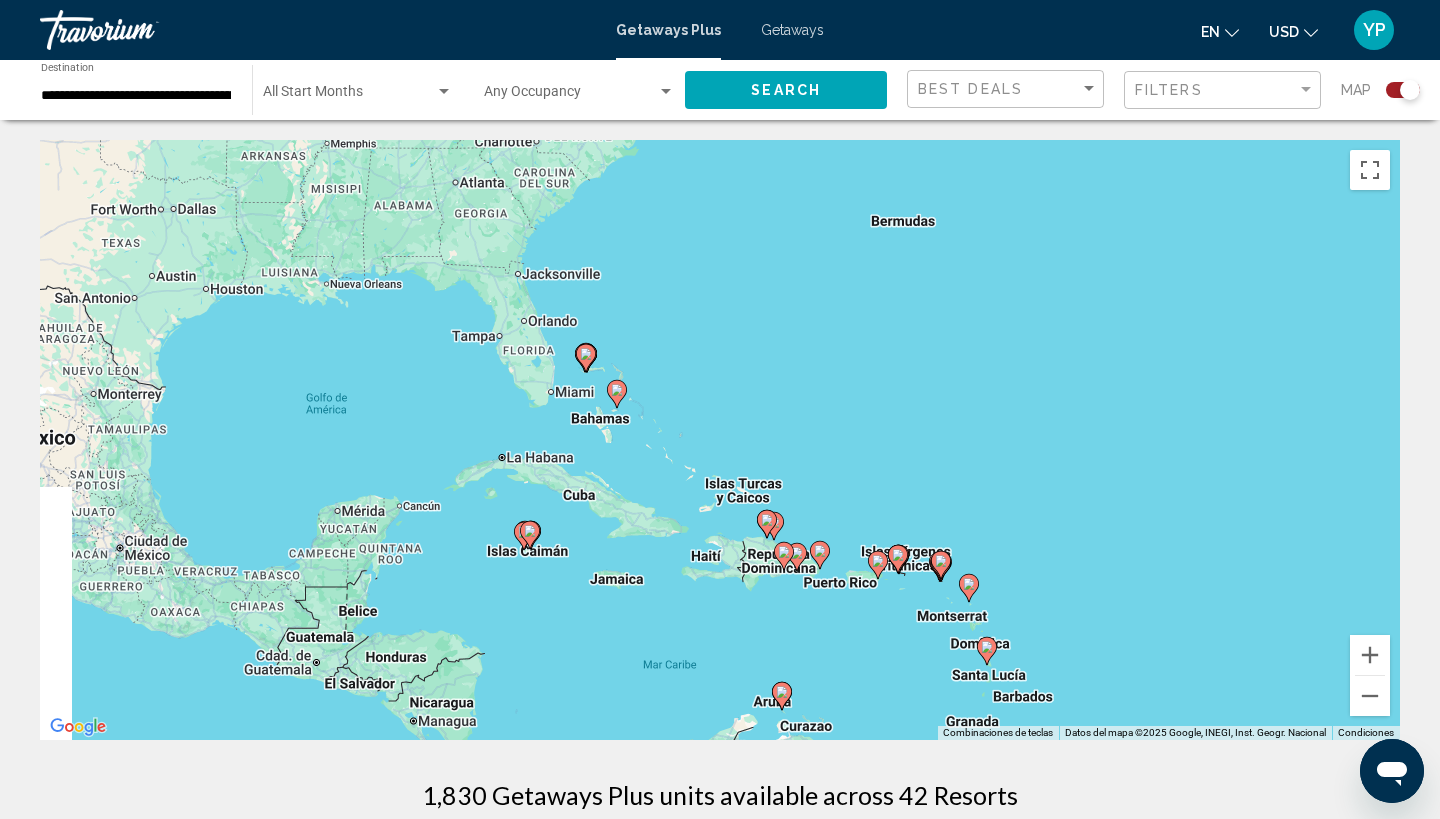 click on "Para activar la función de arrastrar con el teclado, presiona Alt + Intro. Una vez que estés en el estado de arrastrar con el teclado, usa las teclas de flecha para mover el marcador. Para completar la acción, presiona la tecla Intro. Para cancelar, presiona Escape." at bounding box center (720, 440) 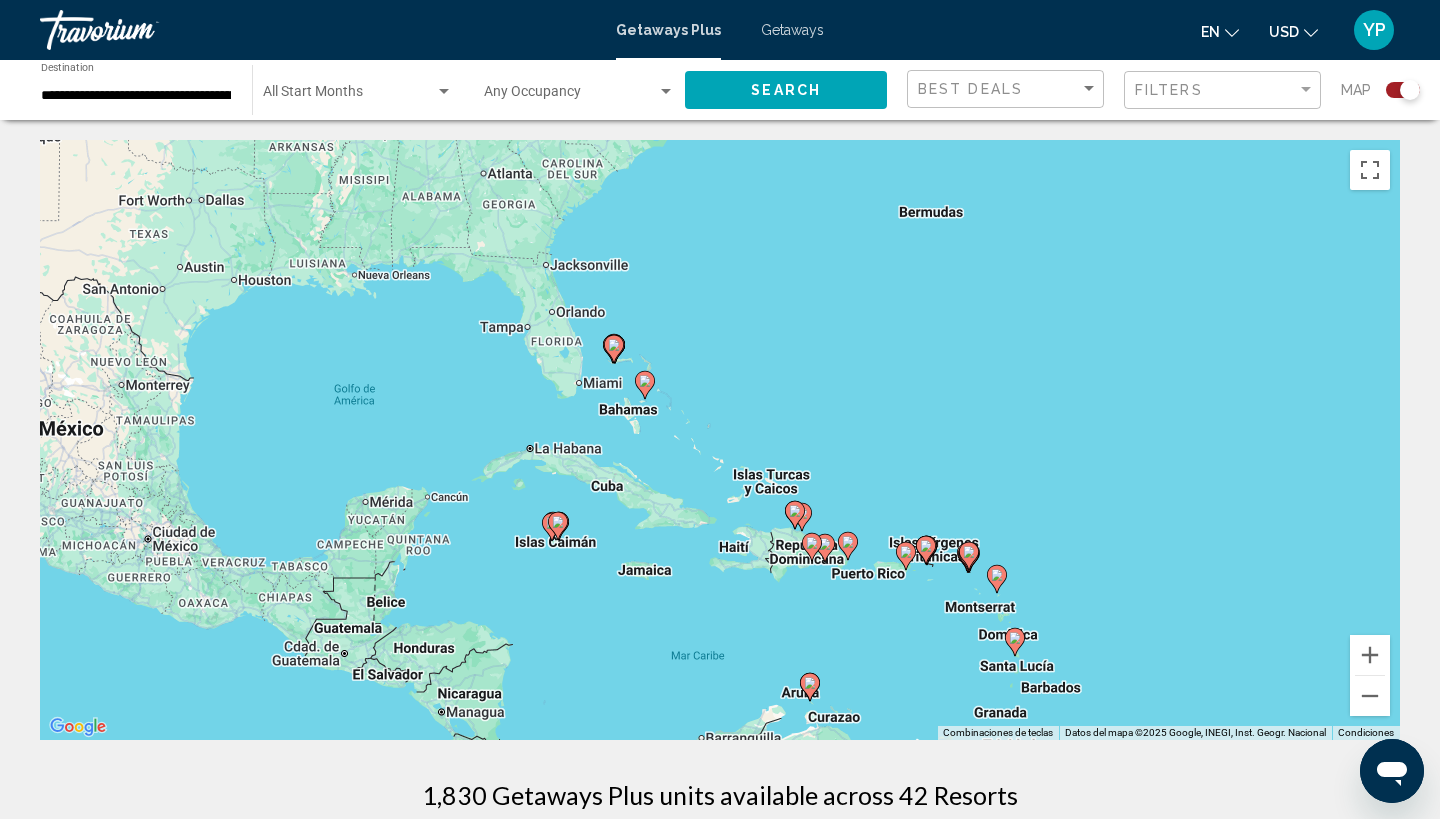 click on "Para activar la función de arrastrar con el teclado, presiona Alt + Intro. Una vez que estés en el estado de arrastrar con el teclado, usa las teclas de flecha para mover el marcador. Para completar la acción, presiona la tecla Intro. Para cancelar, presiona Escape." at bounding box center [720, 440] 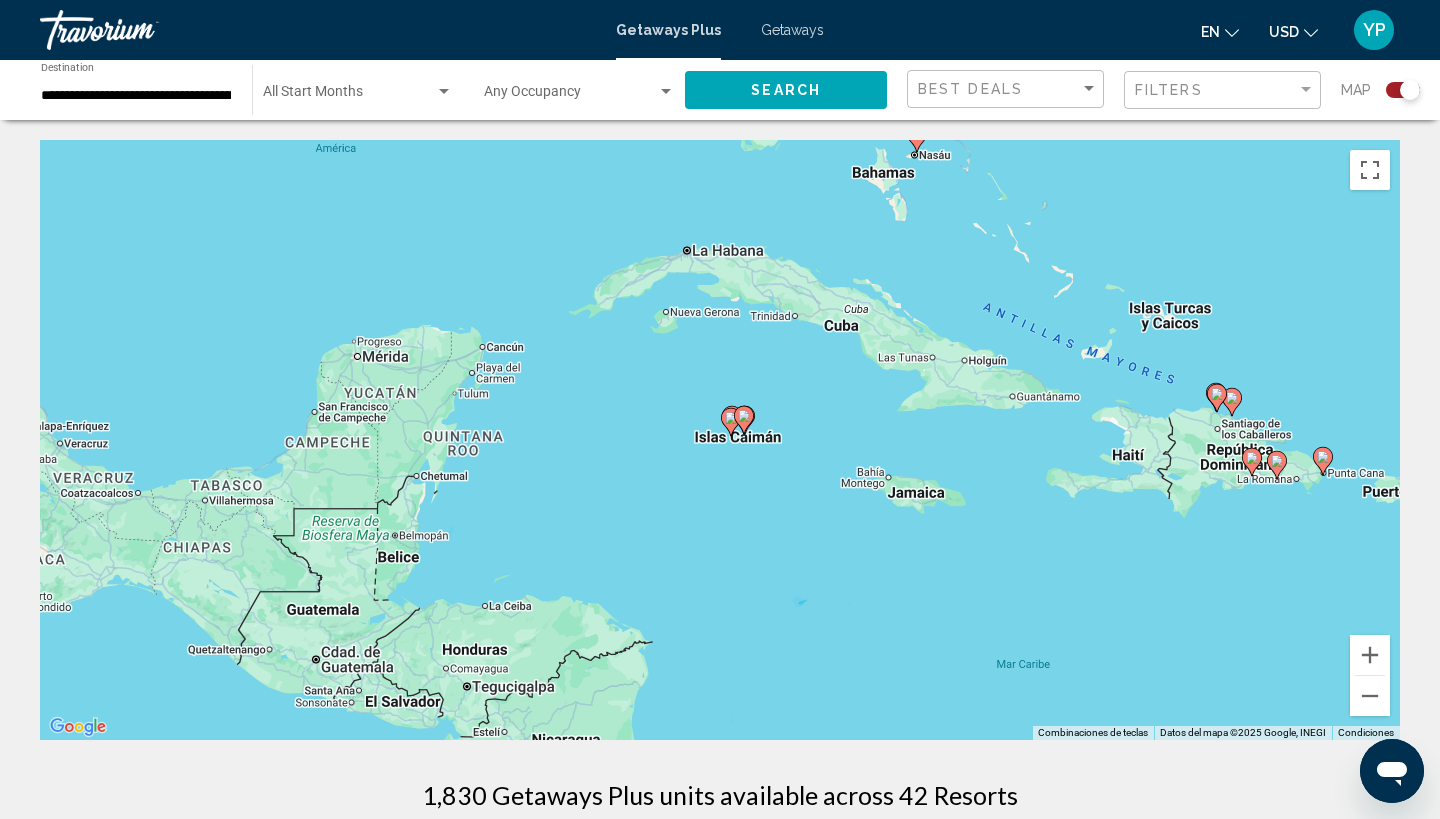 drag, startPoint x: 350, startPoint y: 699, endPoint x: 750, endPoint y: 432, distance: 480.92514 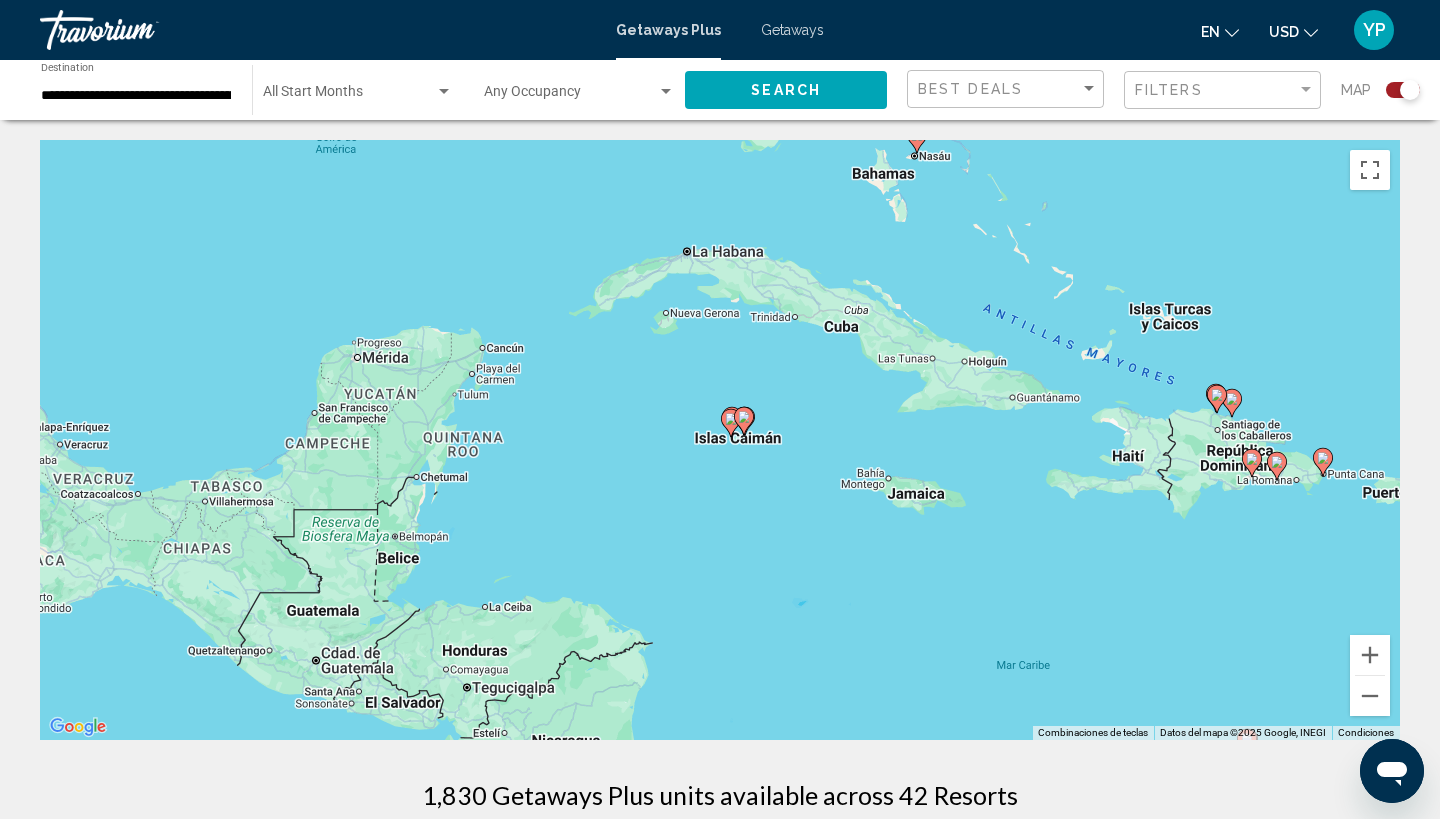 click on "Para activar la función de arrastrar con el teclado, presiona Alt + Intro. Una vez que estés en el estado de arrastrar con el teclado, usa las teclas de flecha para mover el marcador. Para completar la acción, presiona la tecla Intro. Para cancelar, presiona Escape." at bounding box center (720, 440) 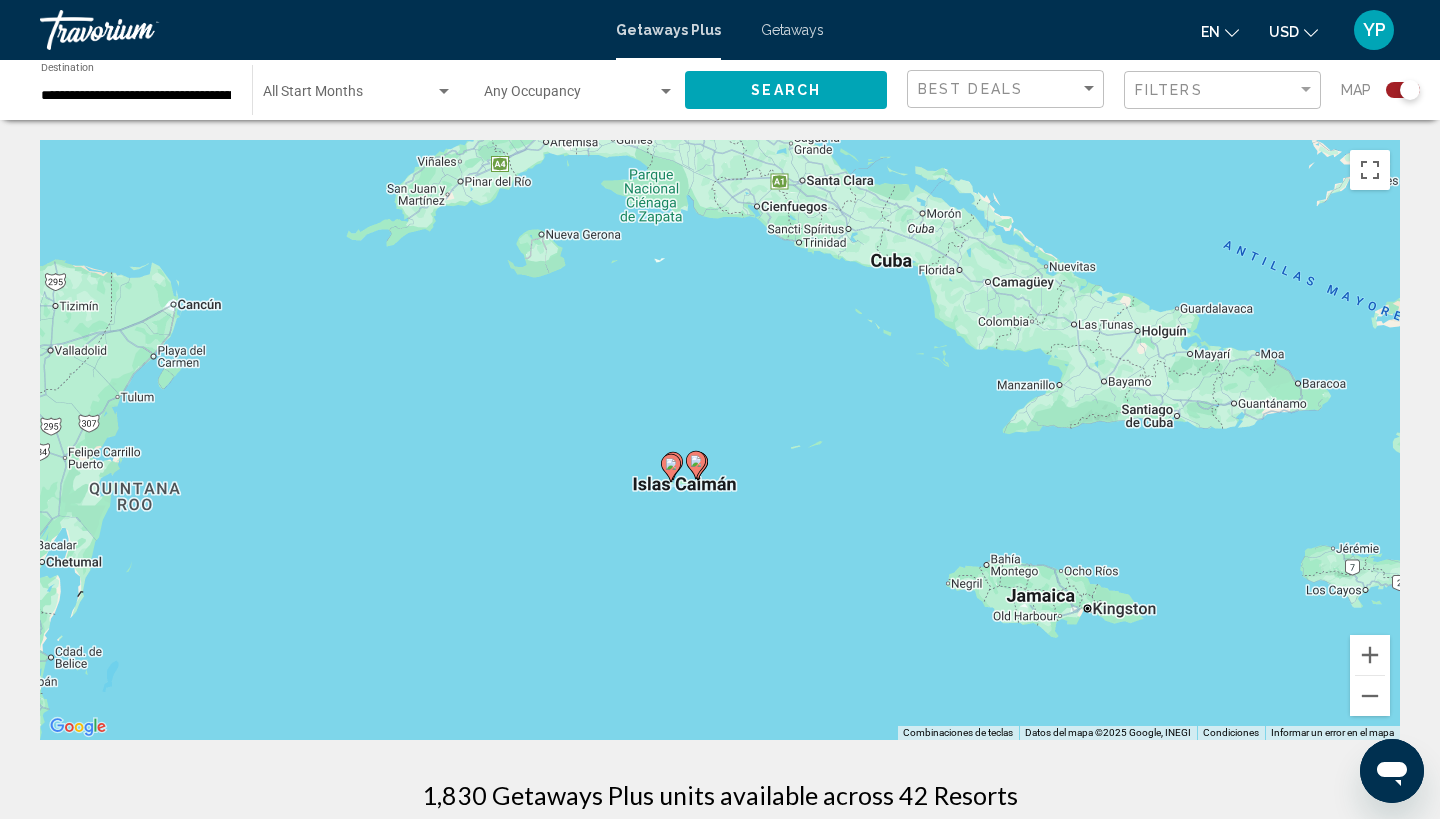 click on "Para activar la función de arrastrar con el teclado, presiona Alt + Intro. Una vez que estés en el estado de arrastrar con el teclado, usa las teclas de flecha para mover el marcador. Para completar la acción, presiona la tecla Intro. Para cancelar, presiona Escape." at bounding box center [720, 440] 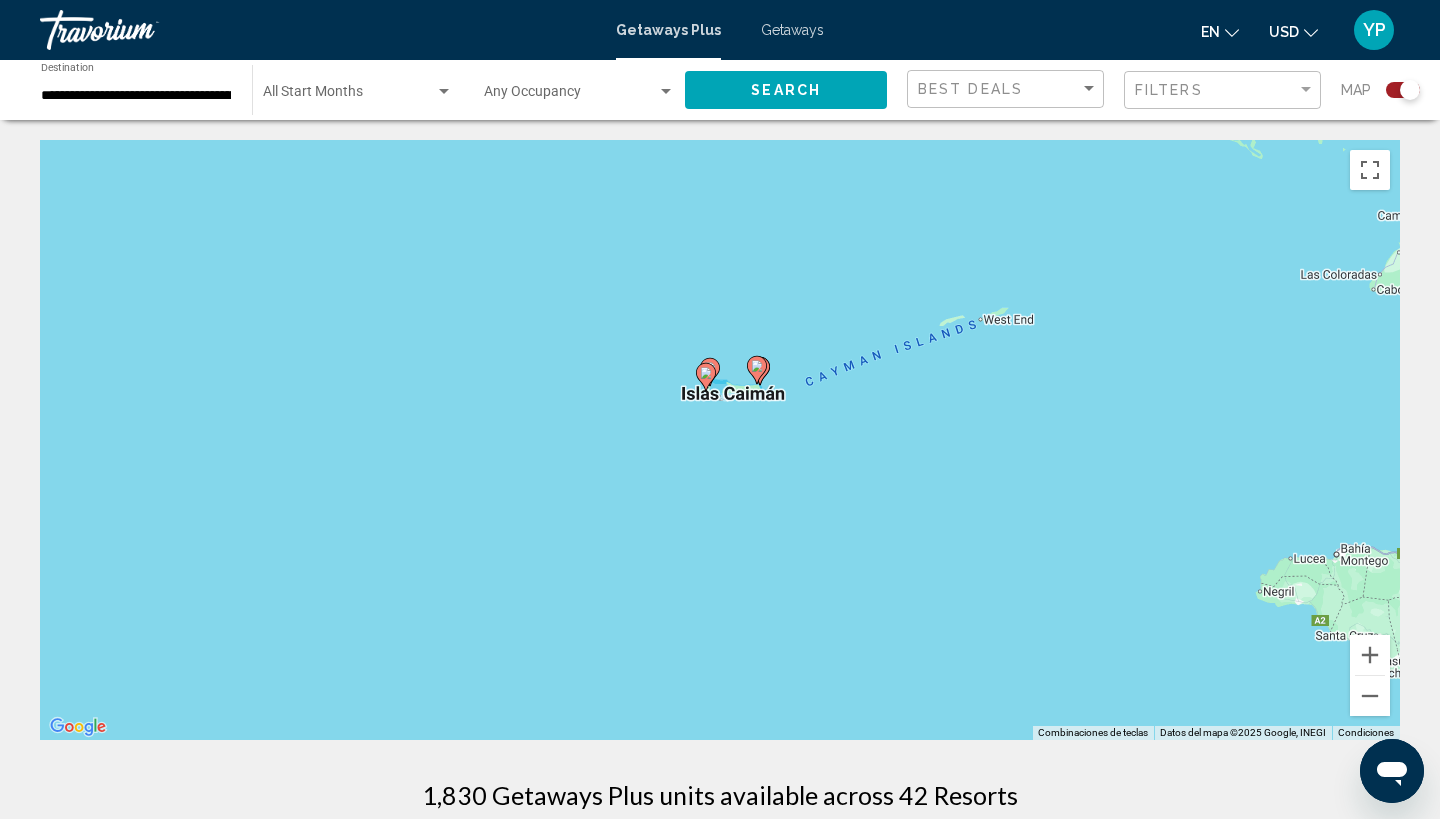 drag, startPoint x: 647, startPoint y: 556, endPoint x: 803, endPoint y: 370, distance: 242.75914 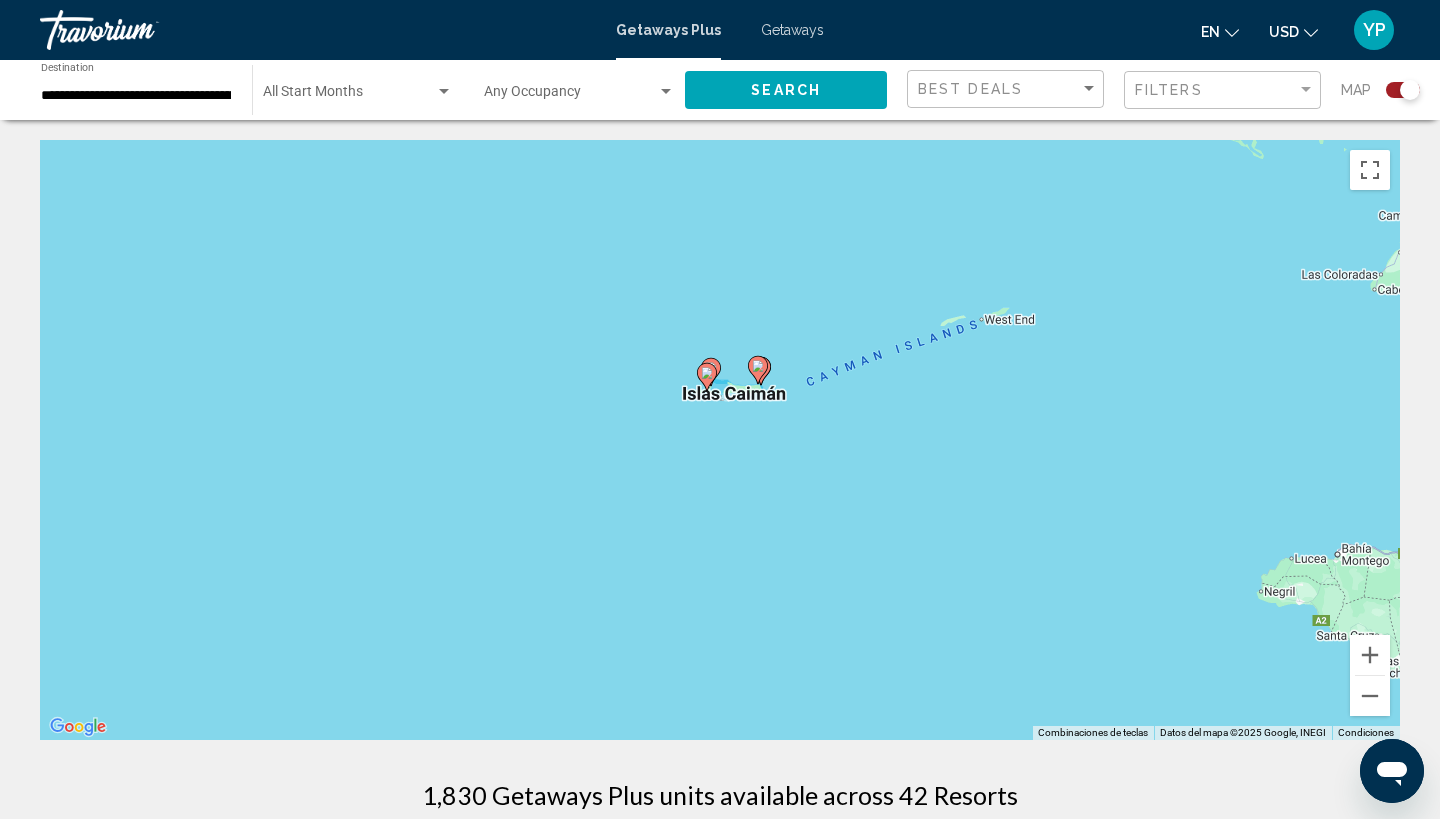 click on "Para activar la función de arrastrar con el teclado, presiona Alt + Intro. Una vez que estés en el estado de arrastrar con el teclado, usa las teclas de flecha para mover el marcador. Para completar la acción, presiona la tecla Intro. Para cancelar, presiona Escape." at bounding box center [720, 440] 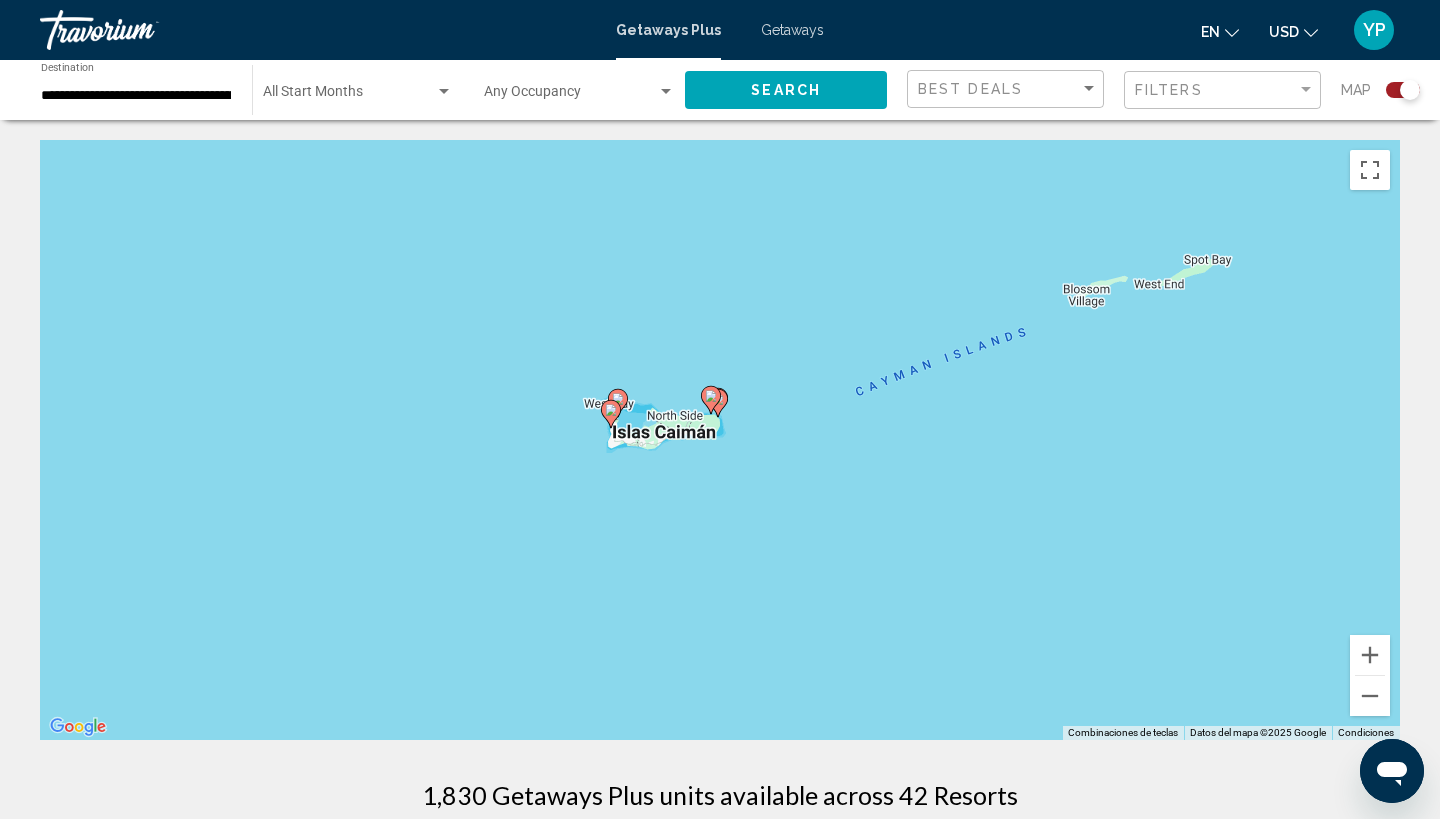 click on "Para activar la función de arrastrar con el teclado, presiona Alt + Intro. Una vez que estés en el estado de arrastrar con el teclado, usa las teclas de flecha para mover el marcador. Para completar la acción, presiona la tecla Intro. Para cancelar, presiona Escape." at bounding box center [720, 440] 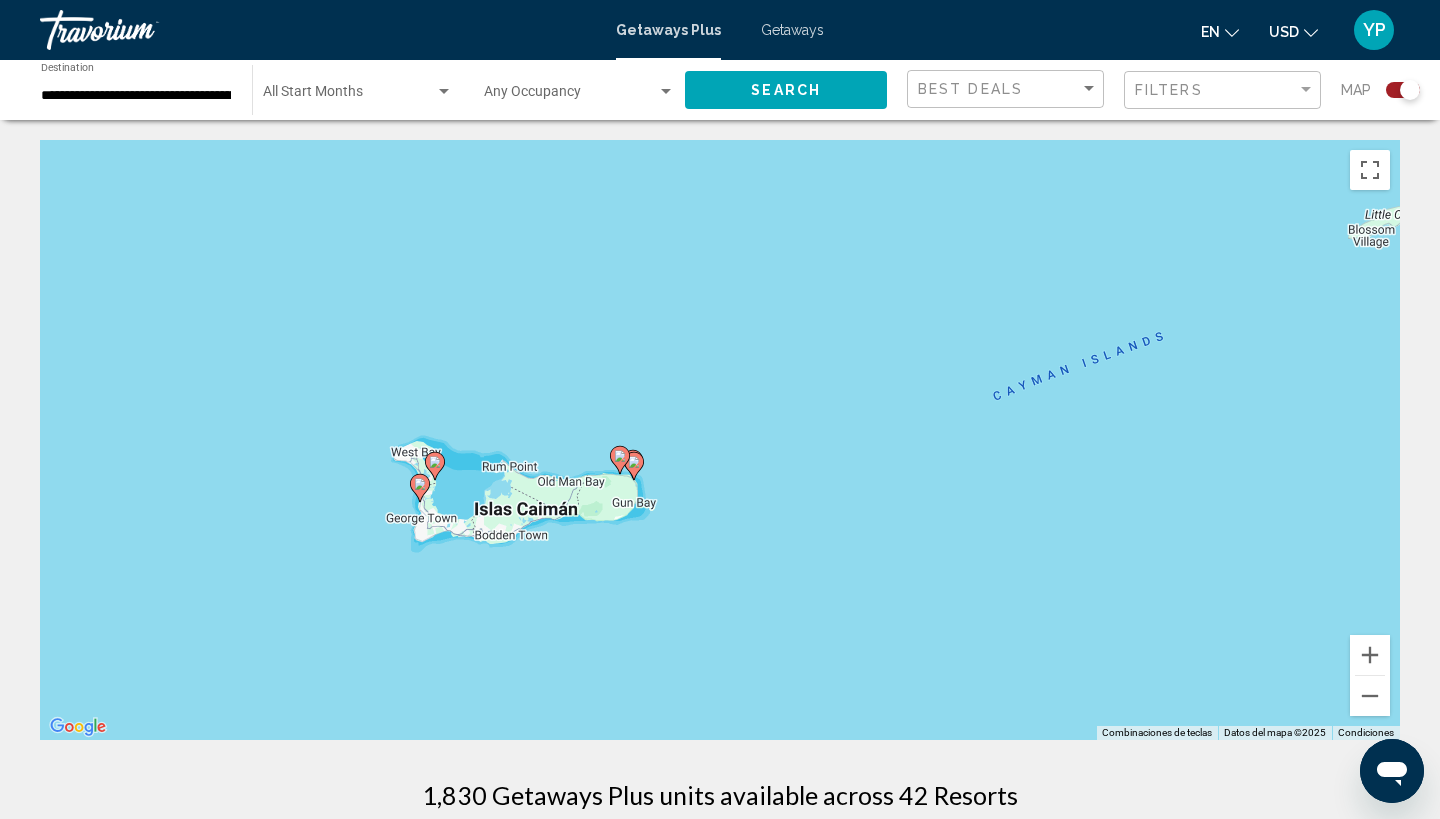 click on "Para activar la función de arrastrar con el teclado, presiona Alt + Intro. Una vez que estés en el estado de arrastrar con el teclado, usa las teclas de flecha para mover el marcador. Para completar la acción, presiona la tecla Intro. Para cancelar, presiona Escape." at bounding box center [720, 440] 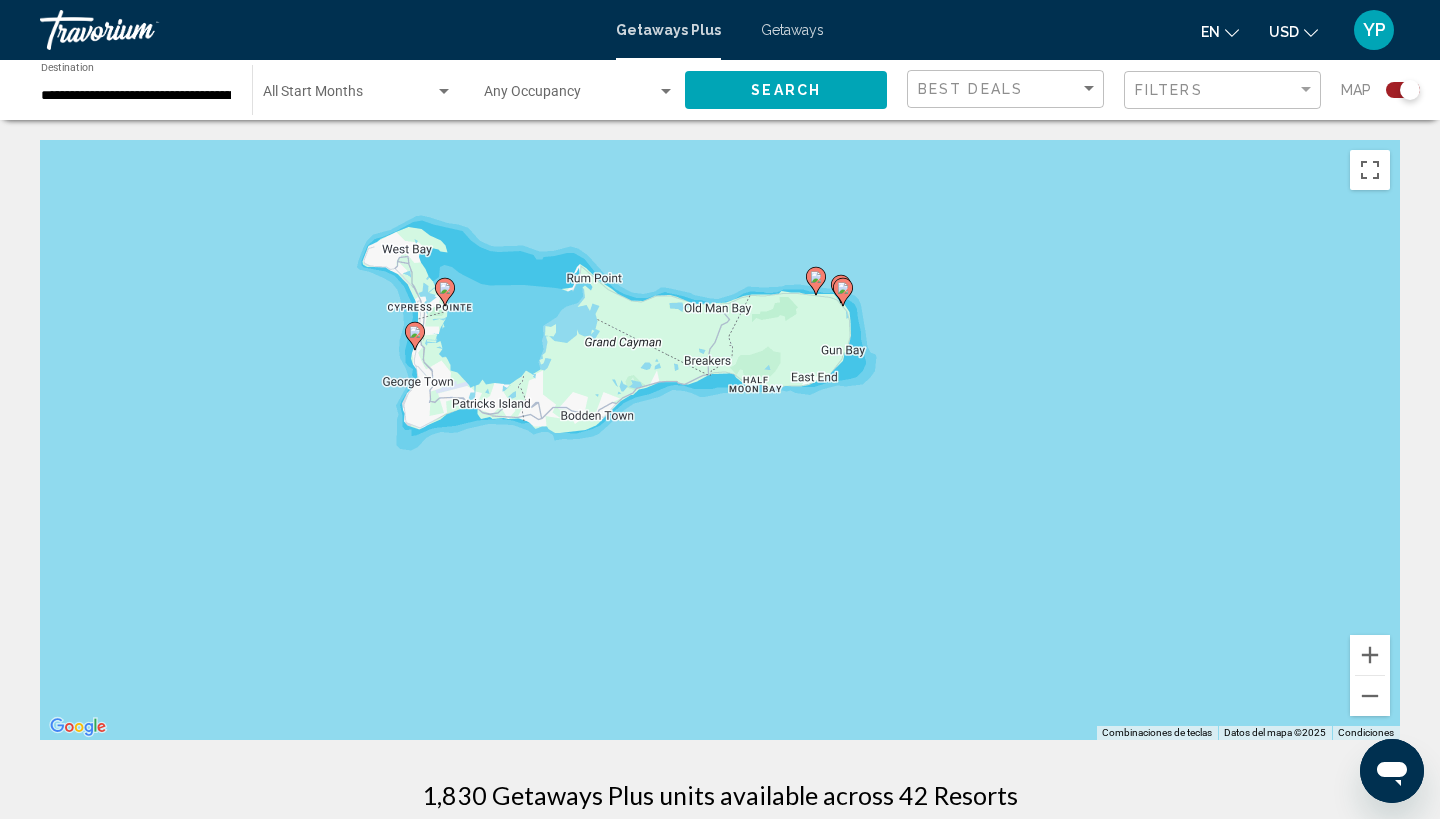 drag, startPoint x: 535, startPoint y: 606, endPoint x: 918, endPoint y: 302, distance: 488.98364 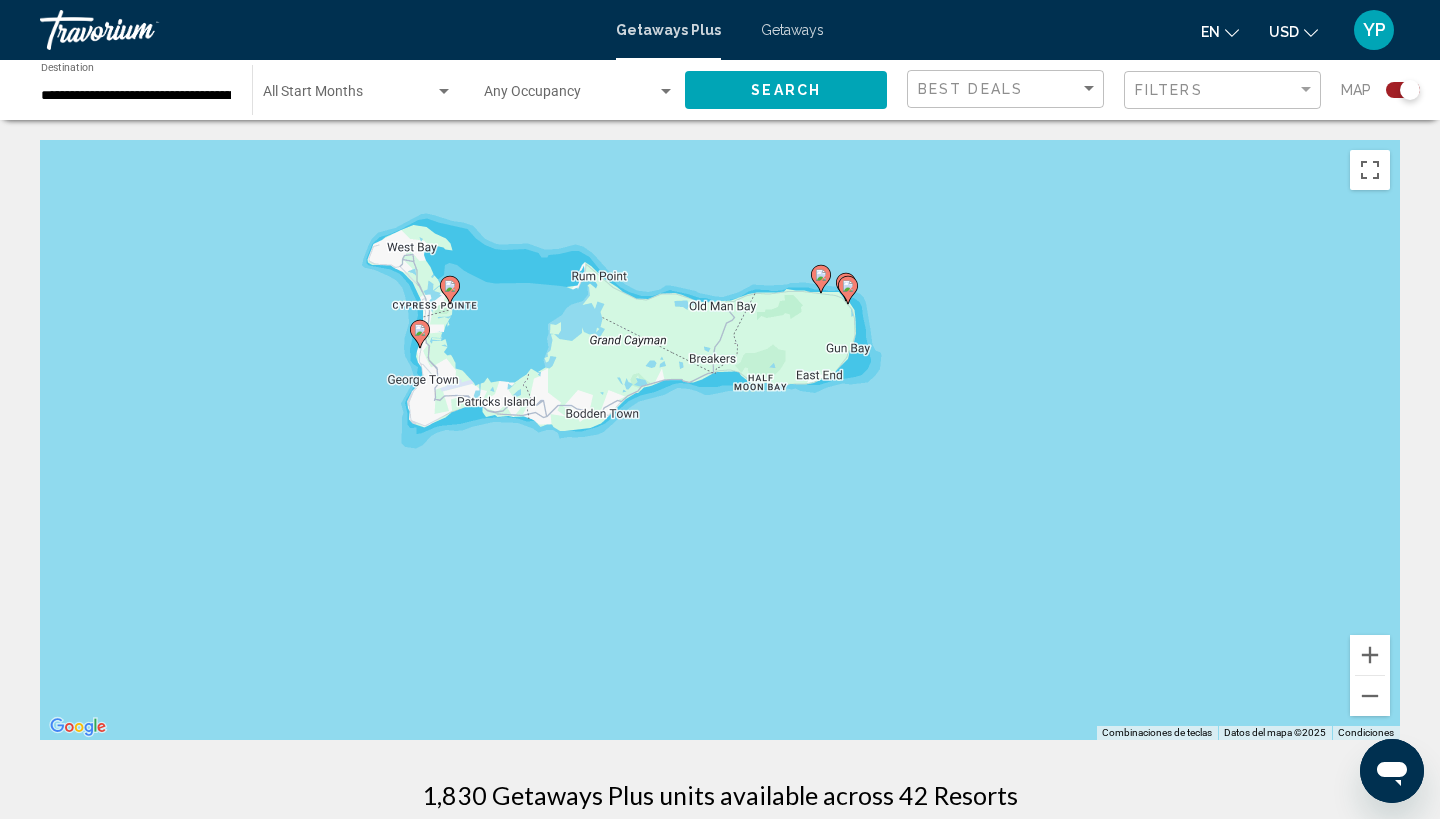 click 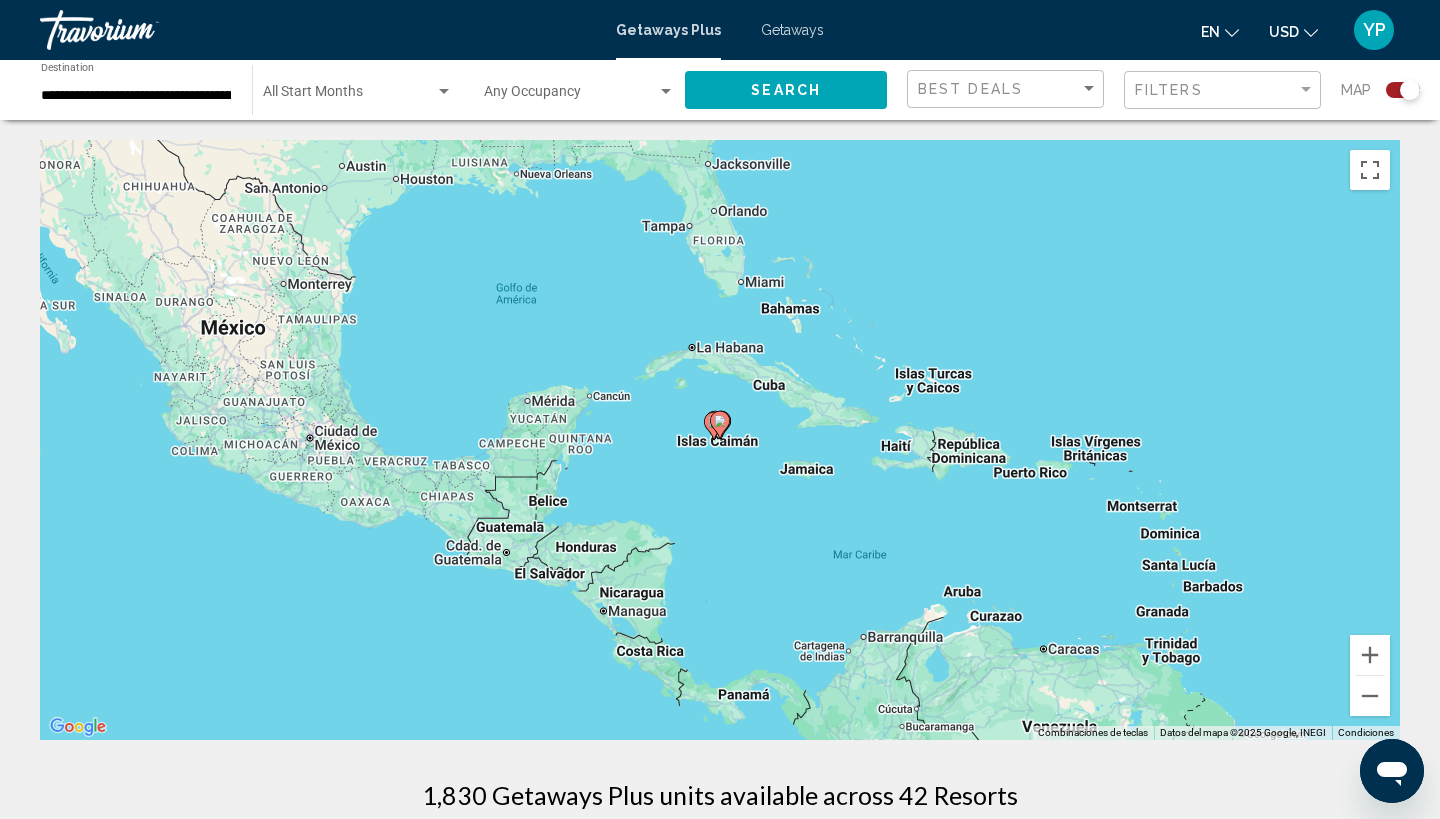 click 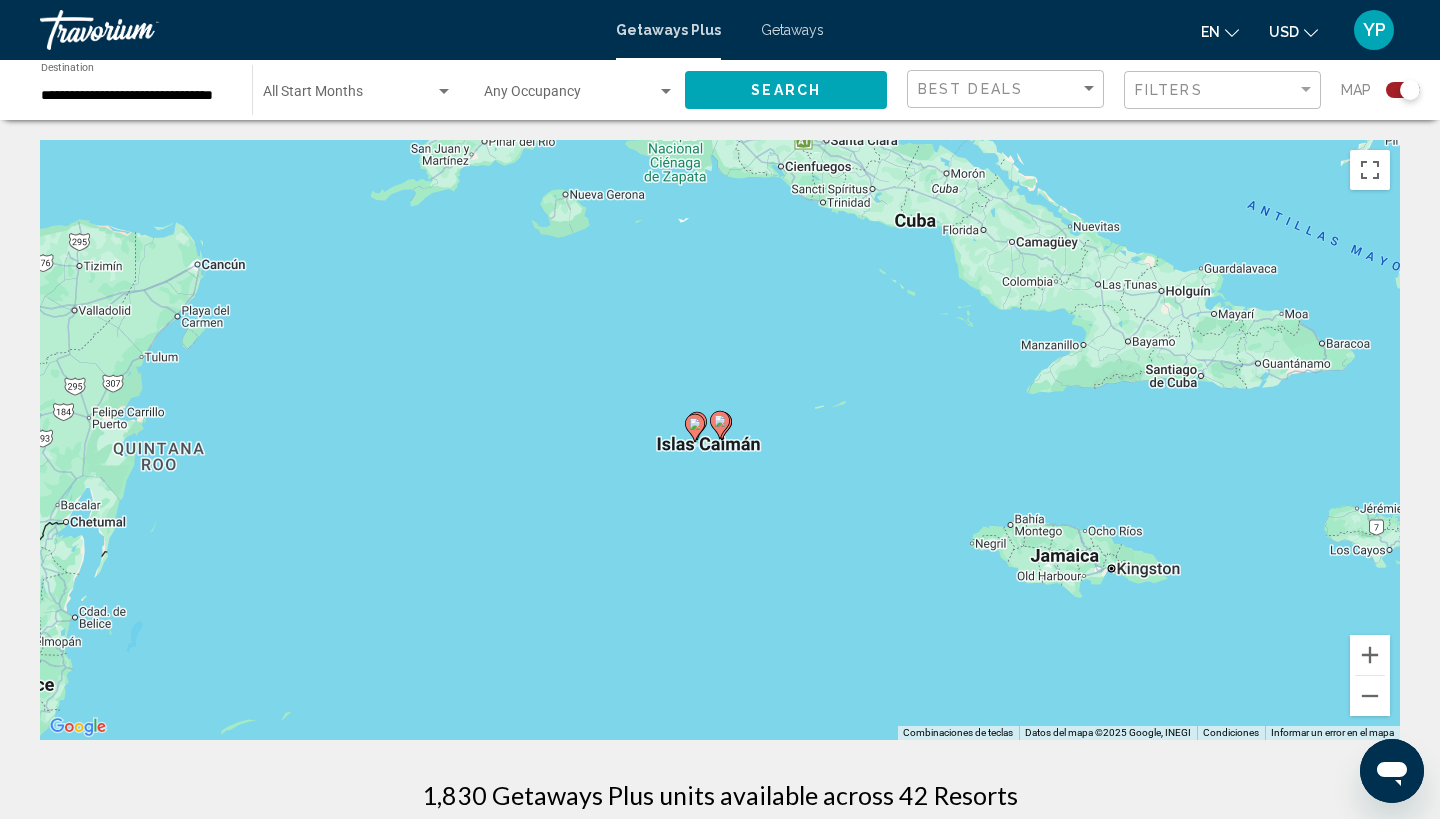 click 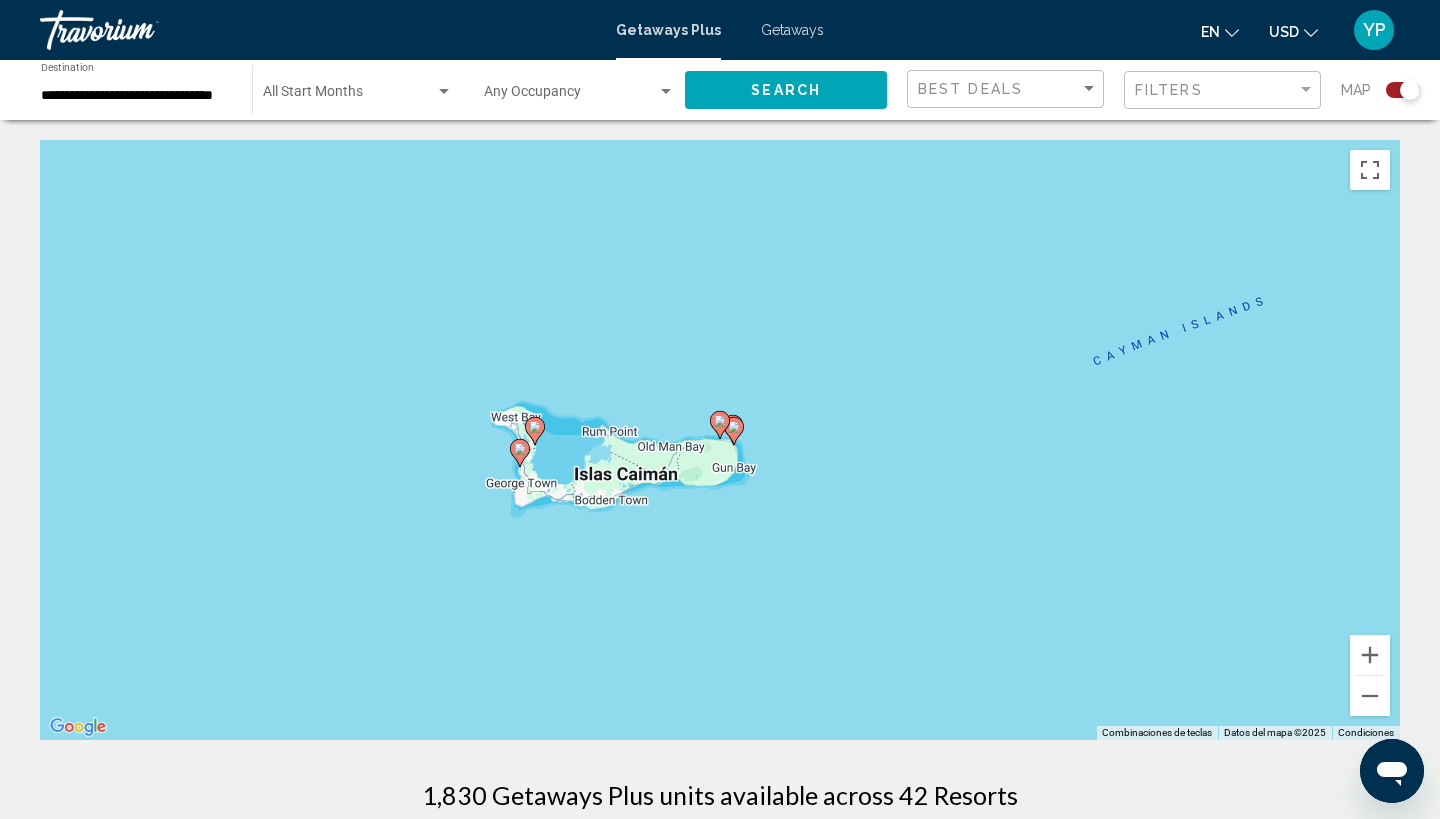 click 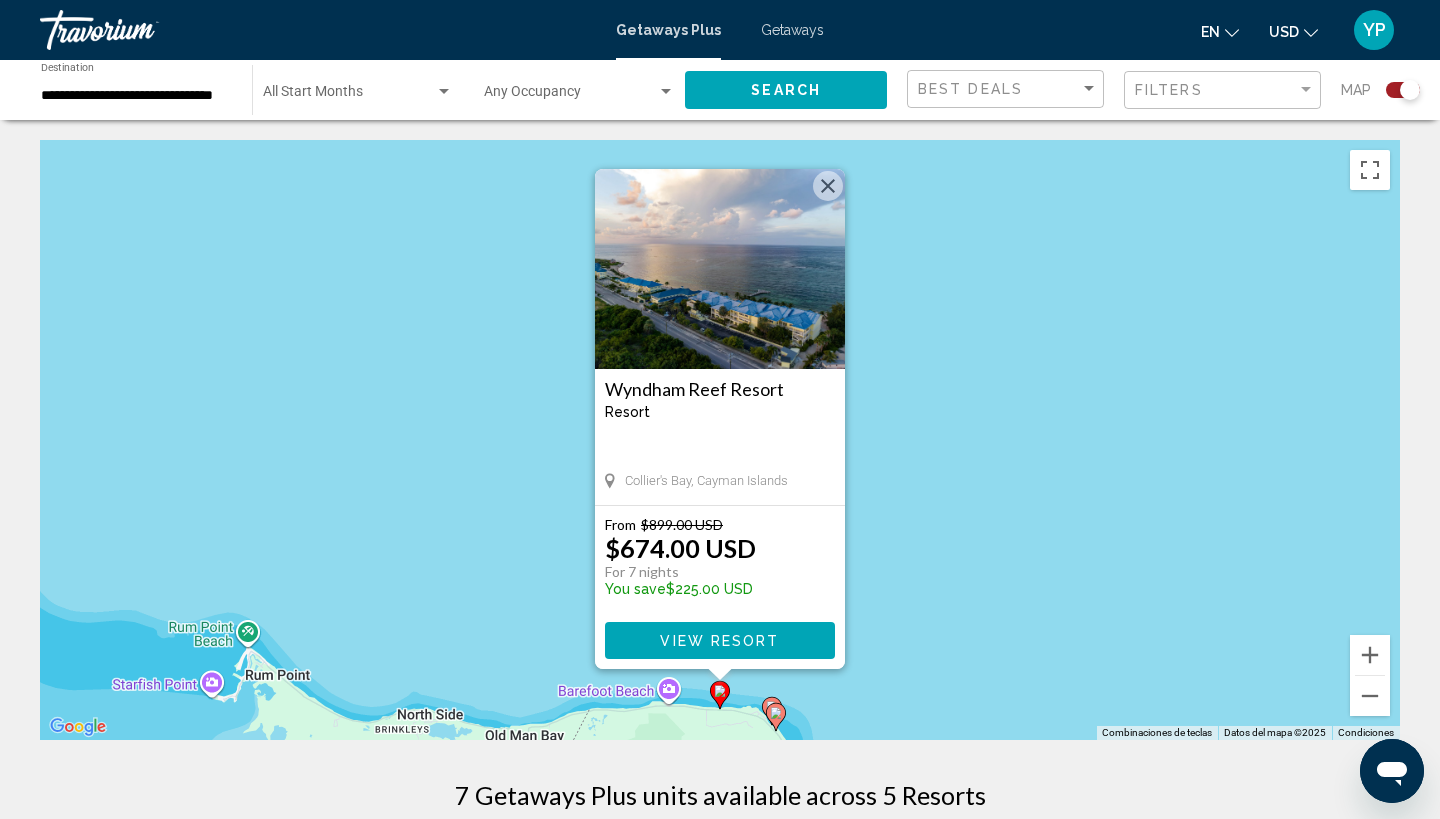 click 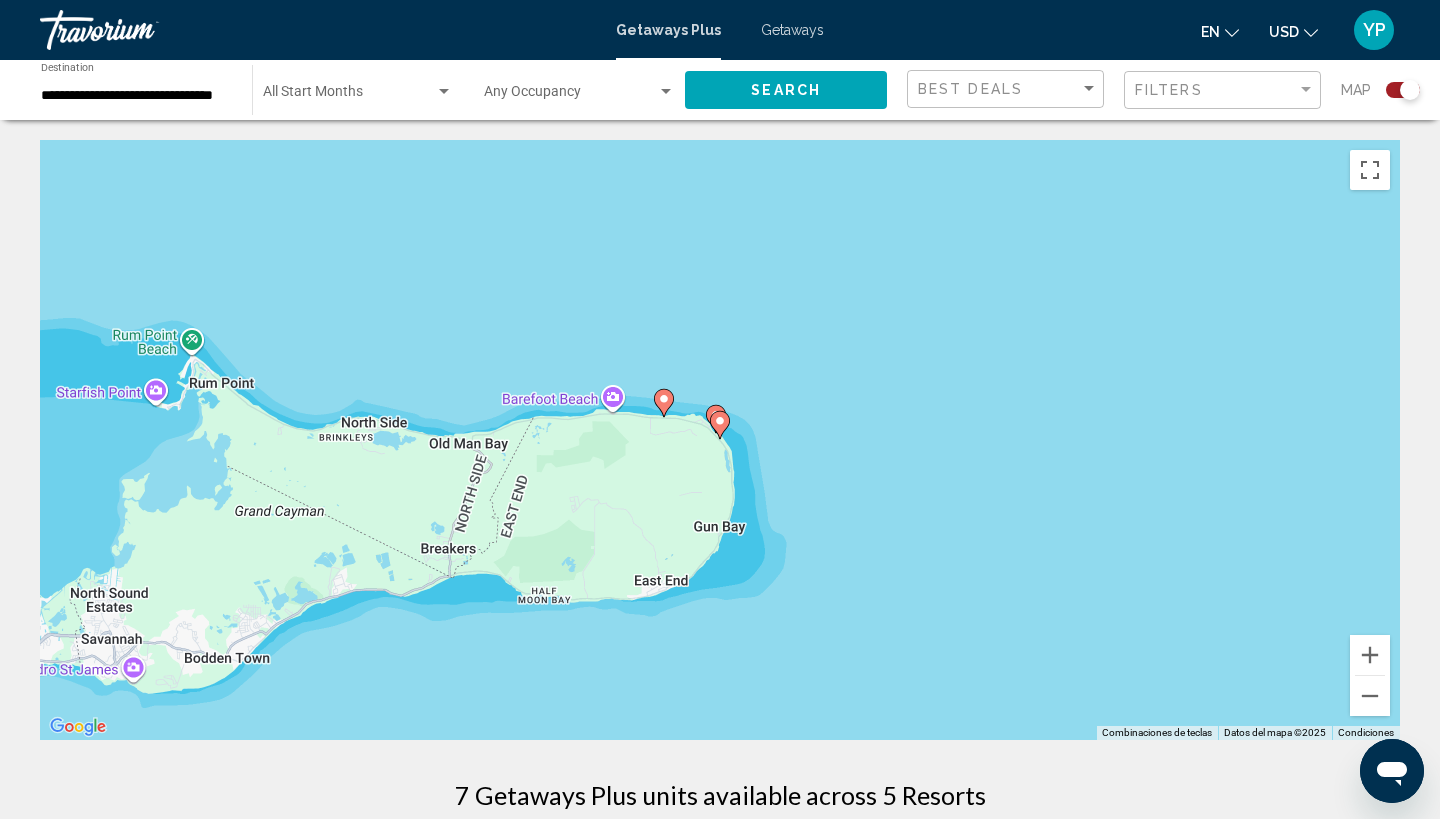click 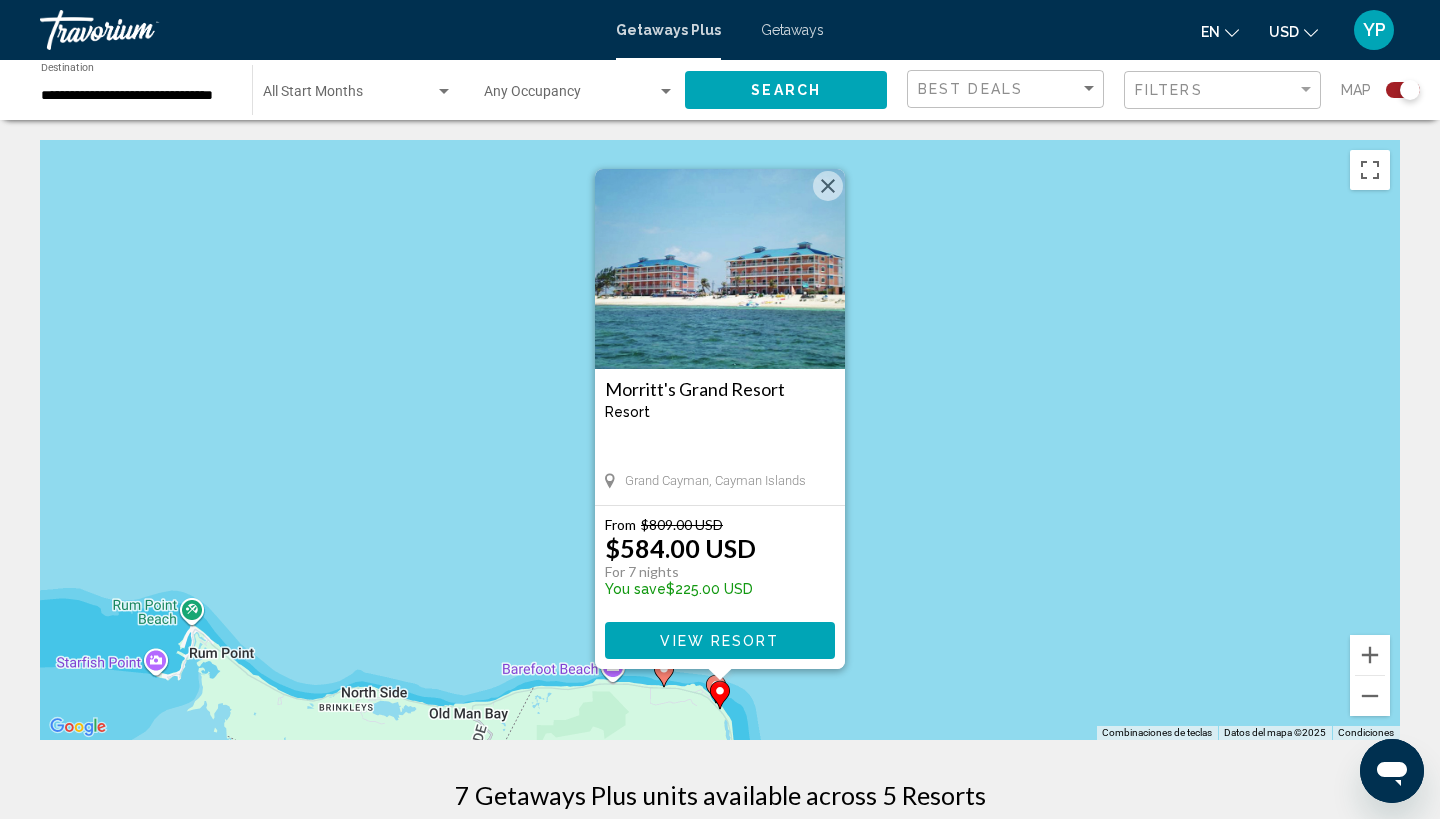 click on "Morritt's Grand Resort  Resort  -  This is an adults only resort
Grand Cayman, Cayman Islands From $809.00 USD $584.00 USD For 7 nights You save  $225.00 USD  View Resort" at bounding box center (720, 440) 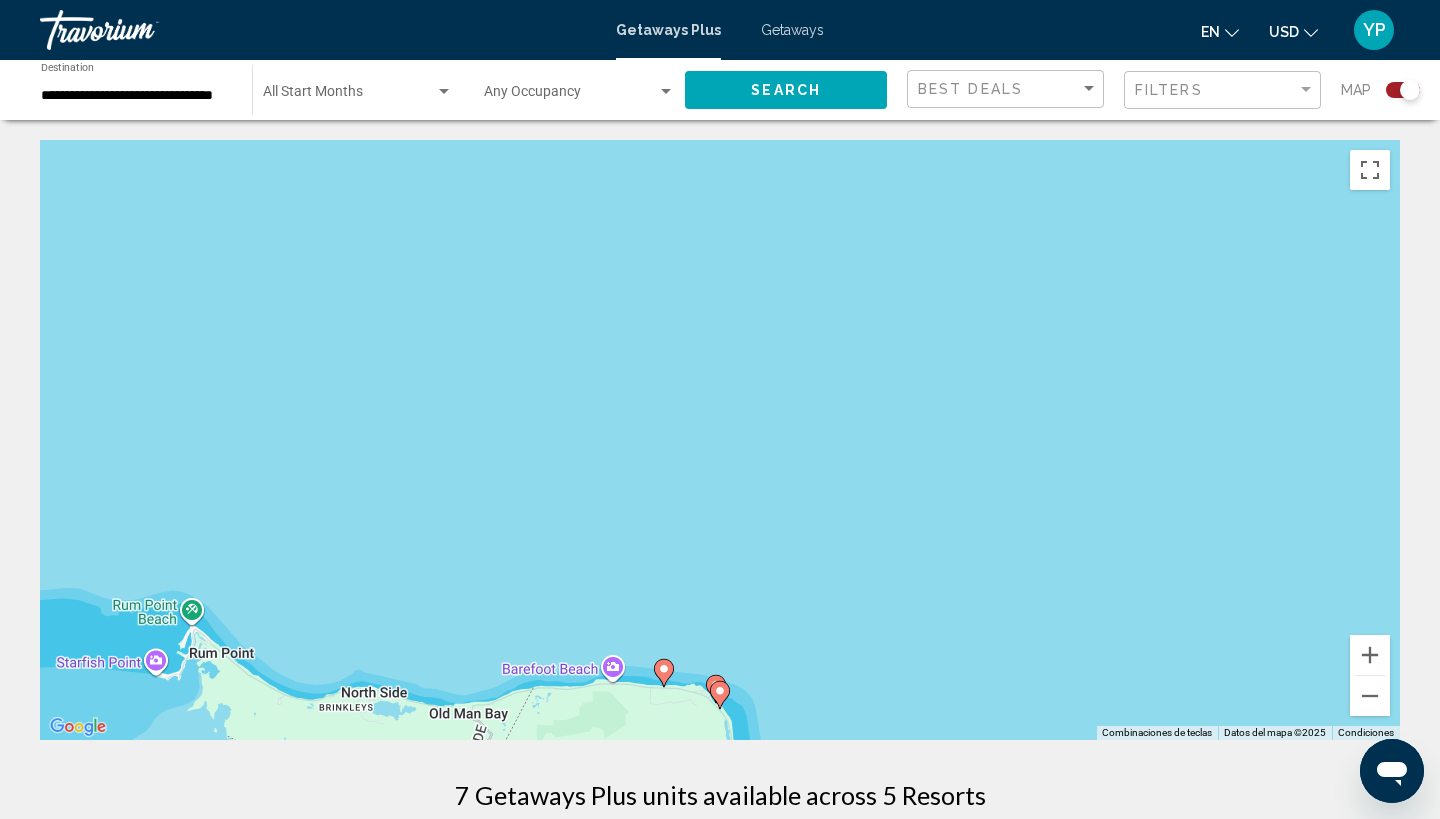 click on "Para activar la función de arrastrar con el teclado, presiona Alt + Intro. Una vez que estés en el estado de arrastrar con el teclado, usa las teclas de flecha para mover el marcador. Para completar la acción, presiona la tecla Intro. Para cancelar, presiona Escape." at bounding box center (720, 440) 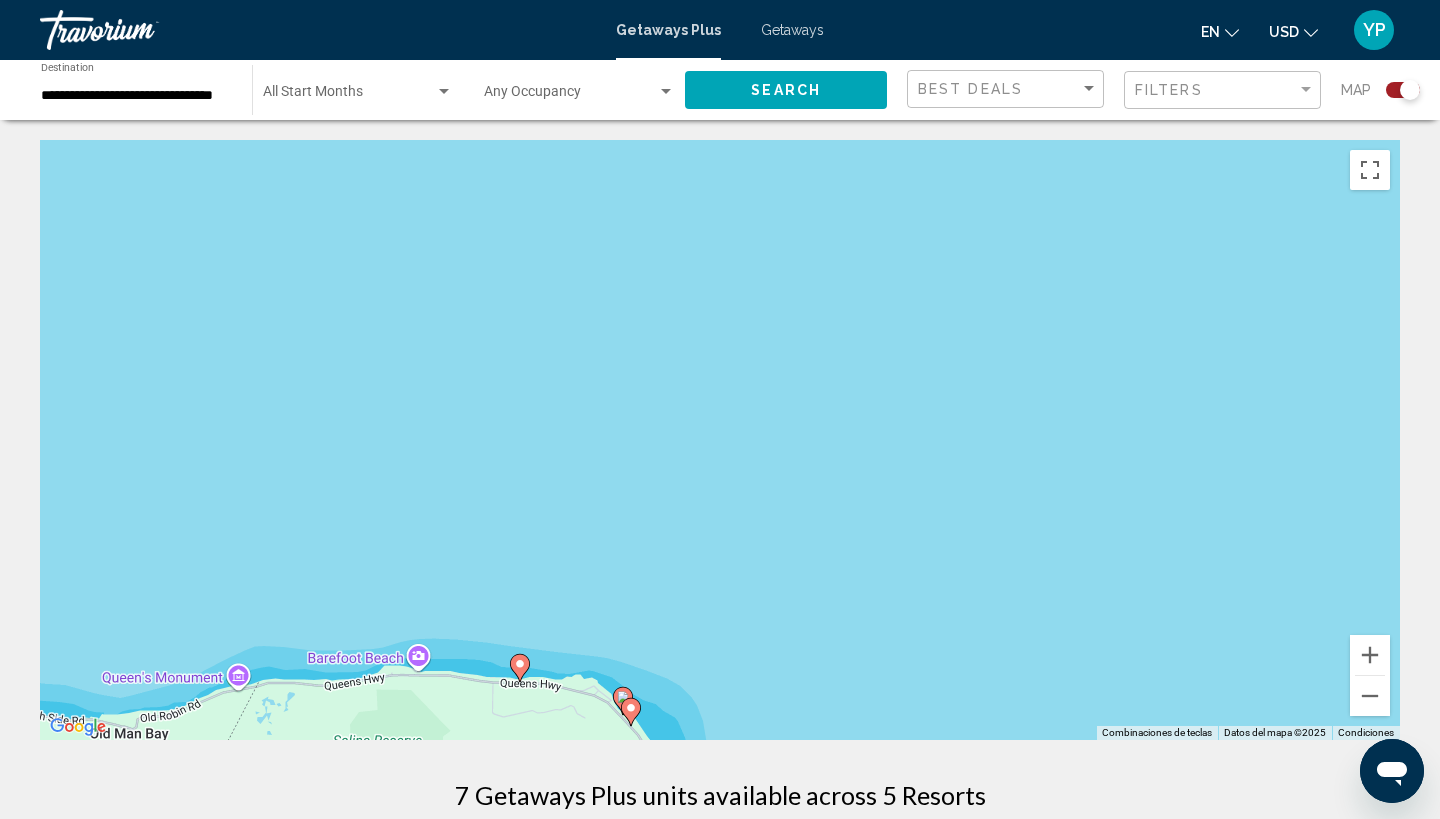 click on "Para activar la función de arrastrar con el teclado, presiona Alt + Intro. Una vez que estés en el estado de arrastrar con el teclado, usa las teclas de flecha para mover el marcador. Para completar la acción, presiona la tecla Intro. Para cancelar, presiona Escape." at bounding box center [720, 440] 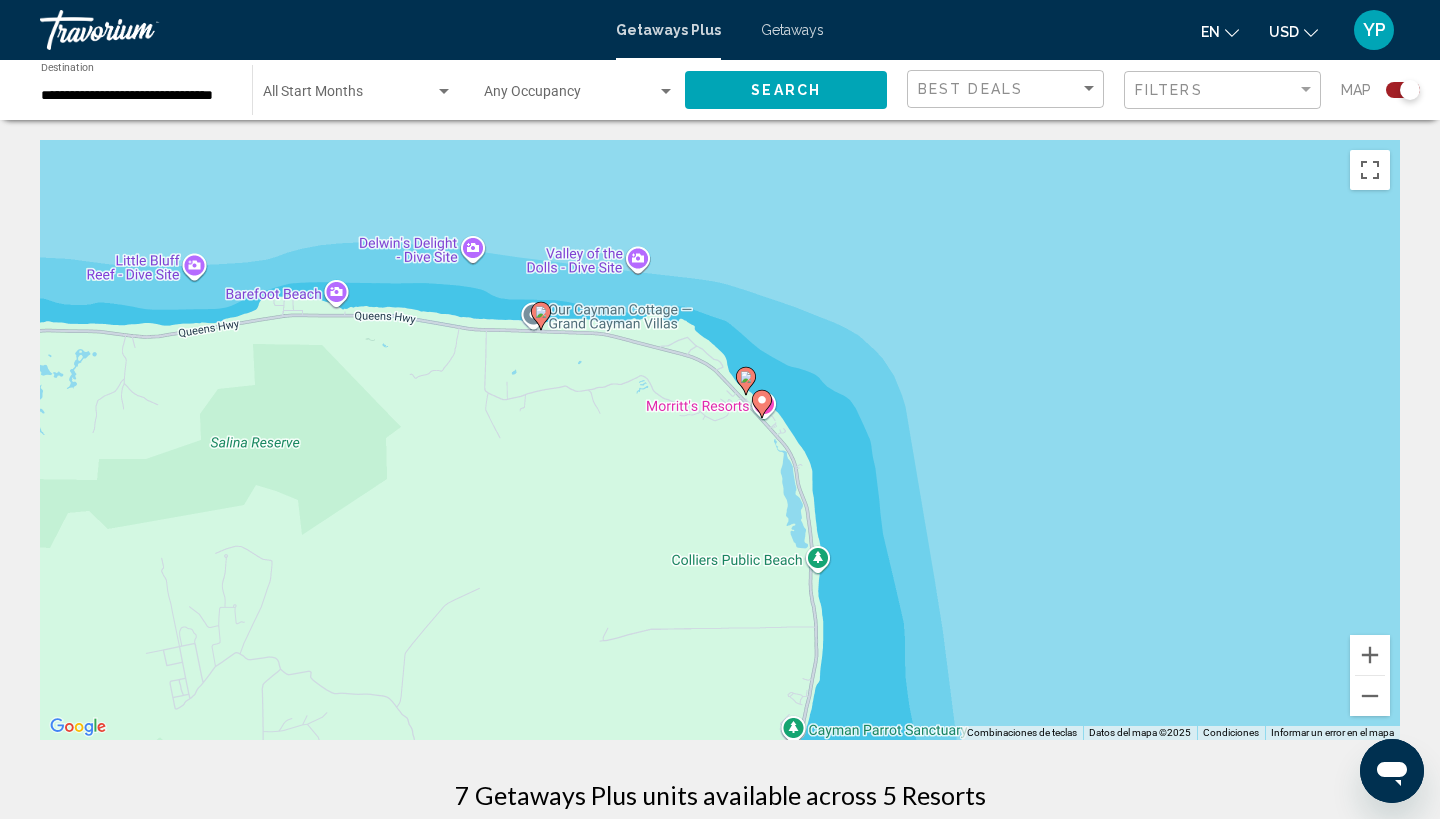 drag, startPoint x: 500, startPoint y: 732, endPoint x: 809, endPoint y: 387, distance: 463.14792 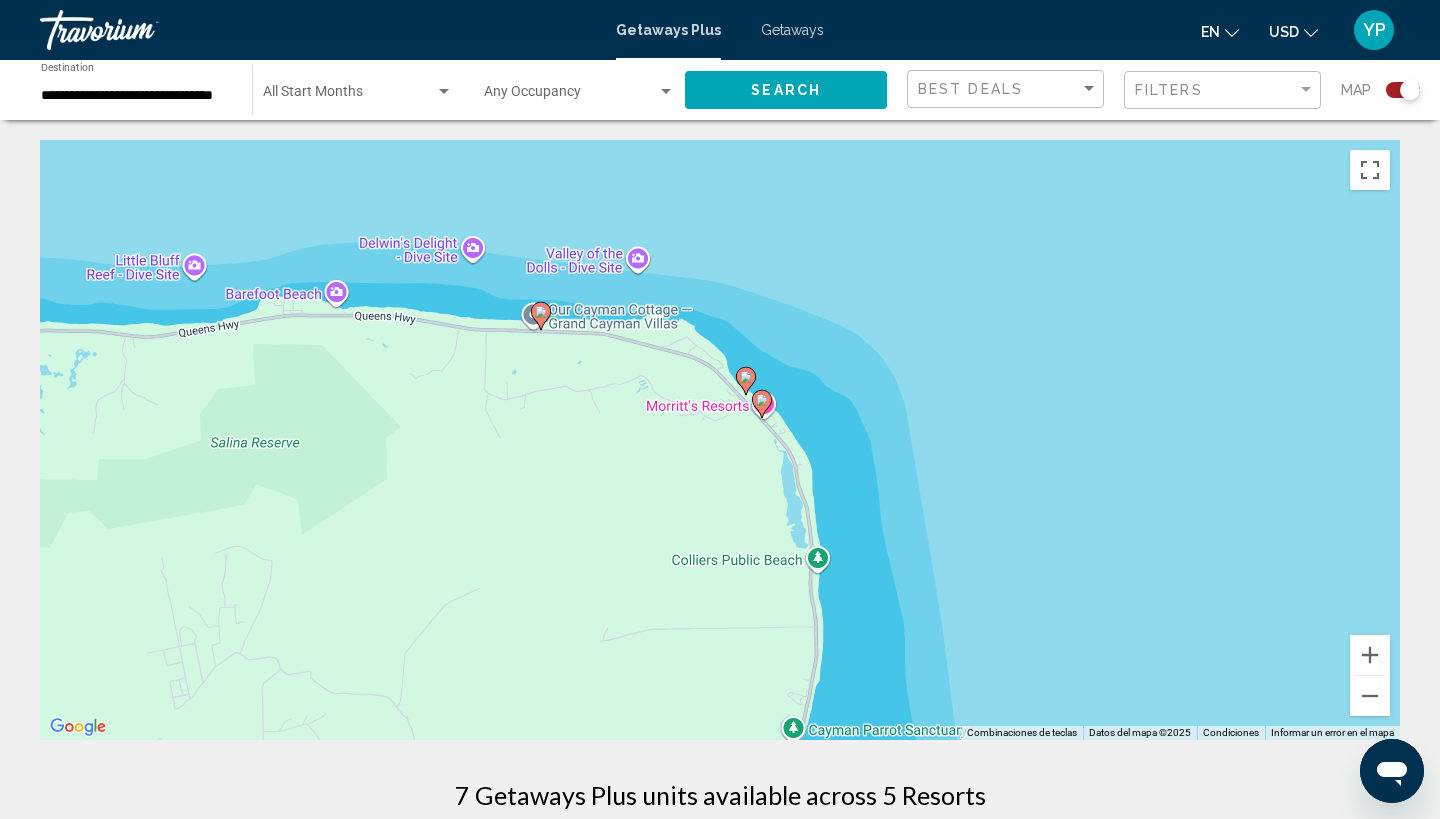 click 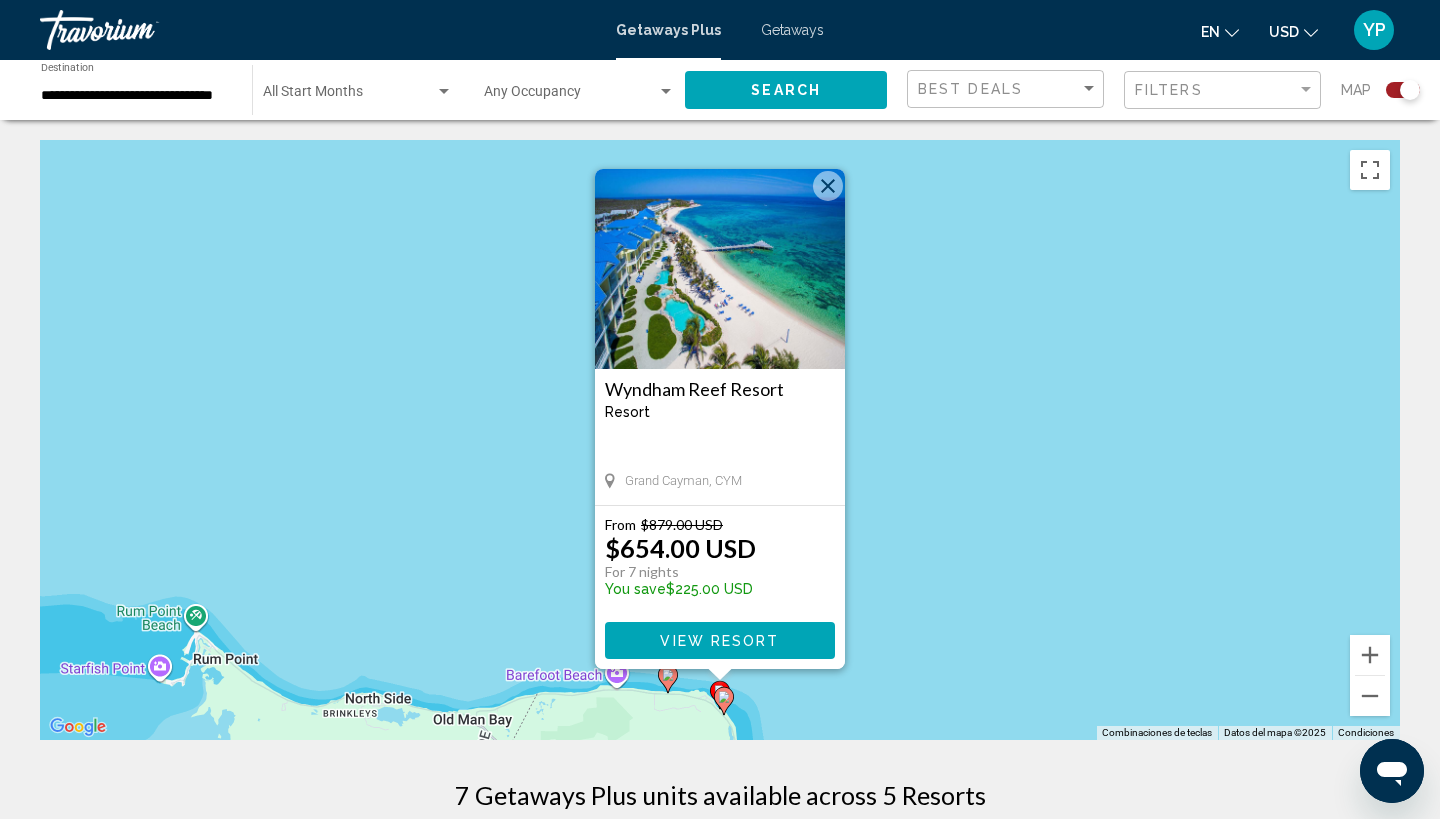 click 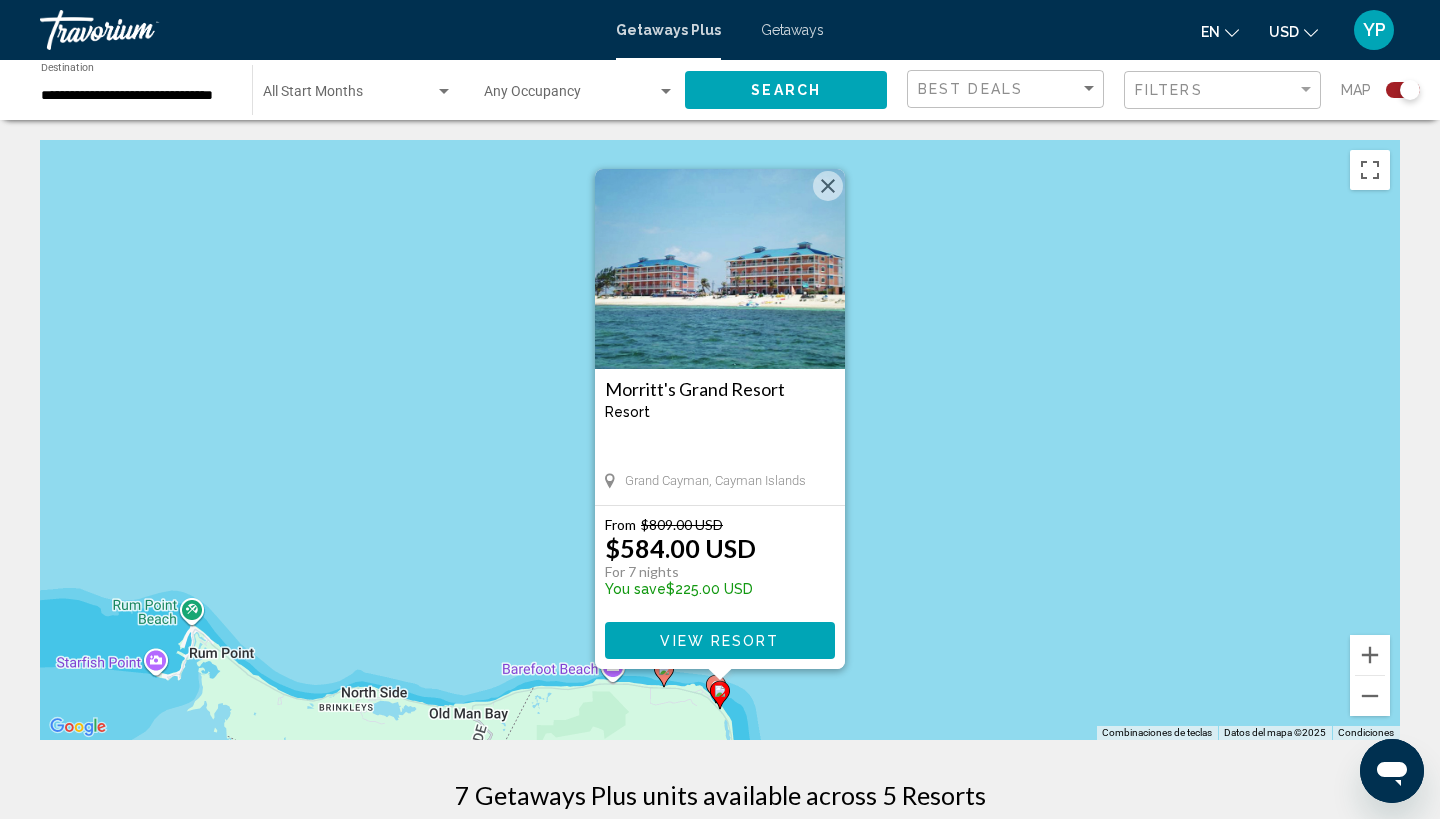click 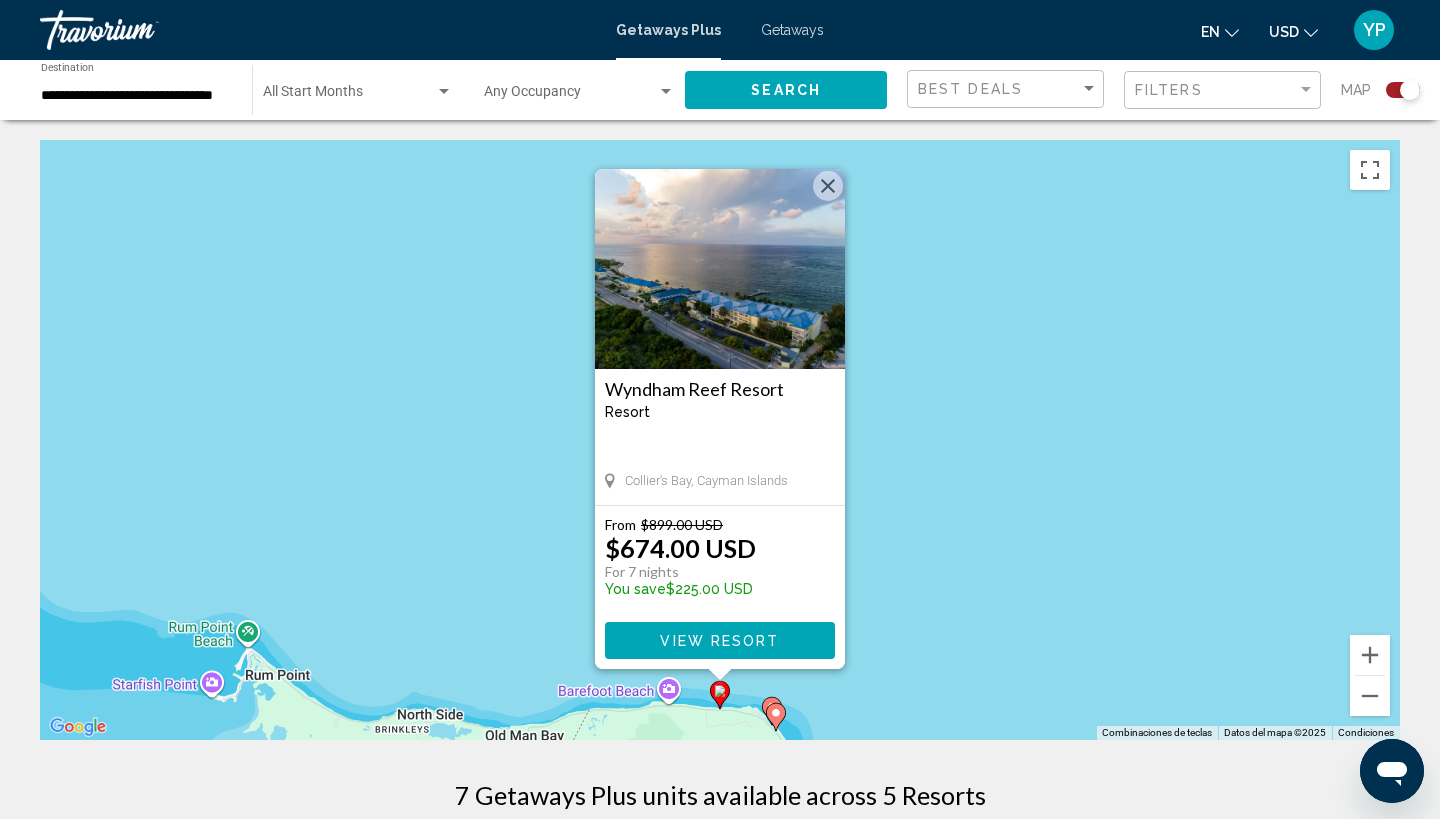 click 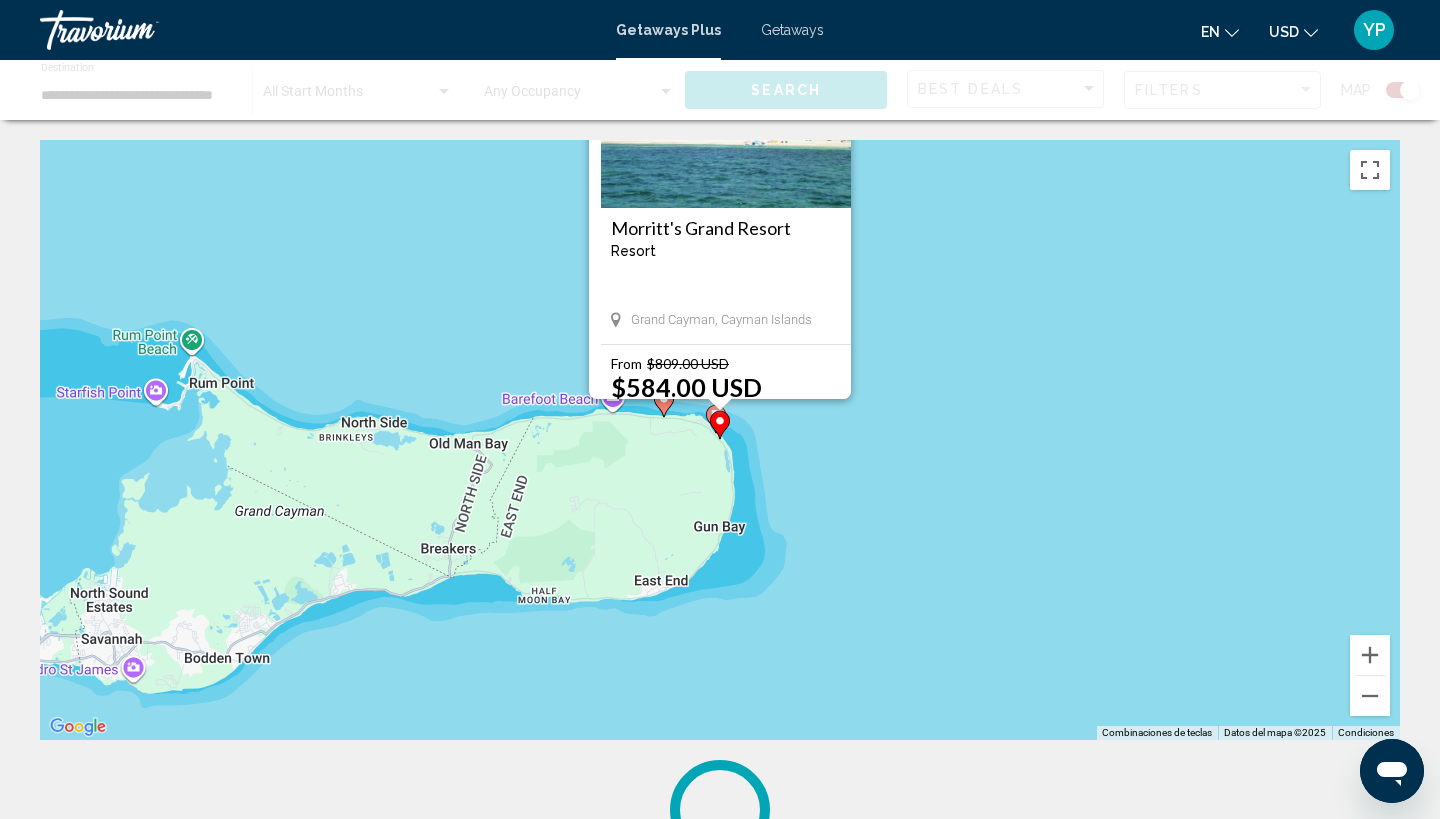 scroll, scrollTop: 0, scrollLeft: 0, axis: both 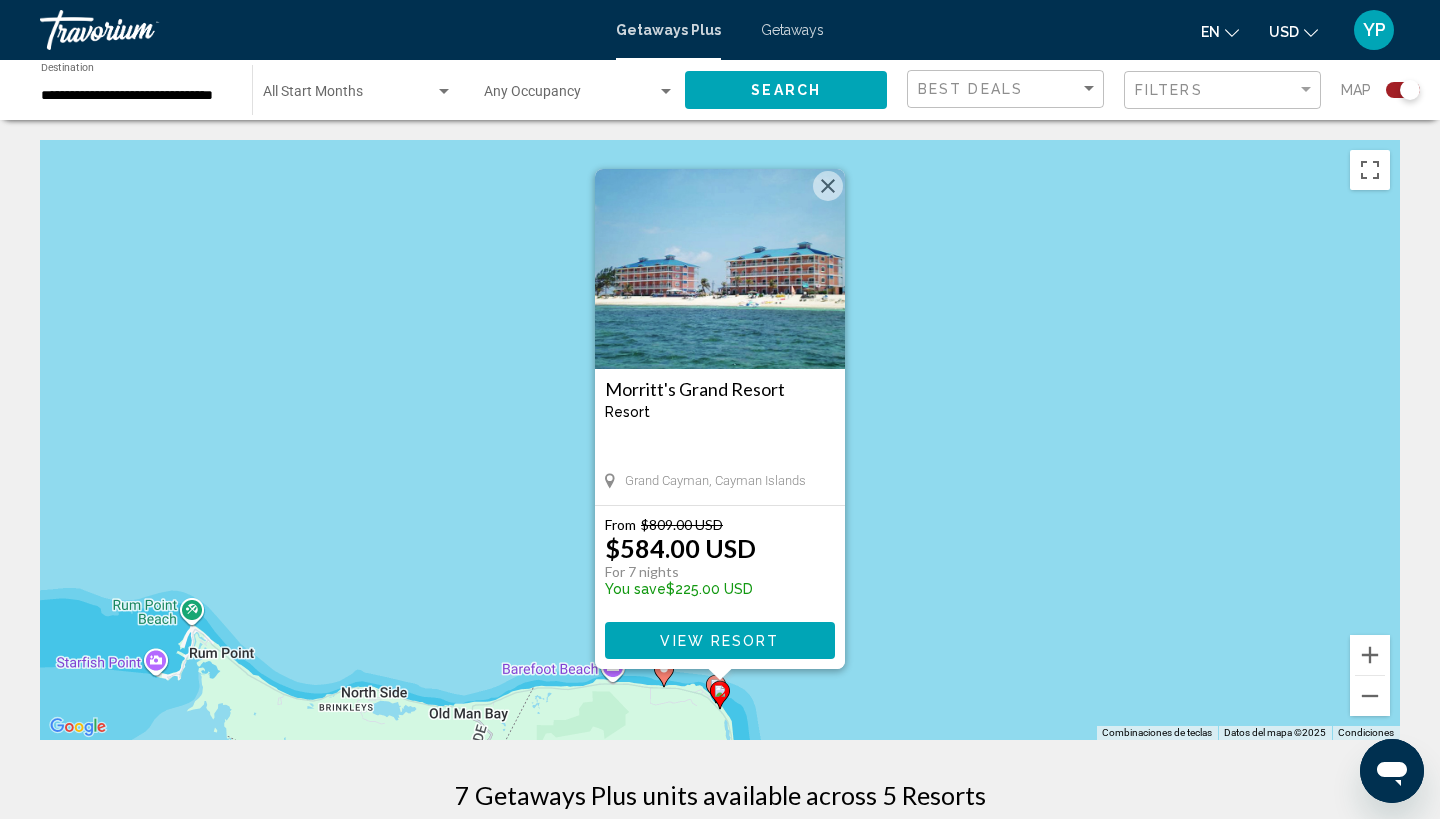 click 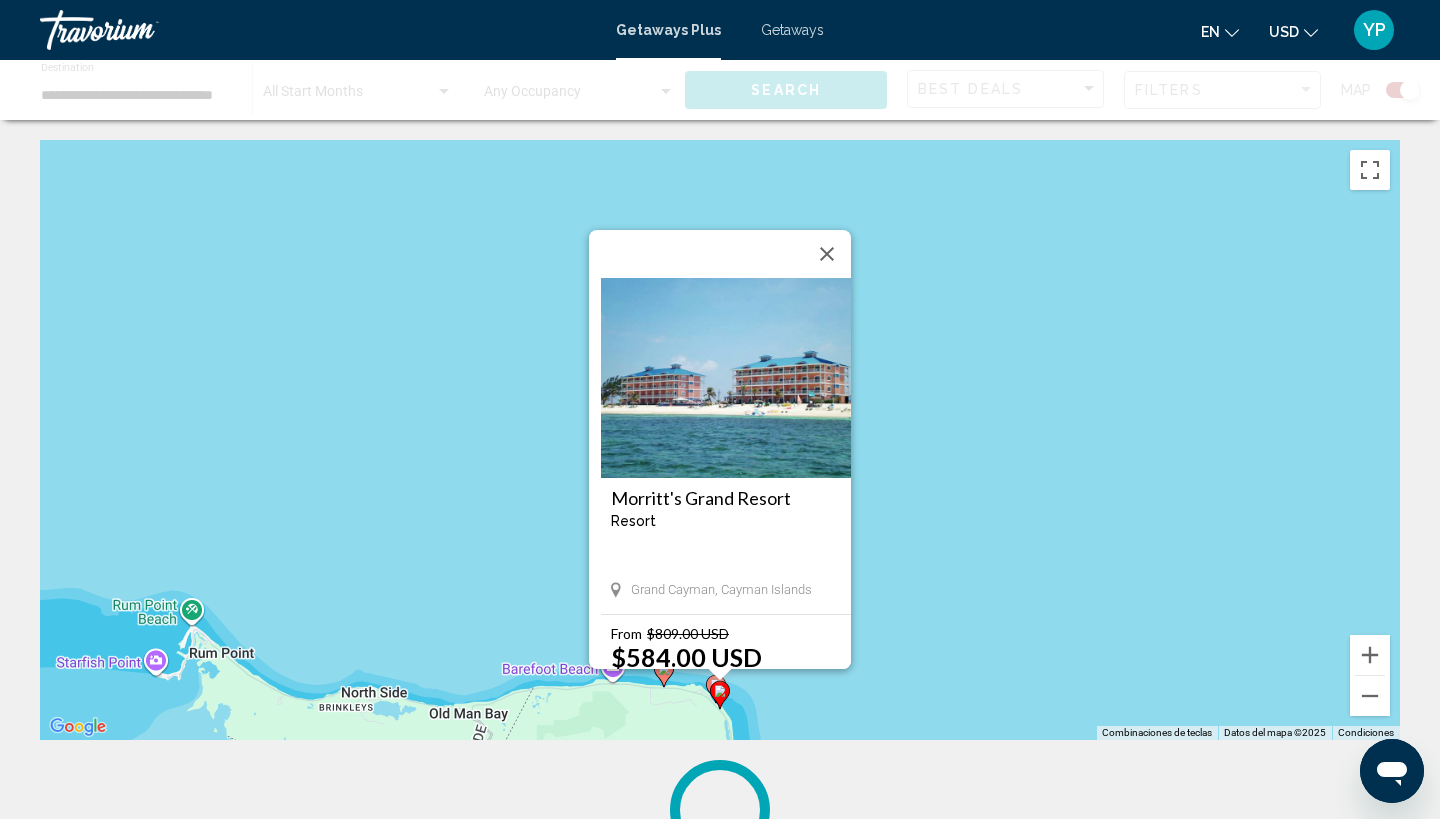 scroll, scrollTop: 0, scrollLeft: 0, axis: both 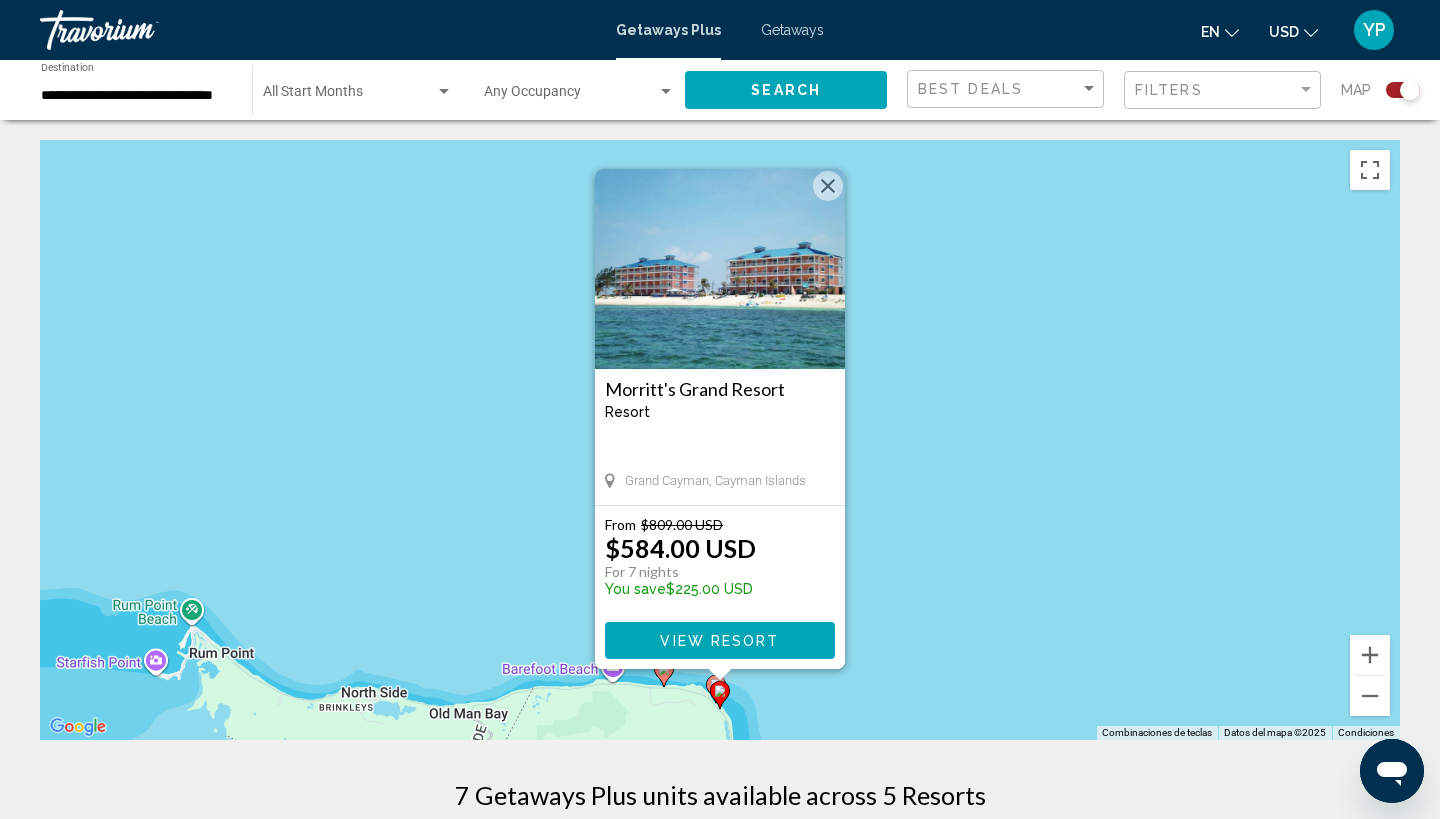 click on "Morritt's Grand Resort  Resort  -  This is an adults only resort
Grand Cayman, Cayman Islands From $809.00 USD $584.00 USD For 7 nights You save  $225.00 USD  View Resort" at bounding box center (720, 440) 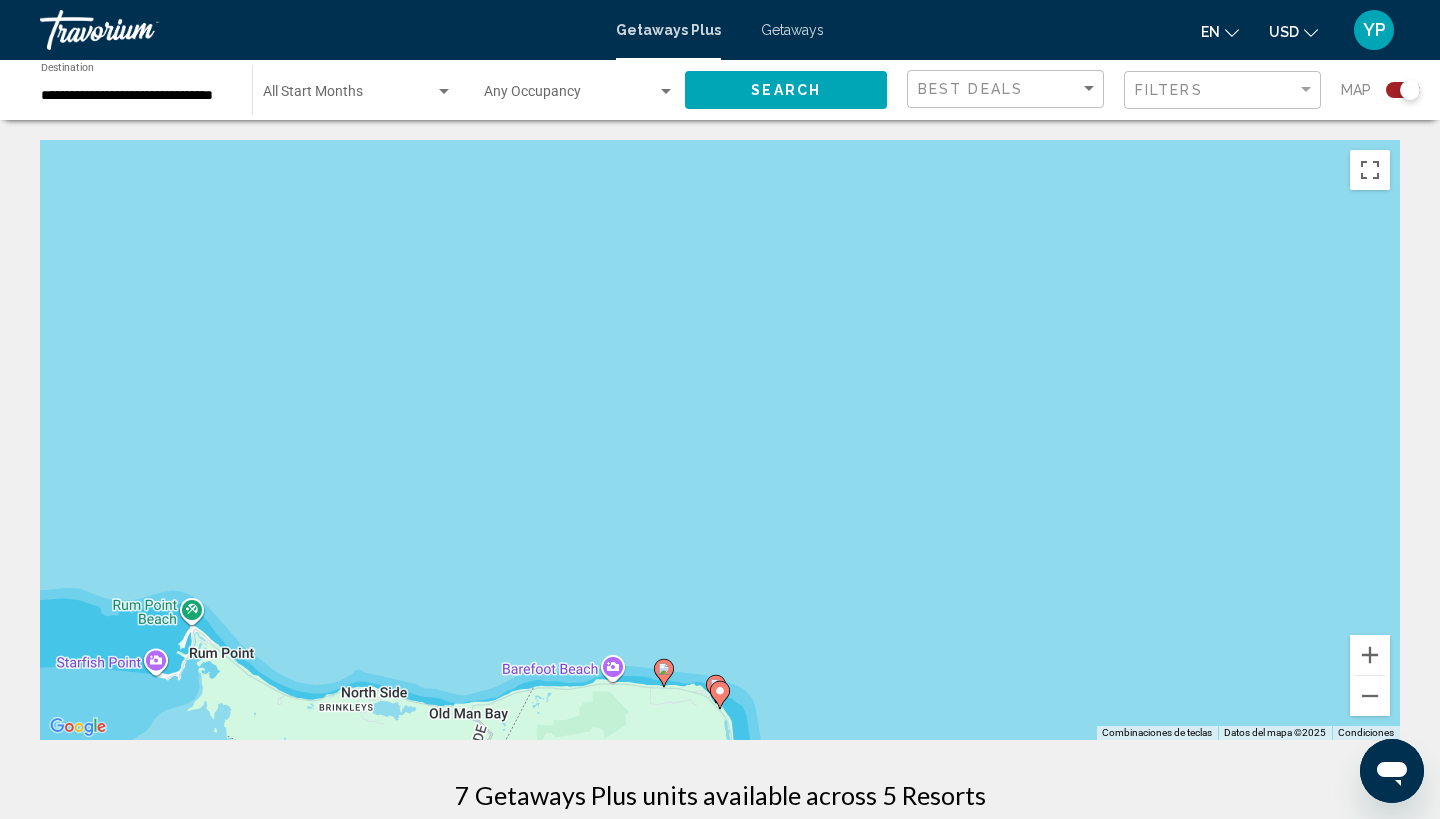 click on "Para activar la función de arrastrar con el teclado, presiona Alt + Intro. Una vez que estés en el estado de arrastrar con el teclado, usa las teclas de flecha para mover el marcador. Para completar la acción, presiona la tecla Intro. Para cancelar, presiona Escape." at bounding box center [720, 440] 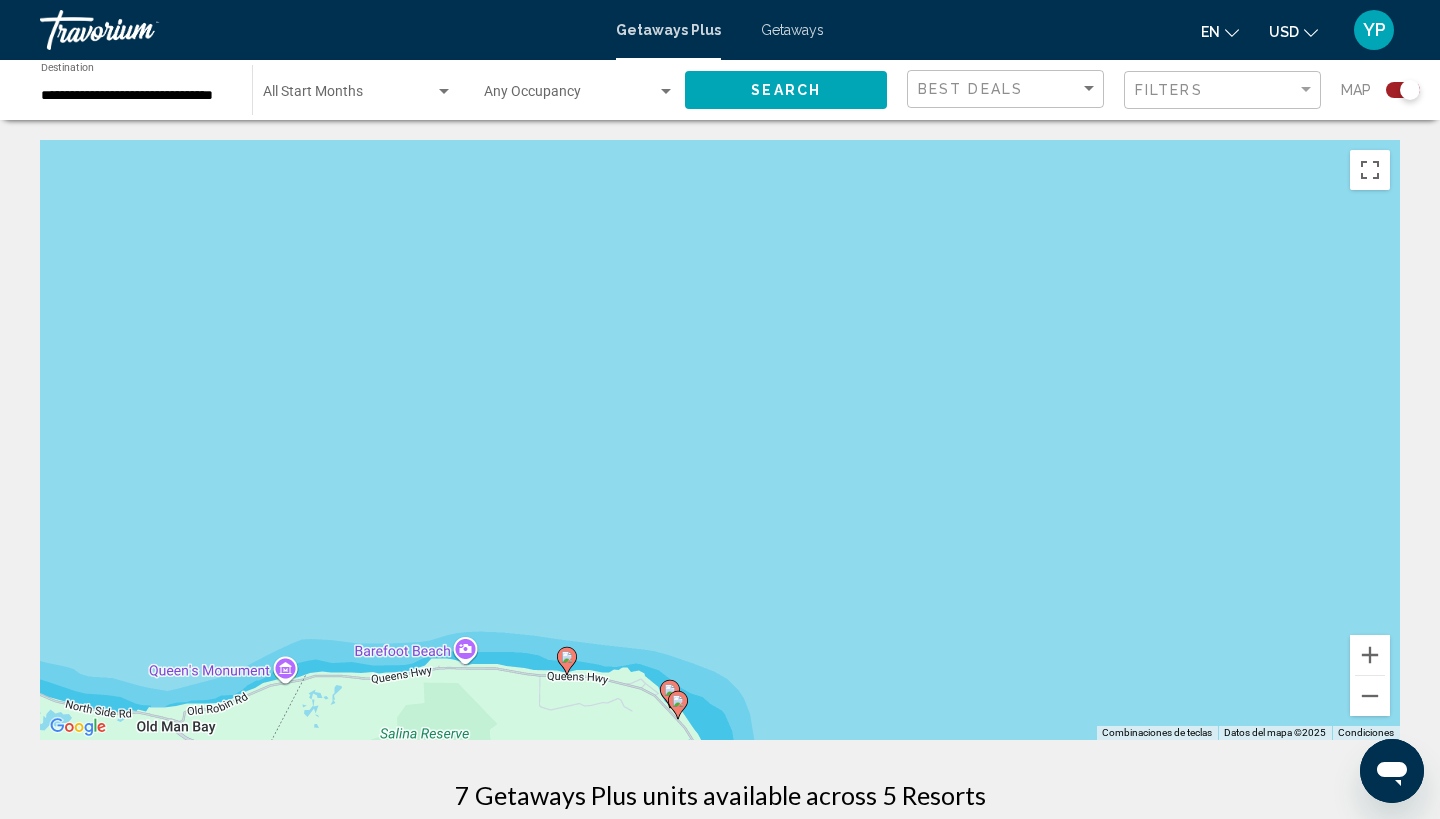 click on "Para activar la función de arrastrar con el teclado, presiona Alt + Intro. Una vez que estés en el estado de arrastrar con el teclado, usa las teclas de flecha para mover el marcador. Para completar la acción, presiona la tecla Intro. Para cancelar, presiona Escape." at bounding box center [720, 440] 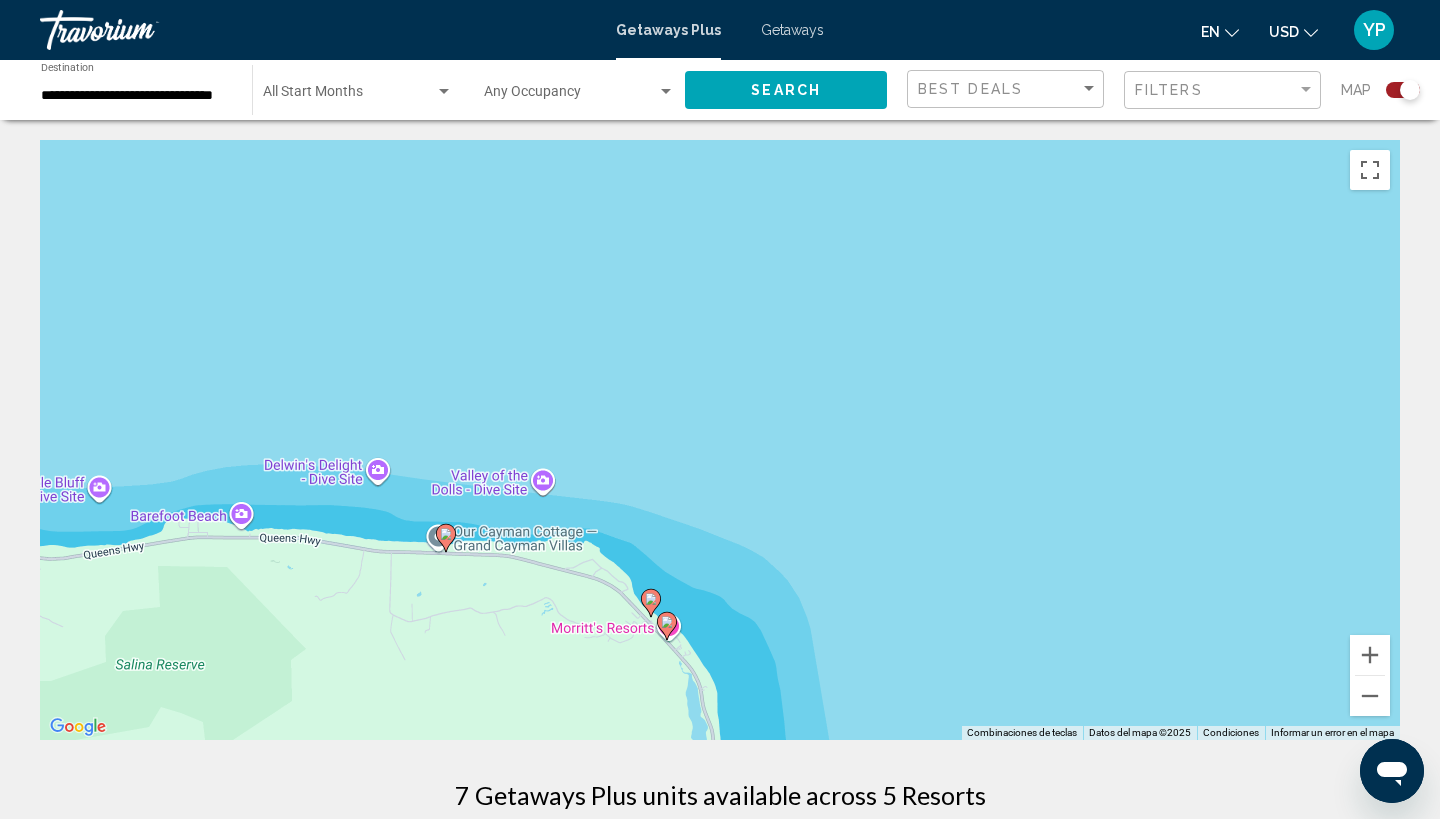 drag, startPoint x: 665, startPoint y: 702, endPoint x: 784, endPoint y: 581, distance: 169.71152 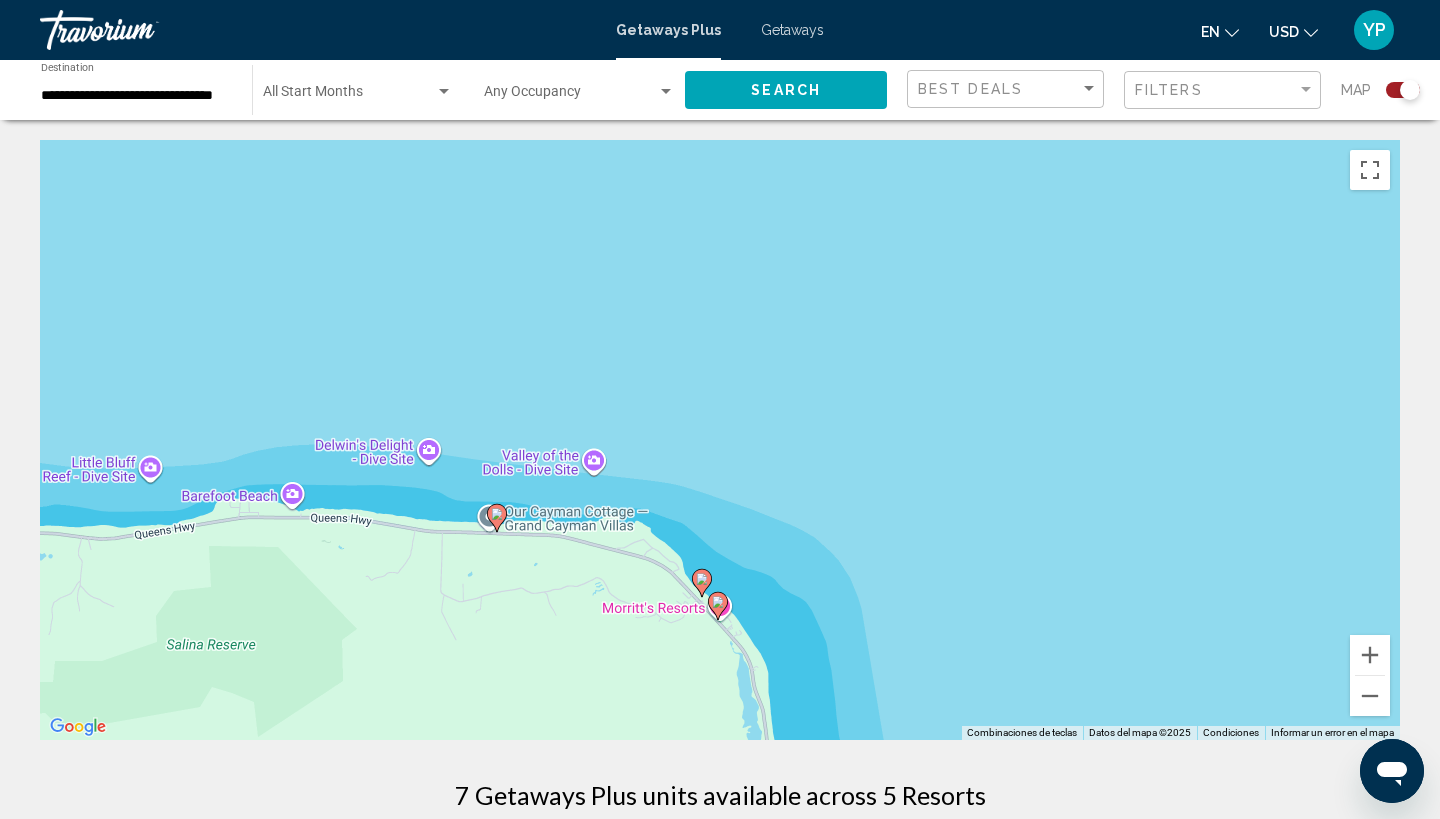 click 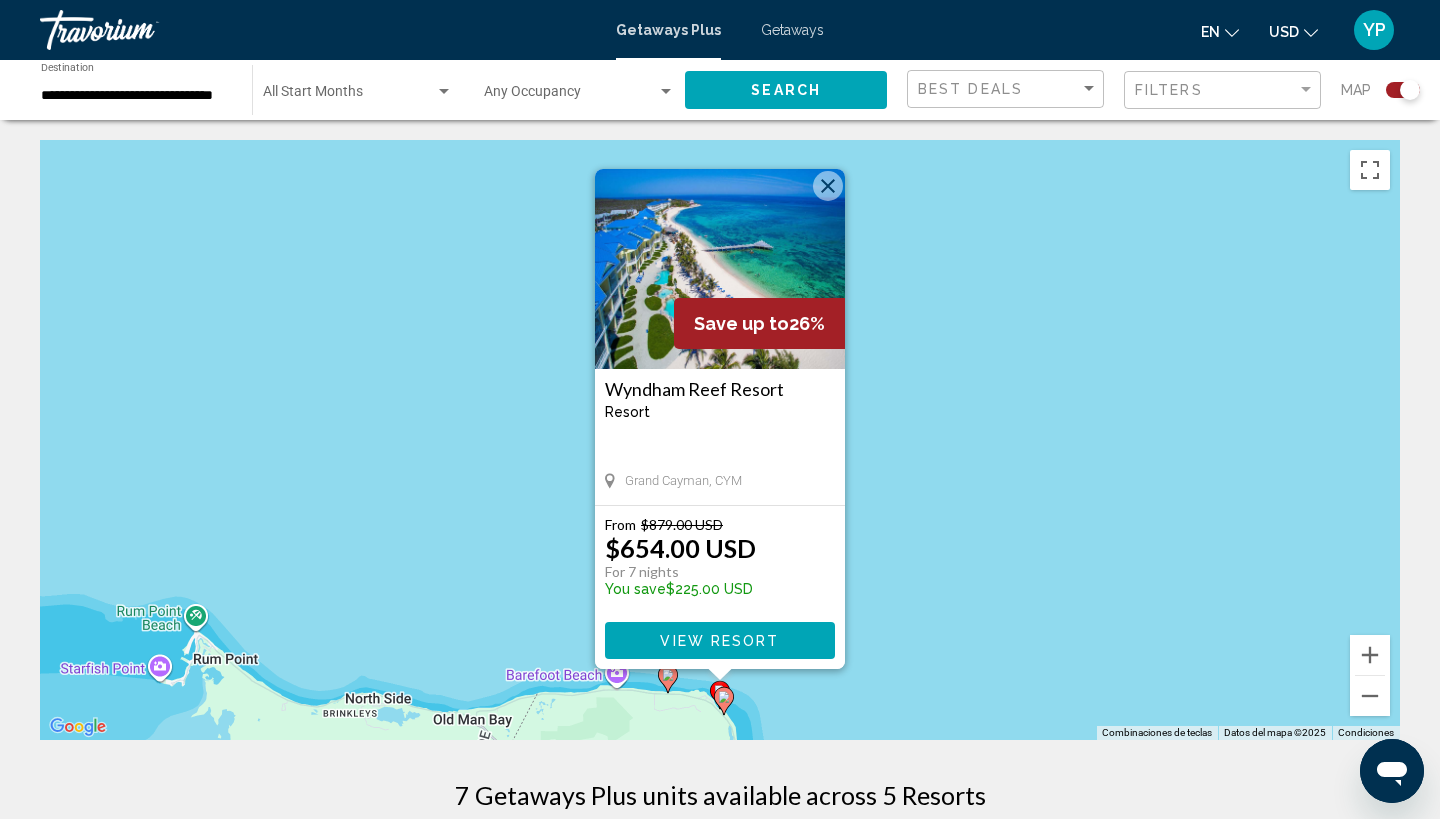 click 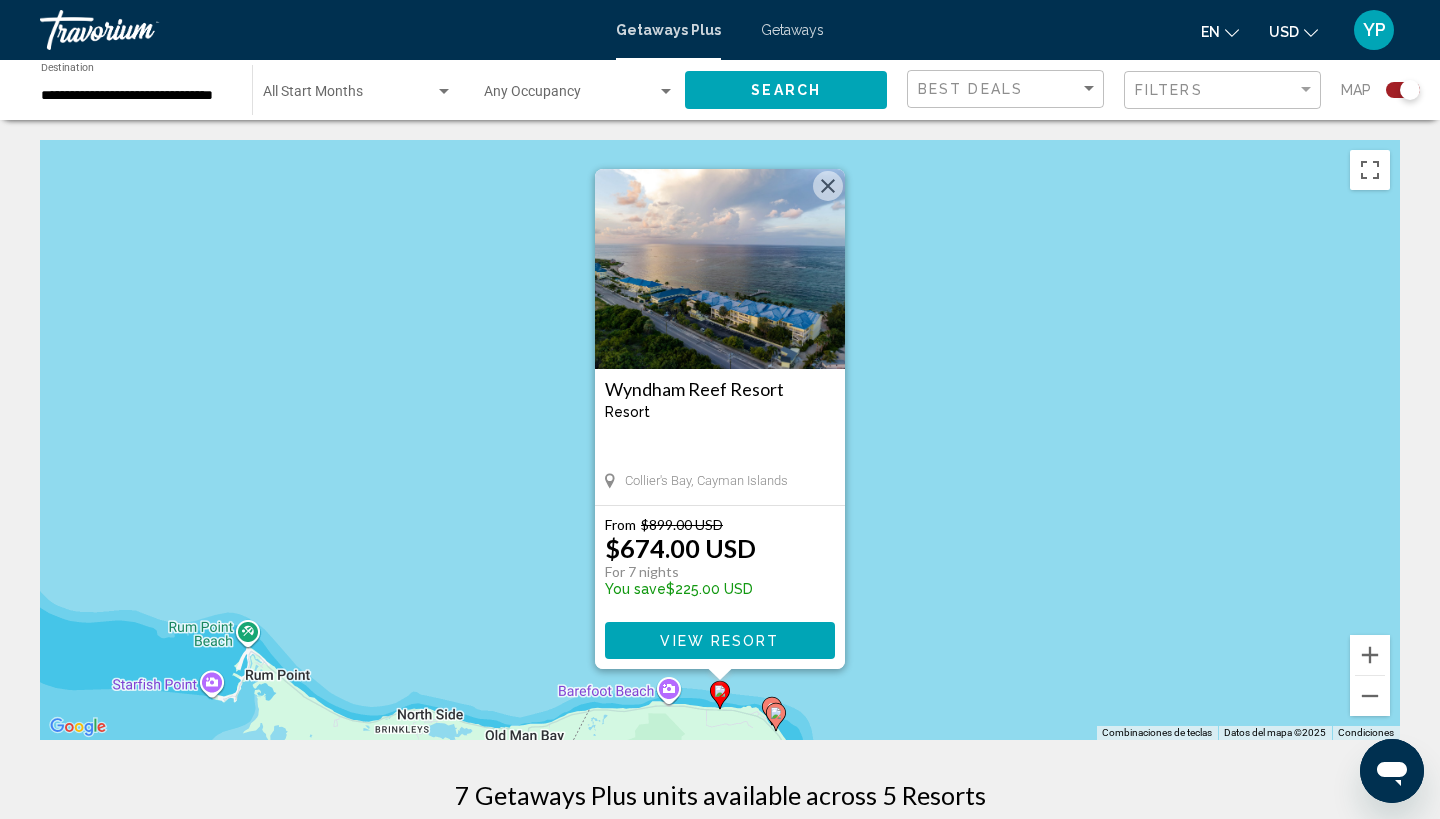 click at bounding box center [720, 269] 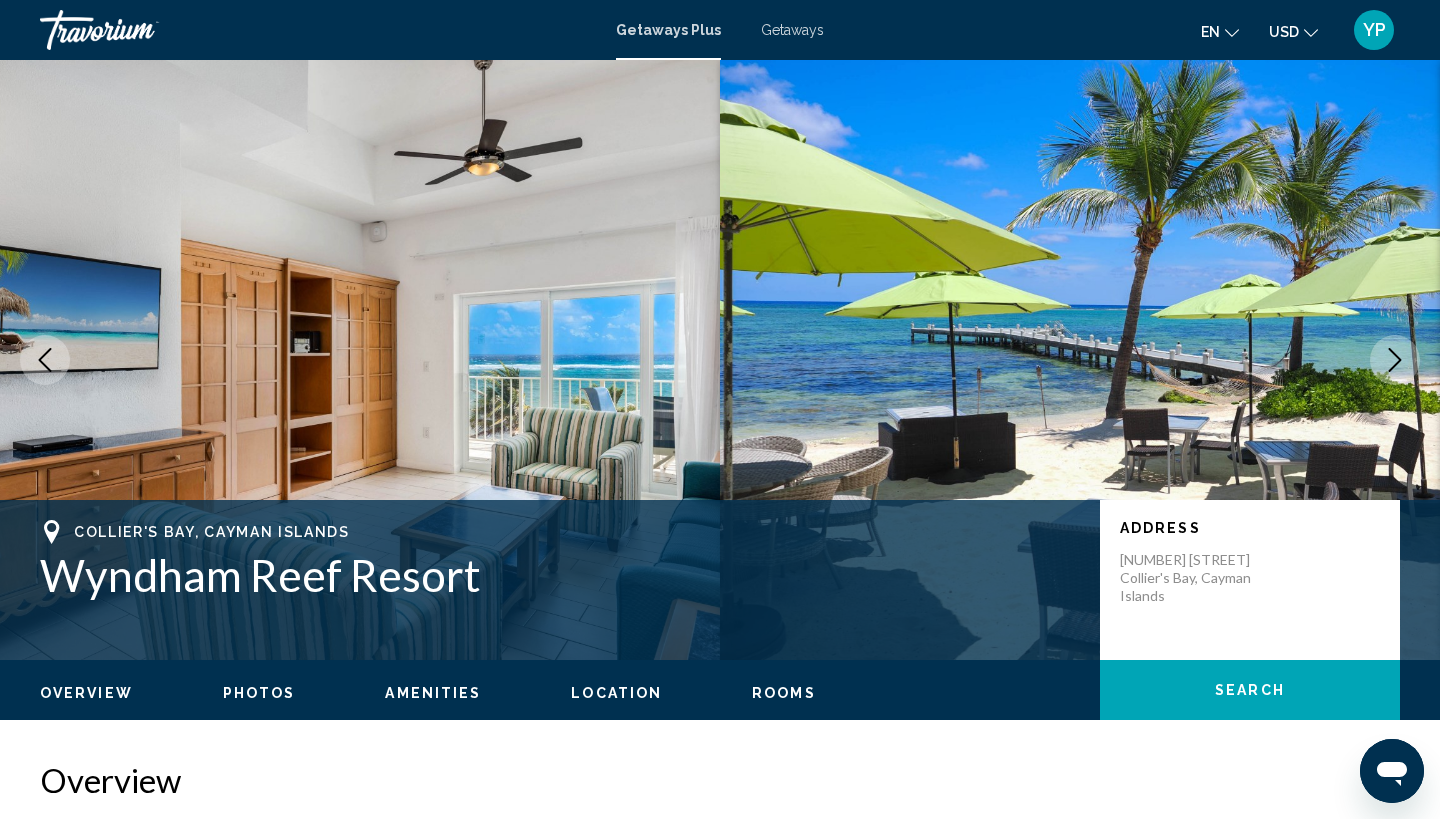 type 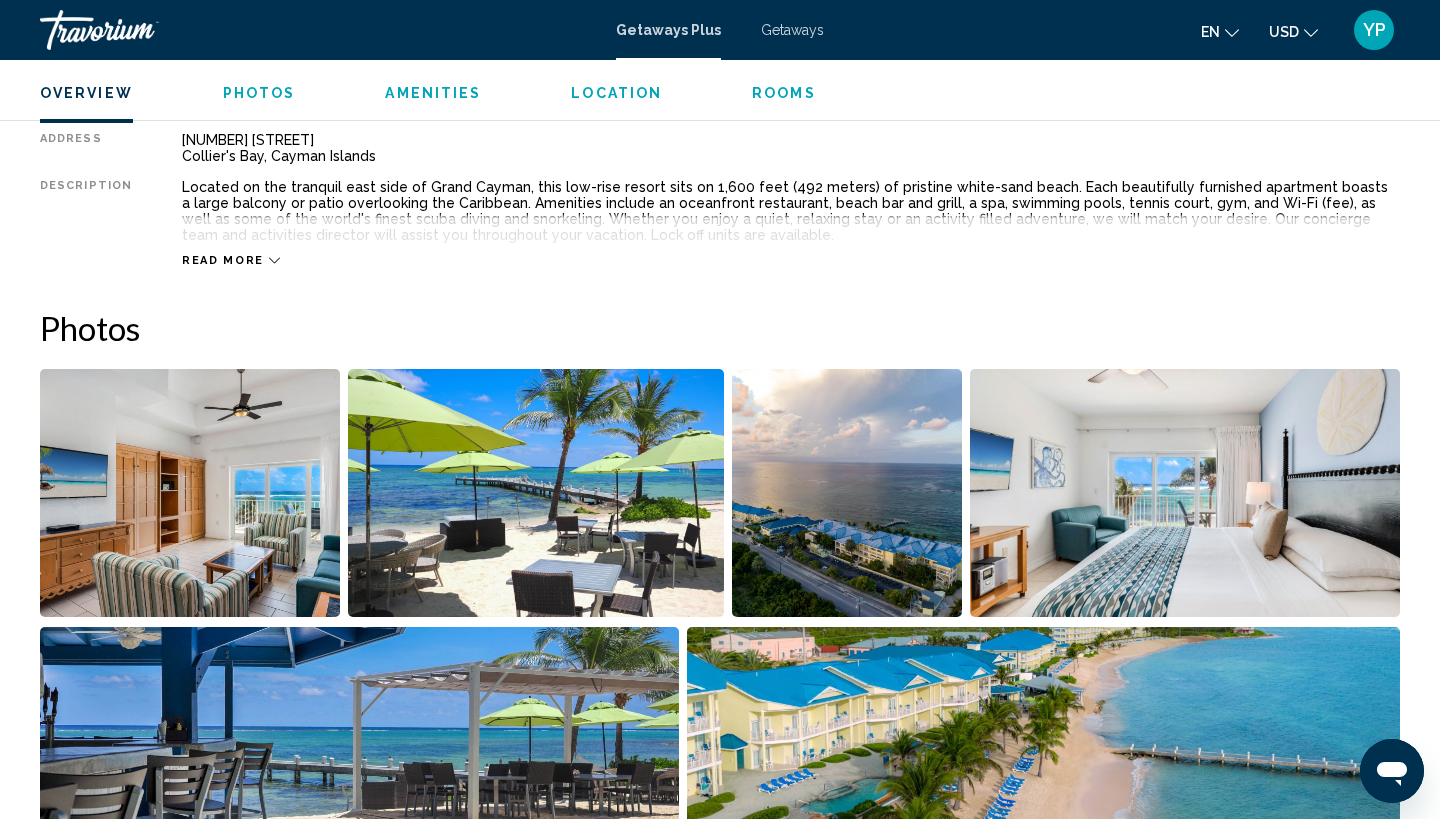 scroll, scrollTop: 731, scrollLeft: 0, axis: vertical 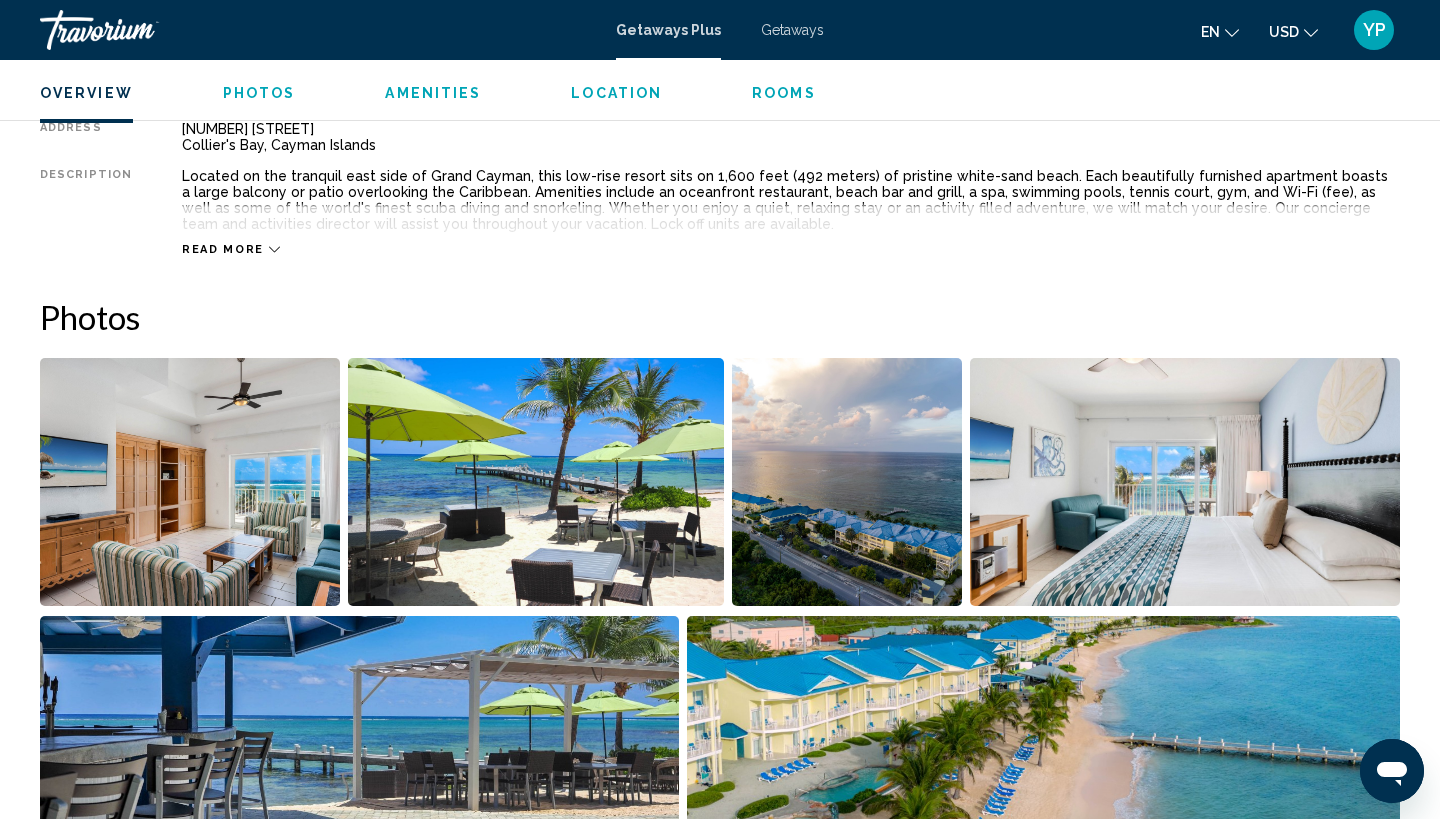 click at bounding box center [535, 482] 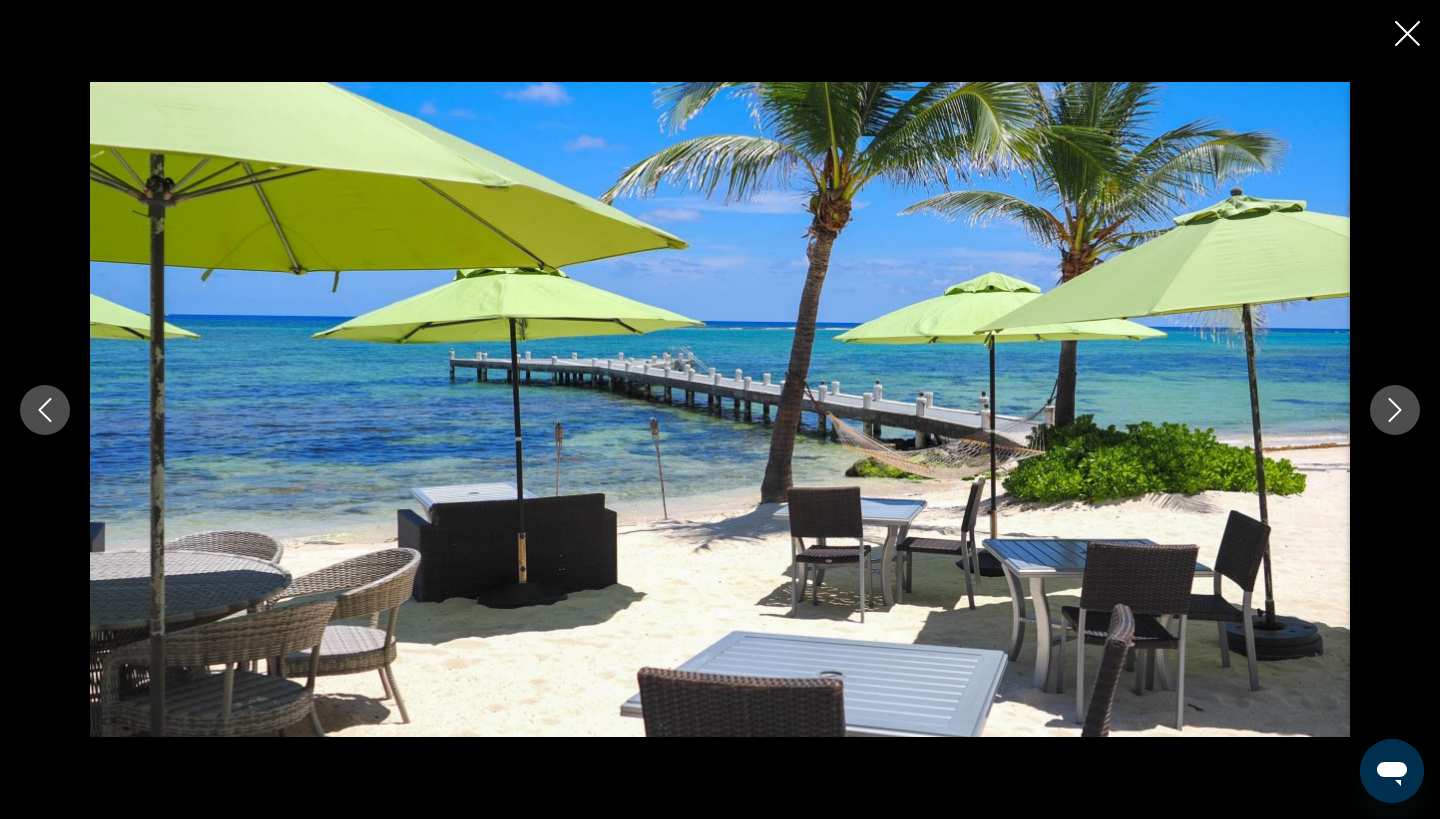 click 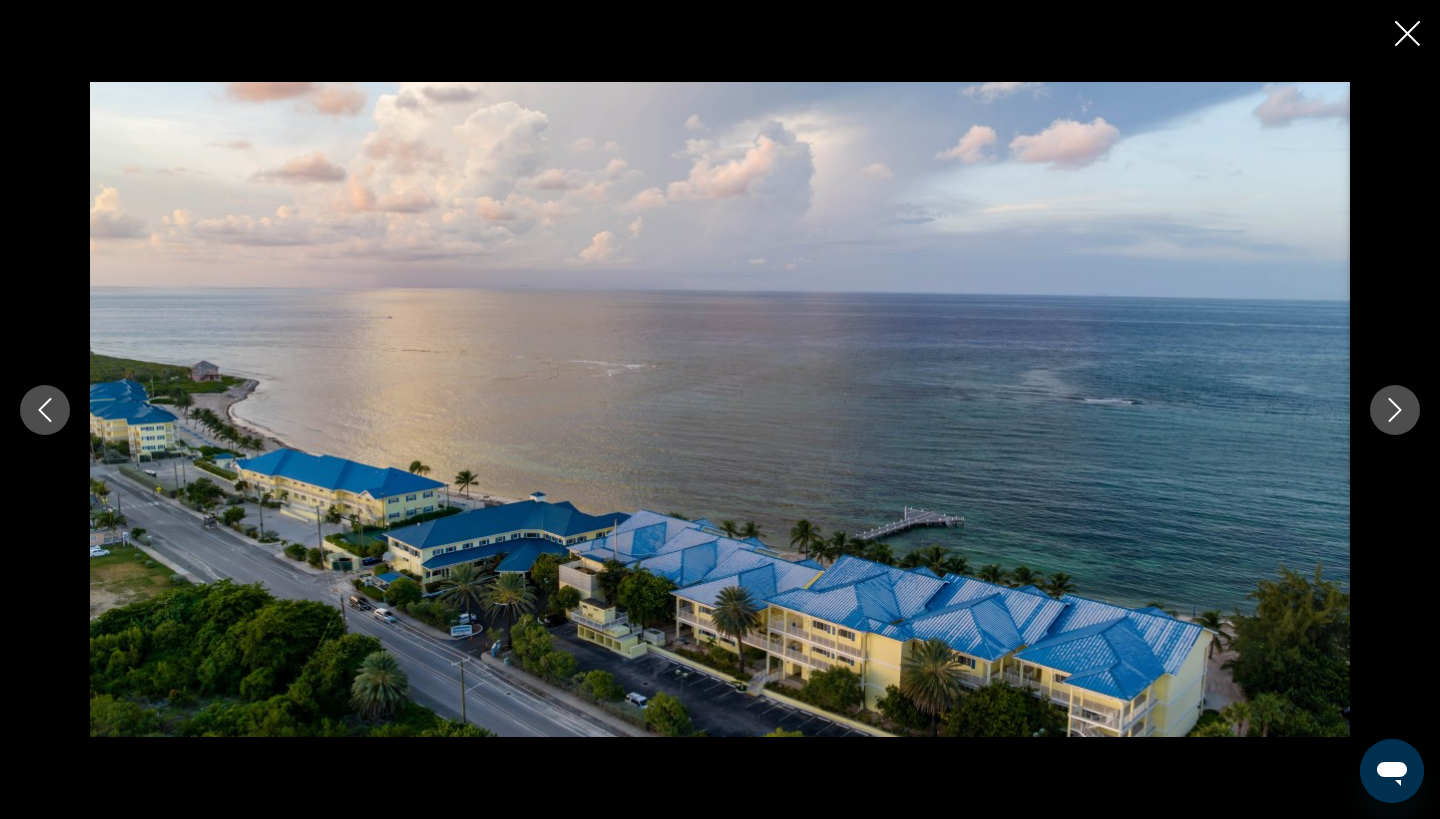 click 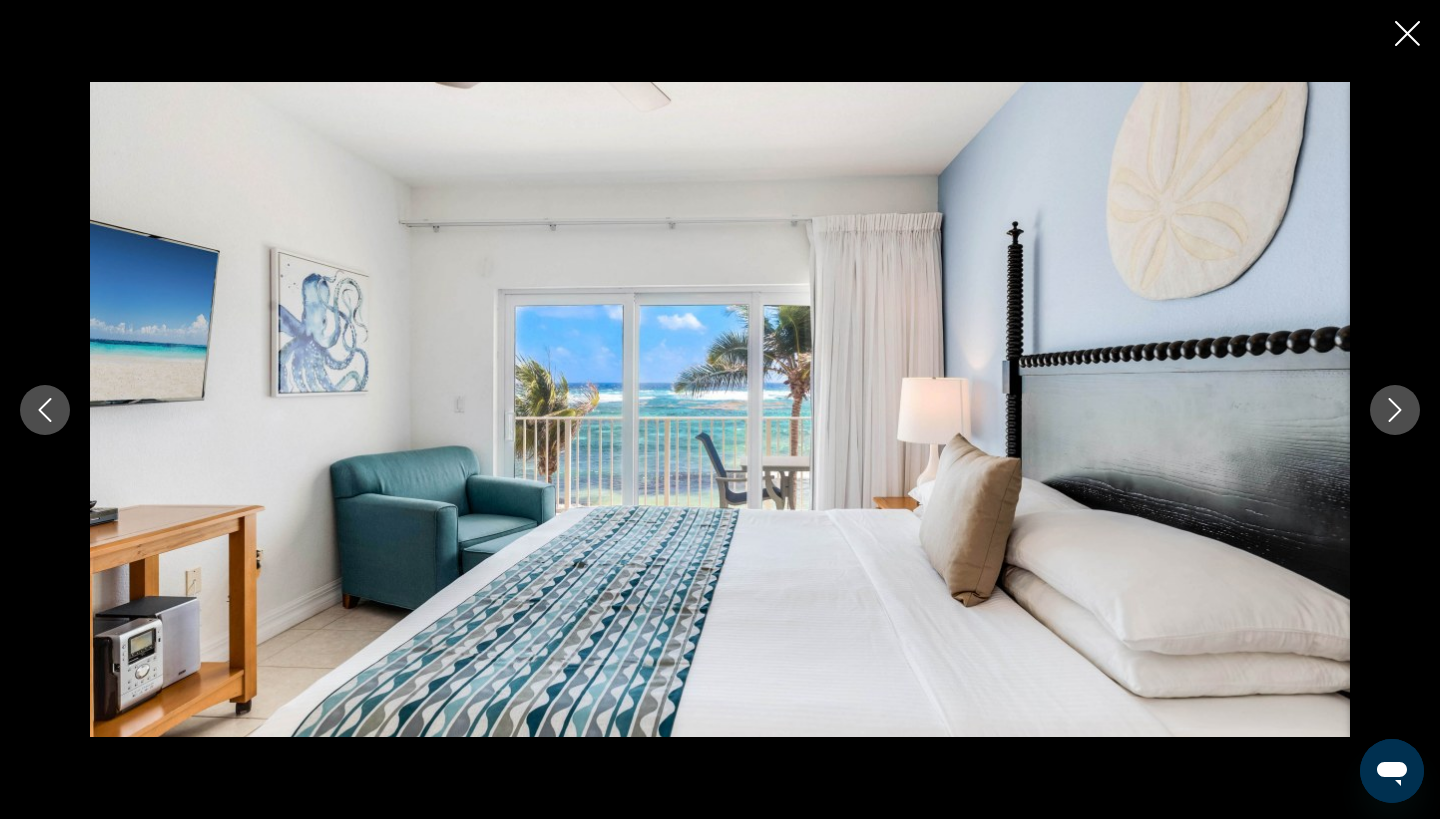 click 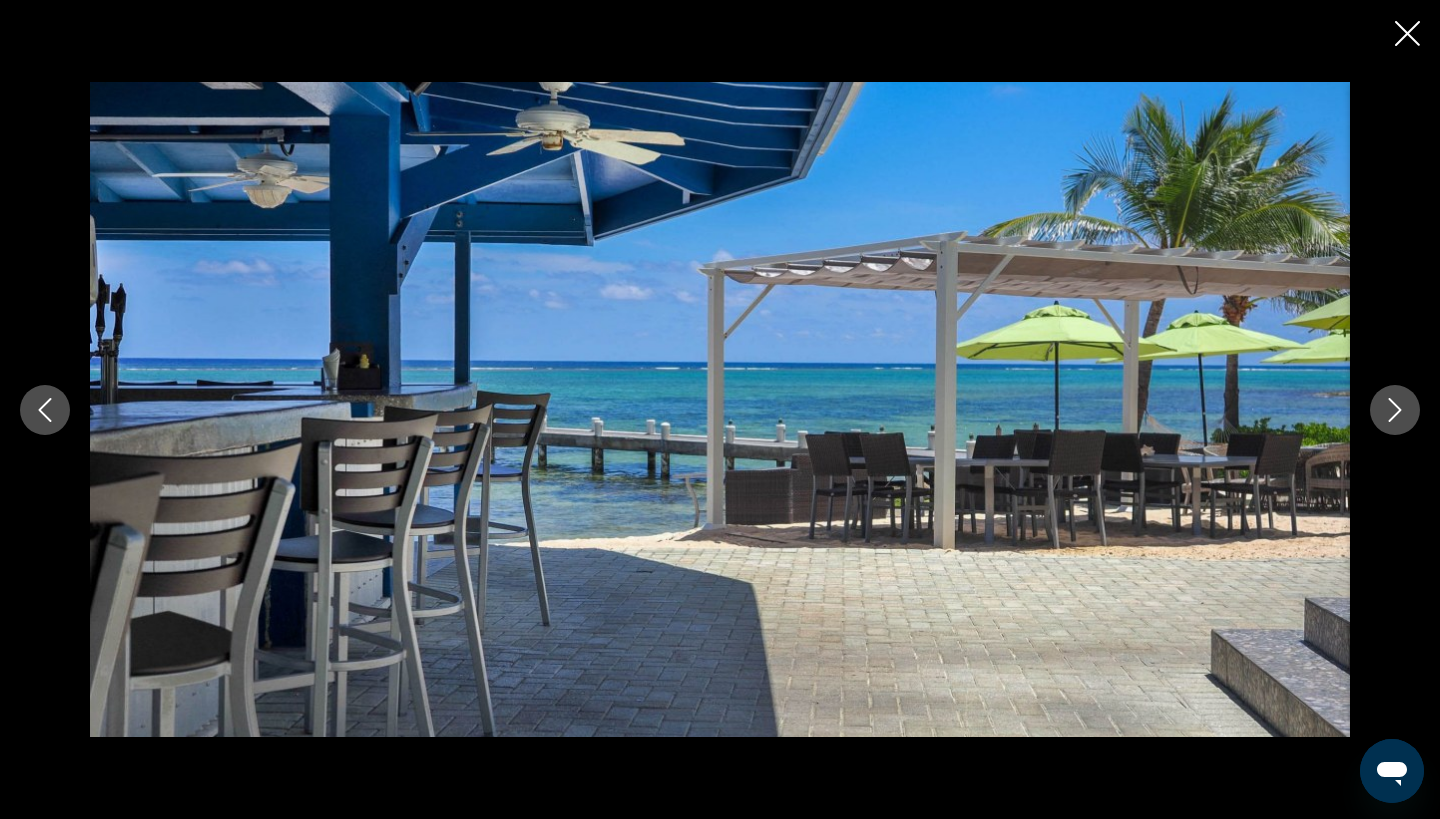 click 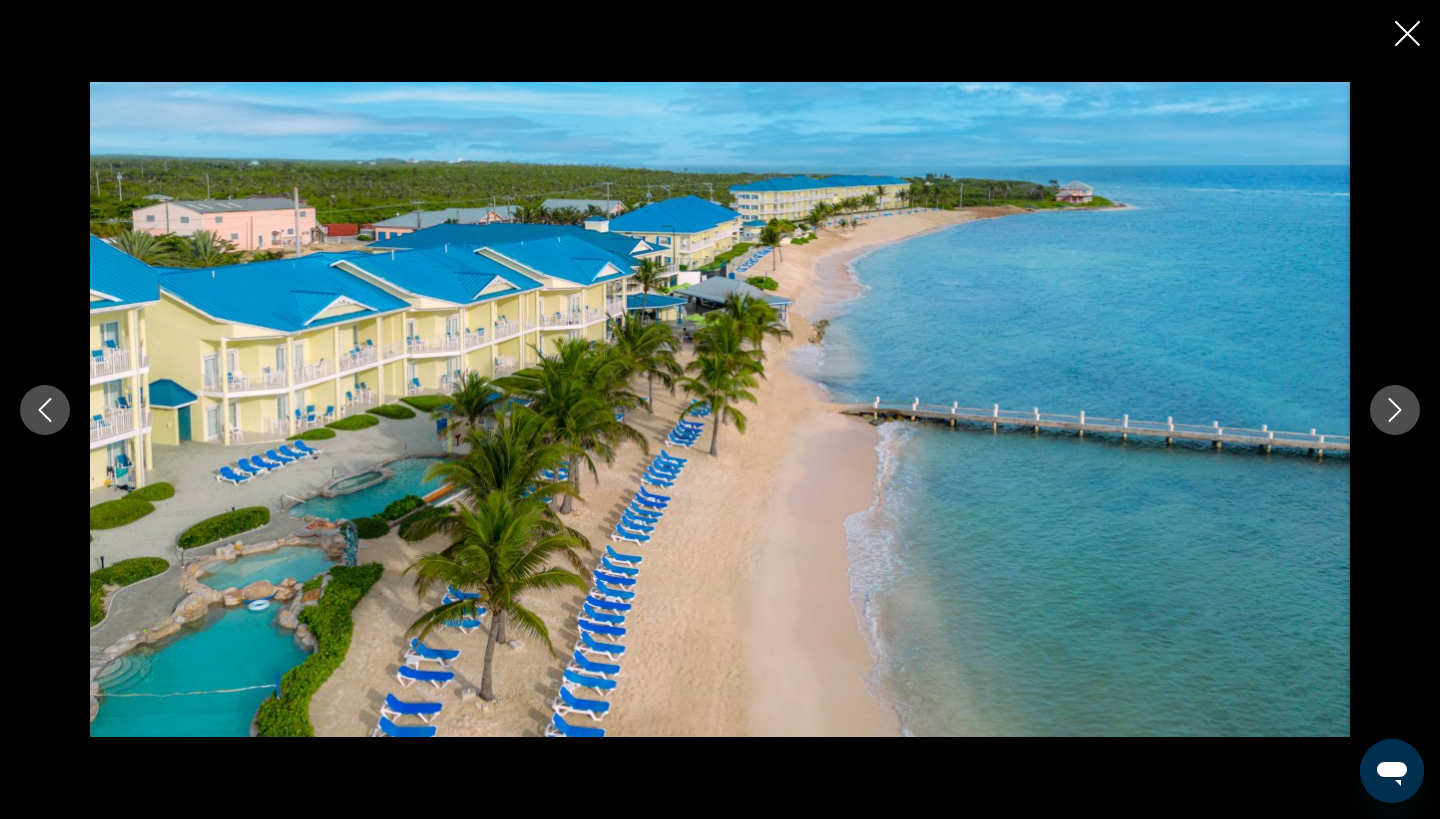 click 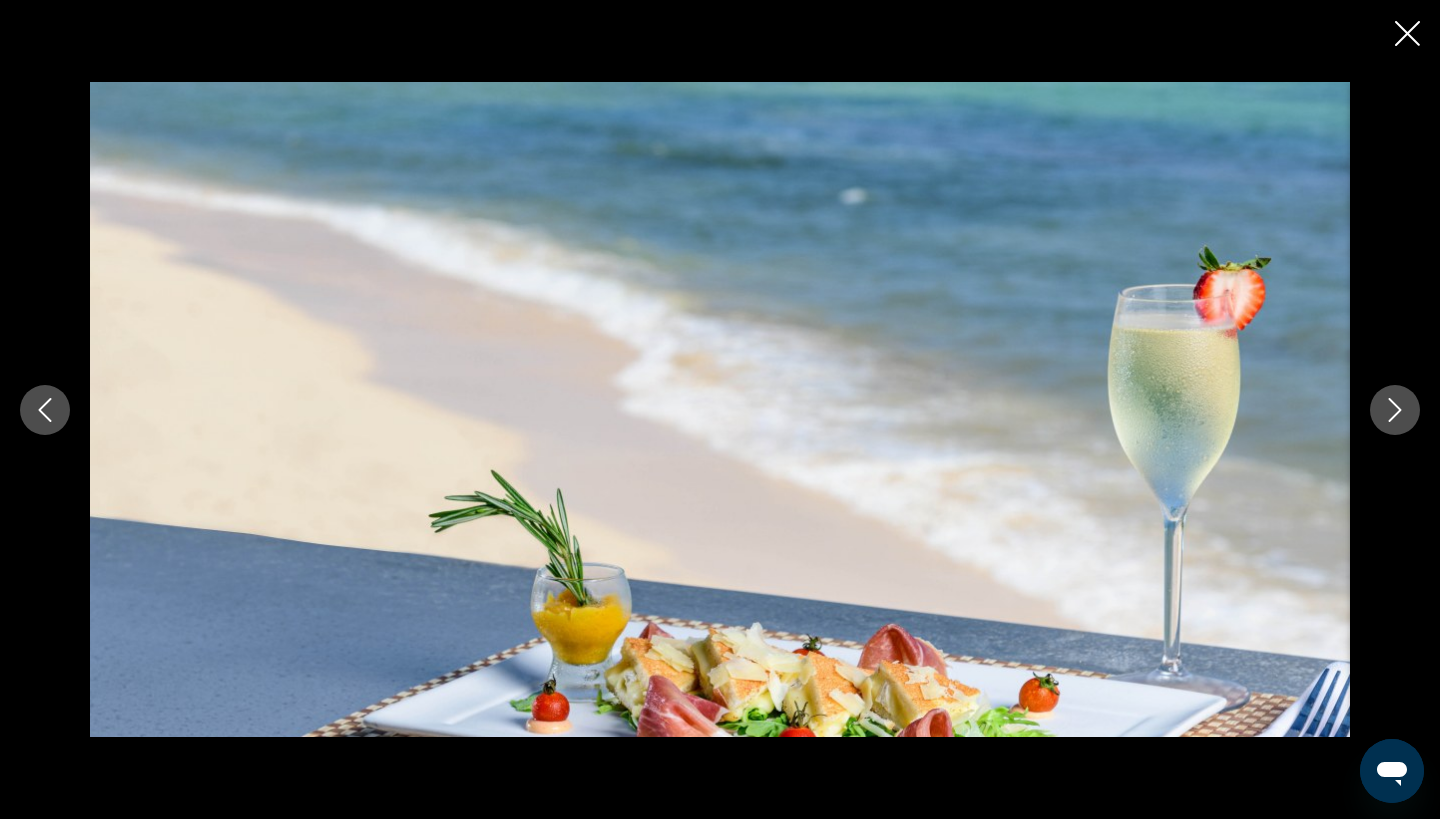 click 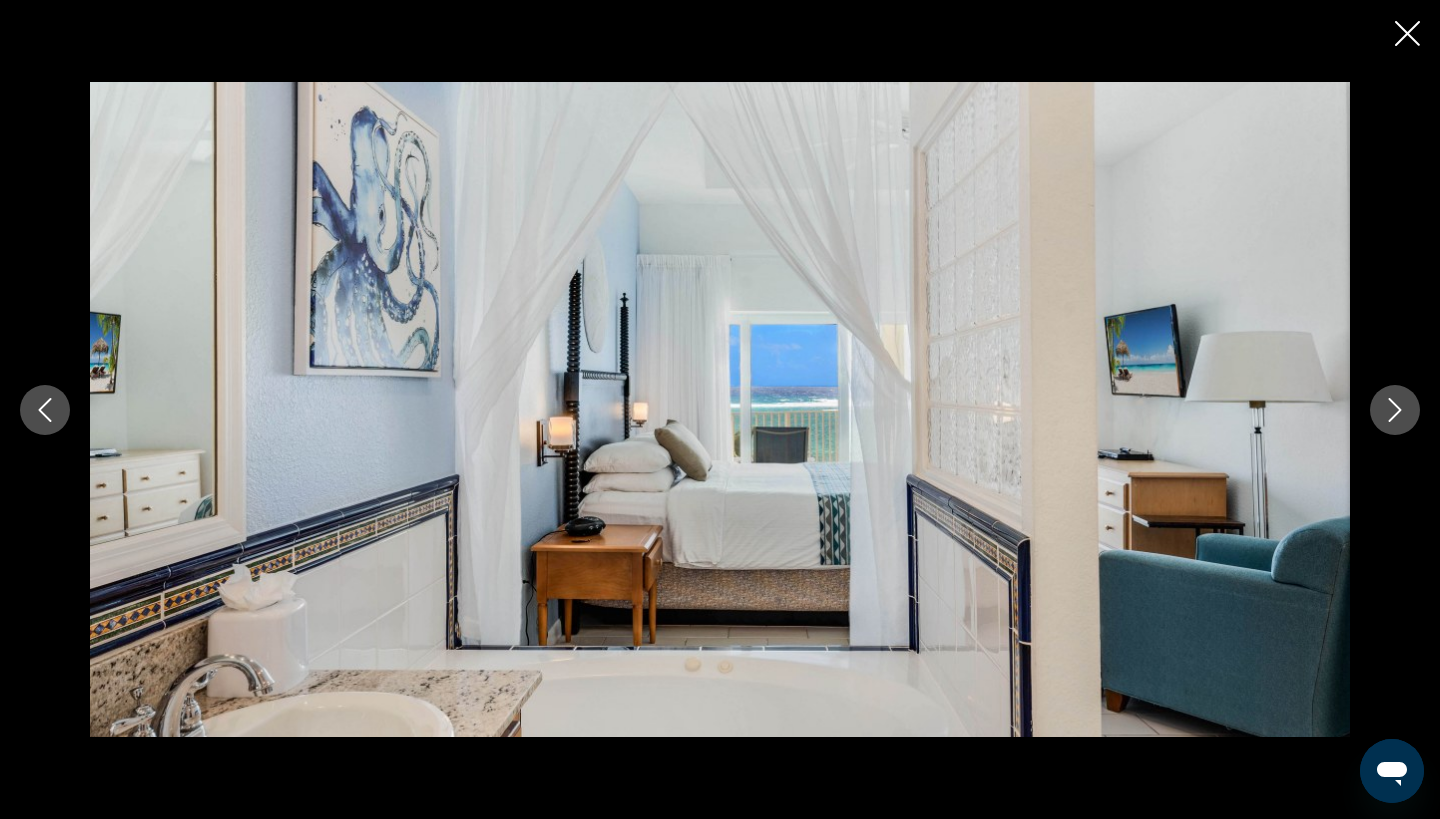click 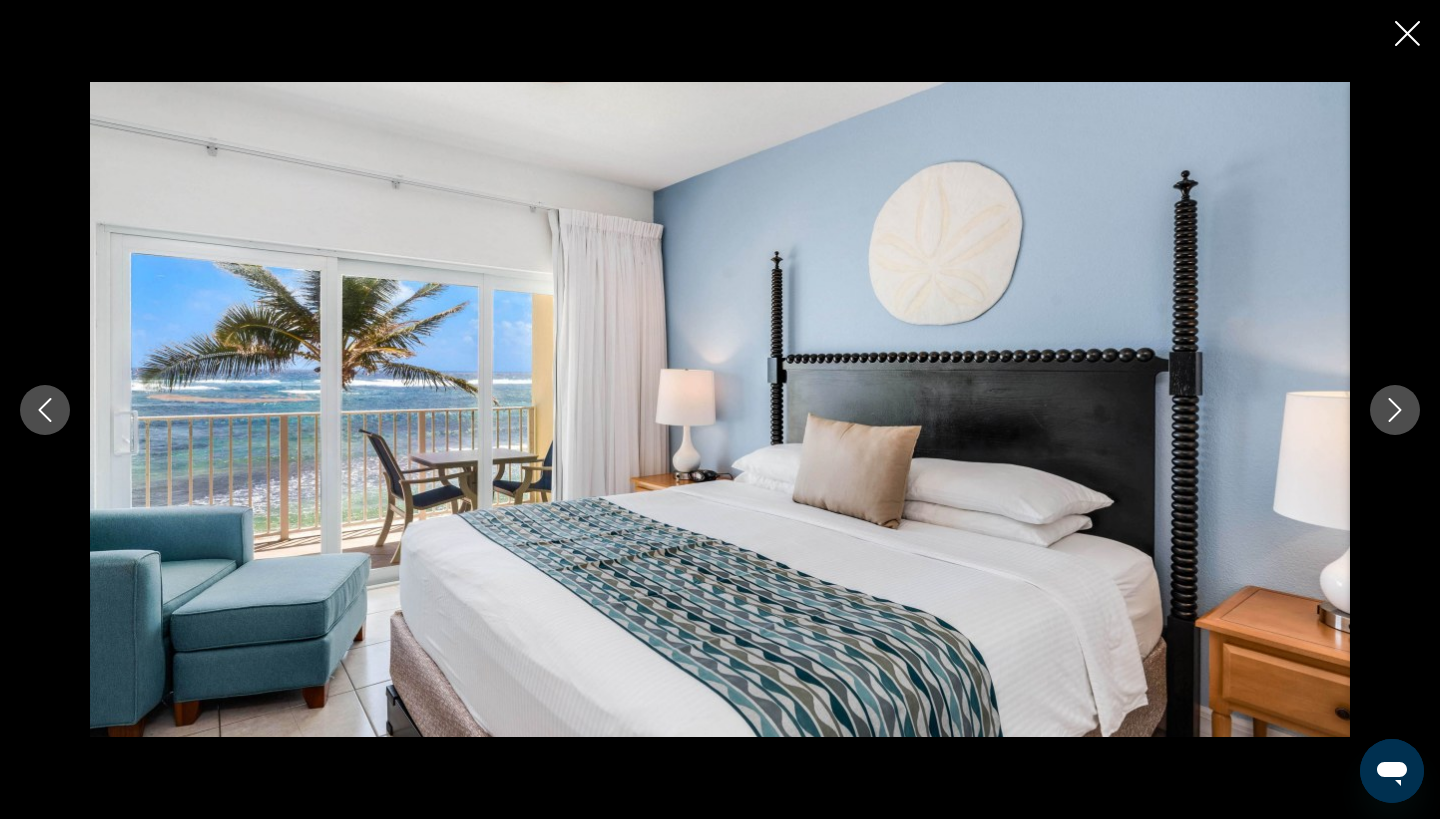 click 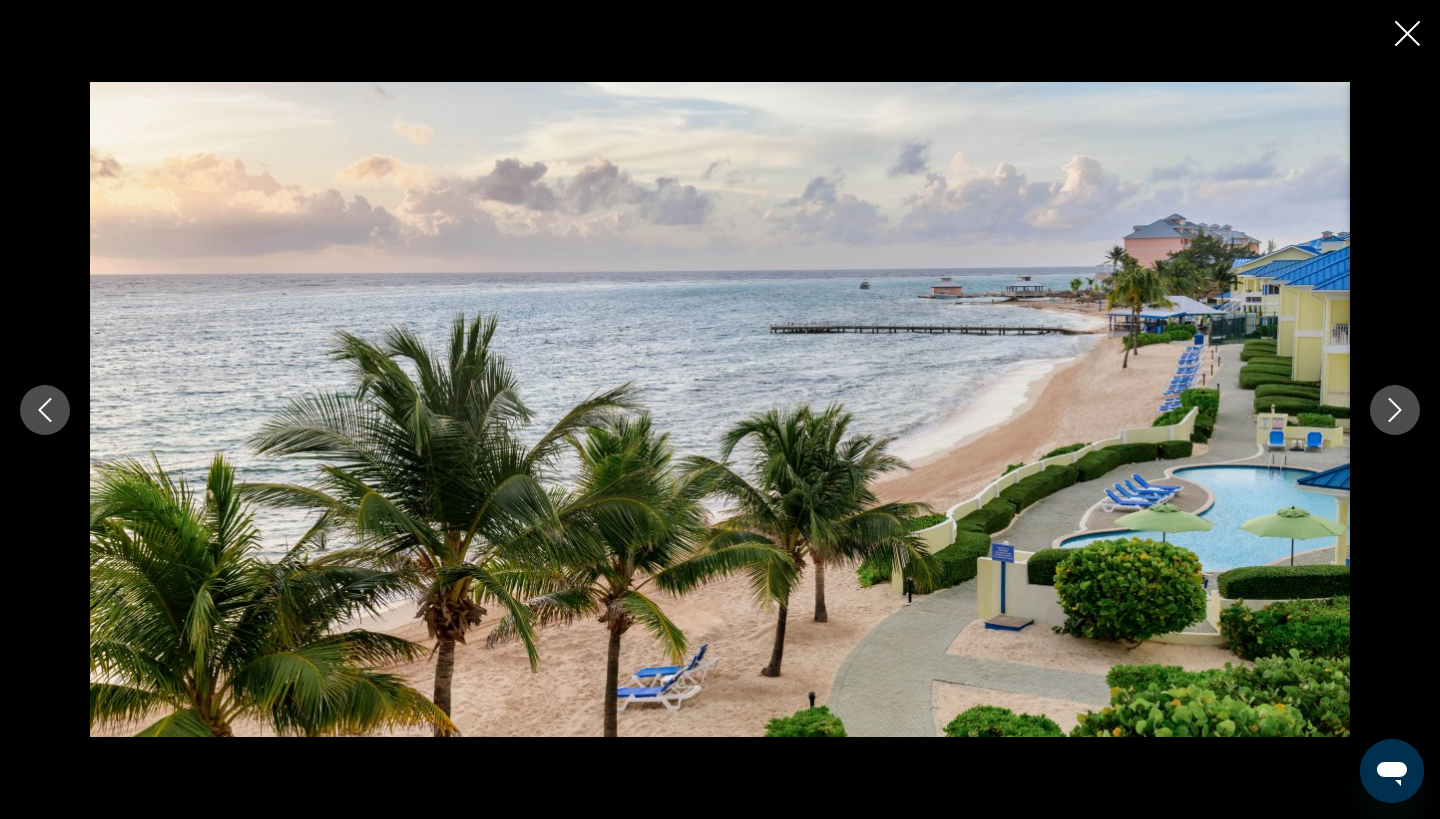 click 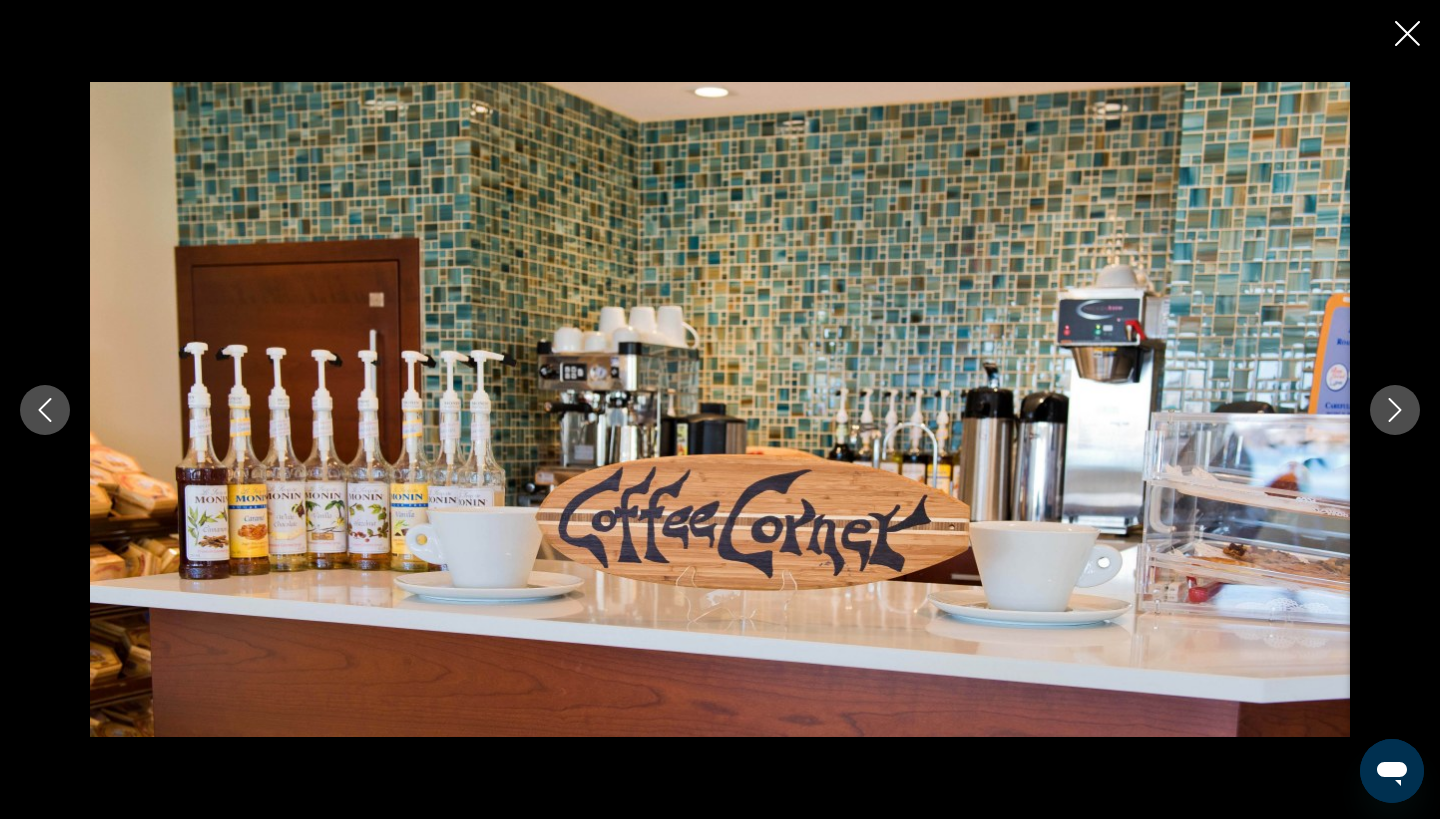 click 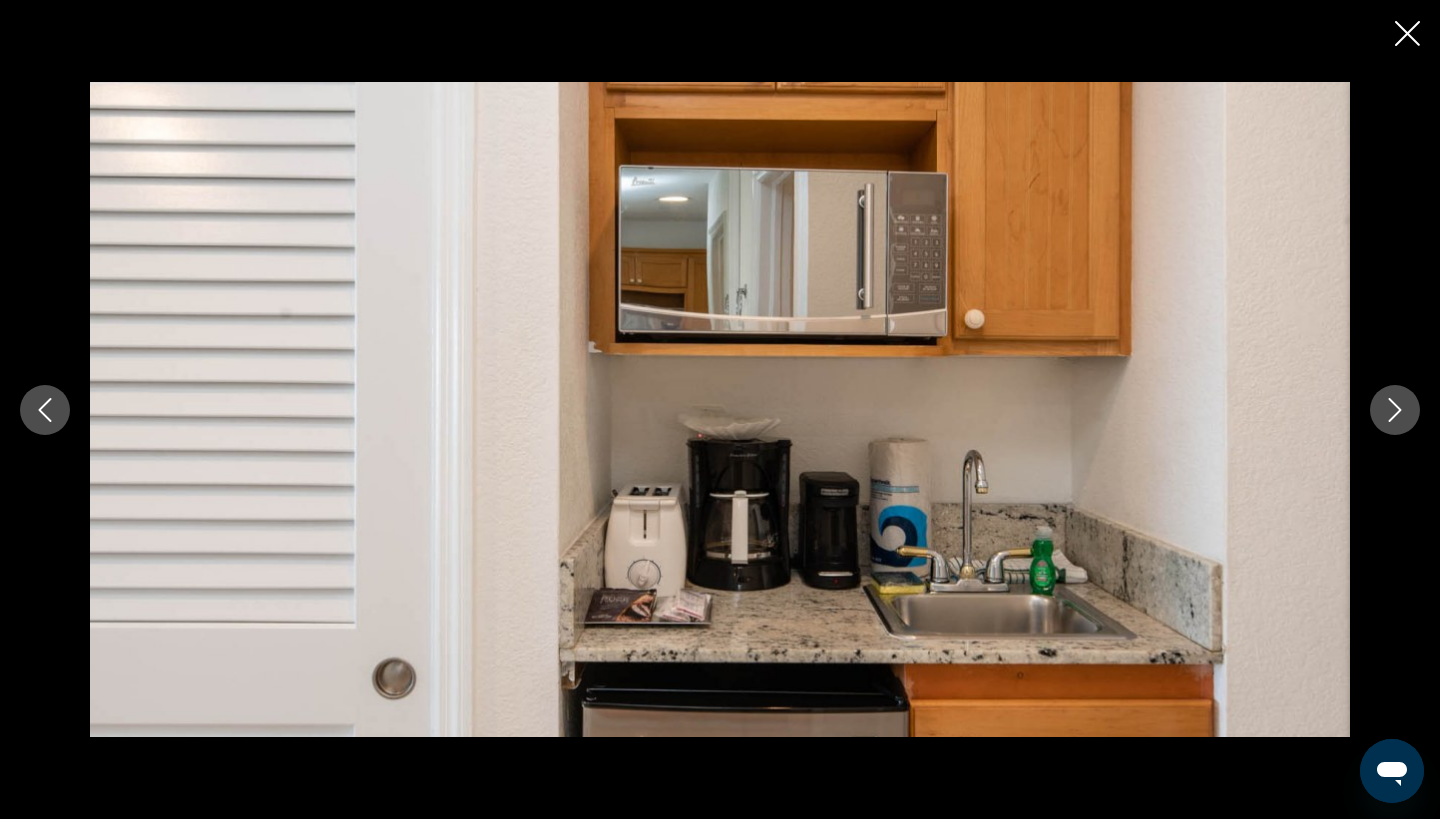 click 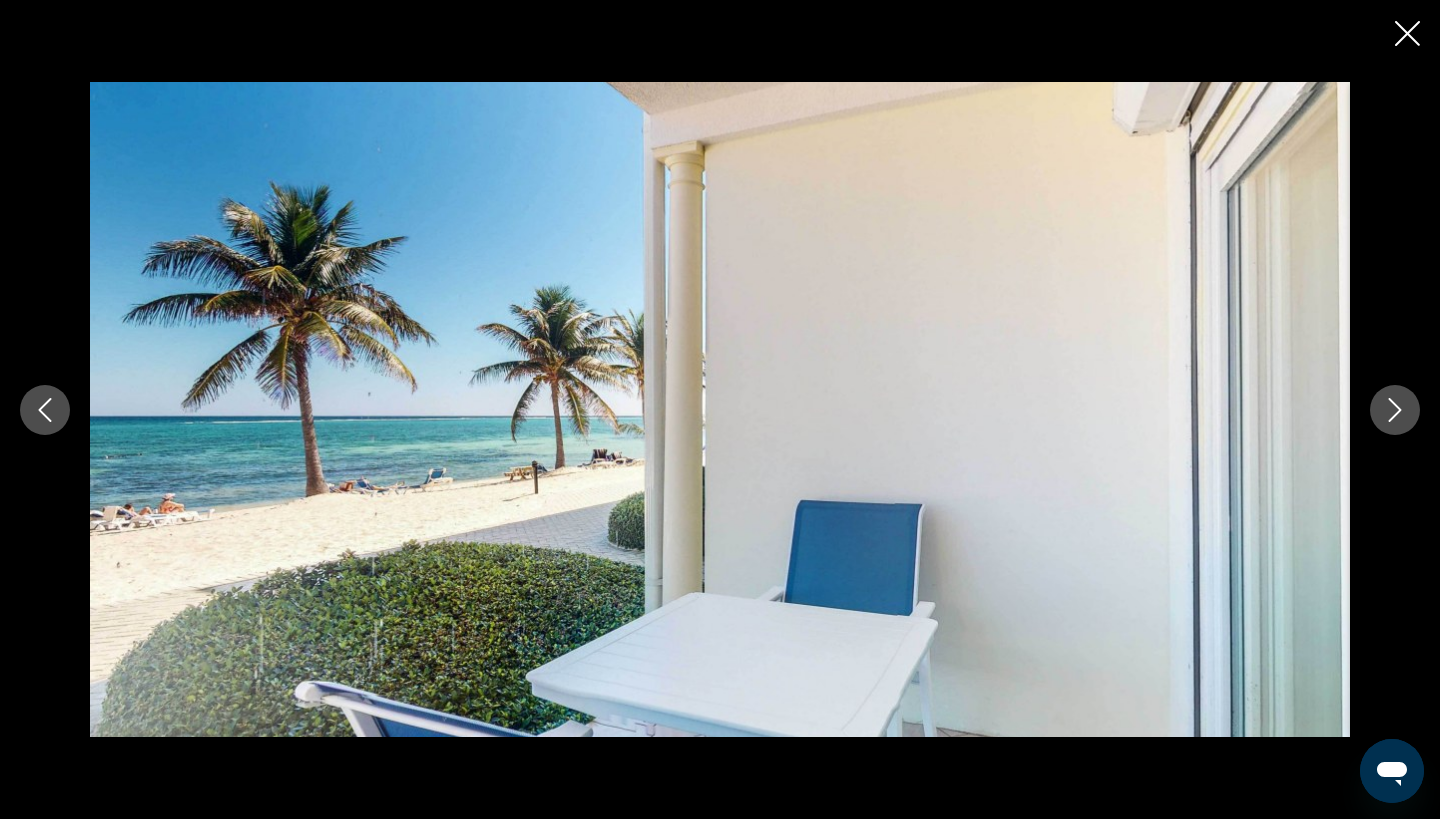 click 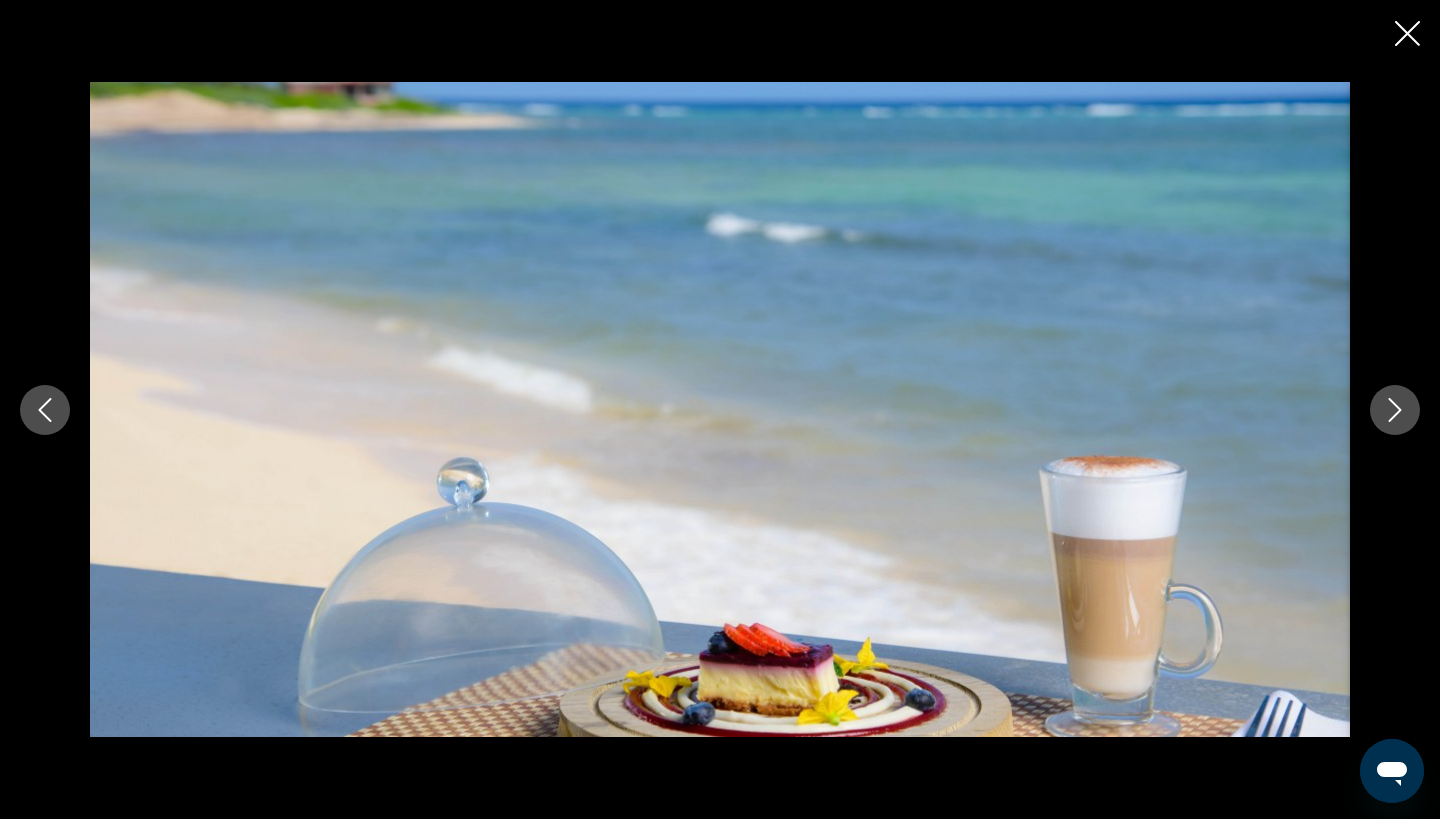 click 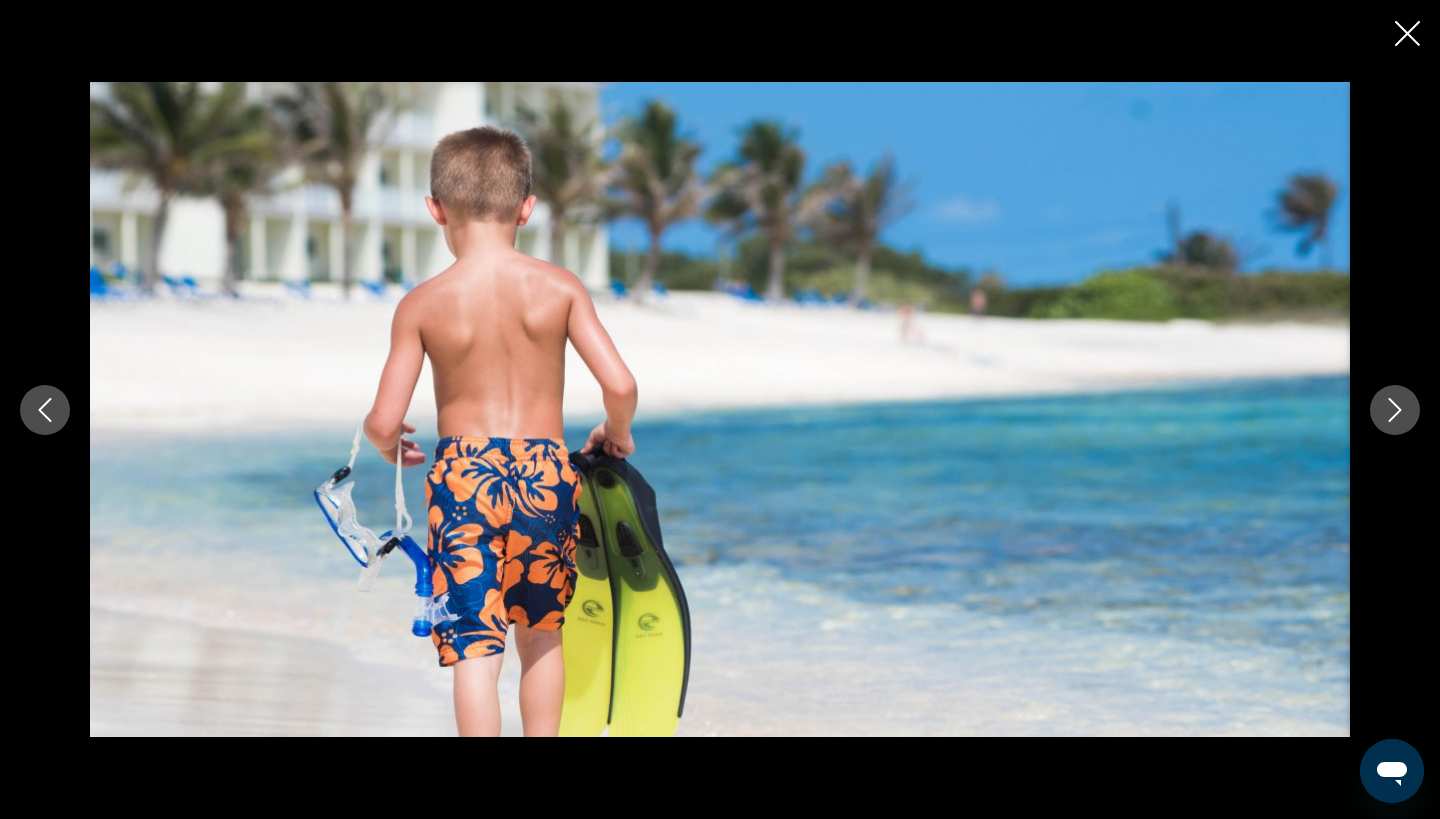click 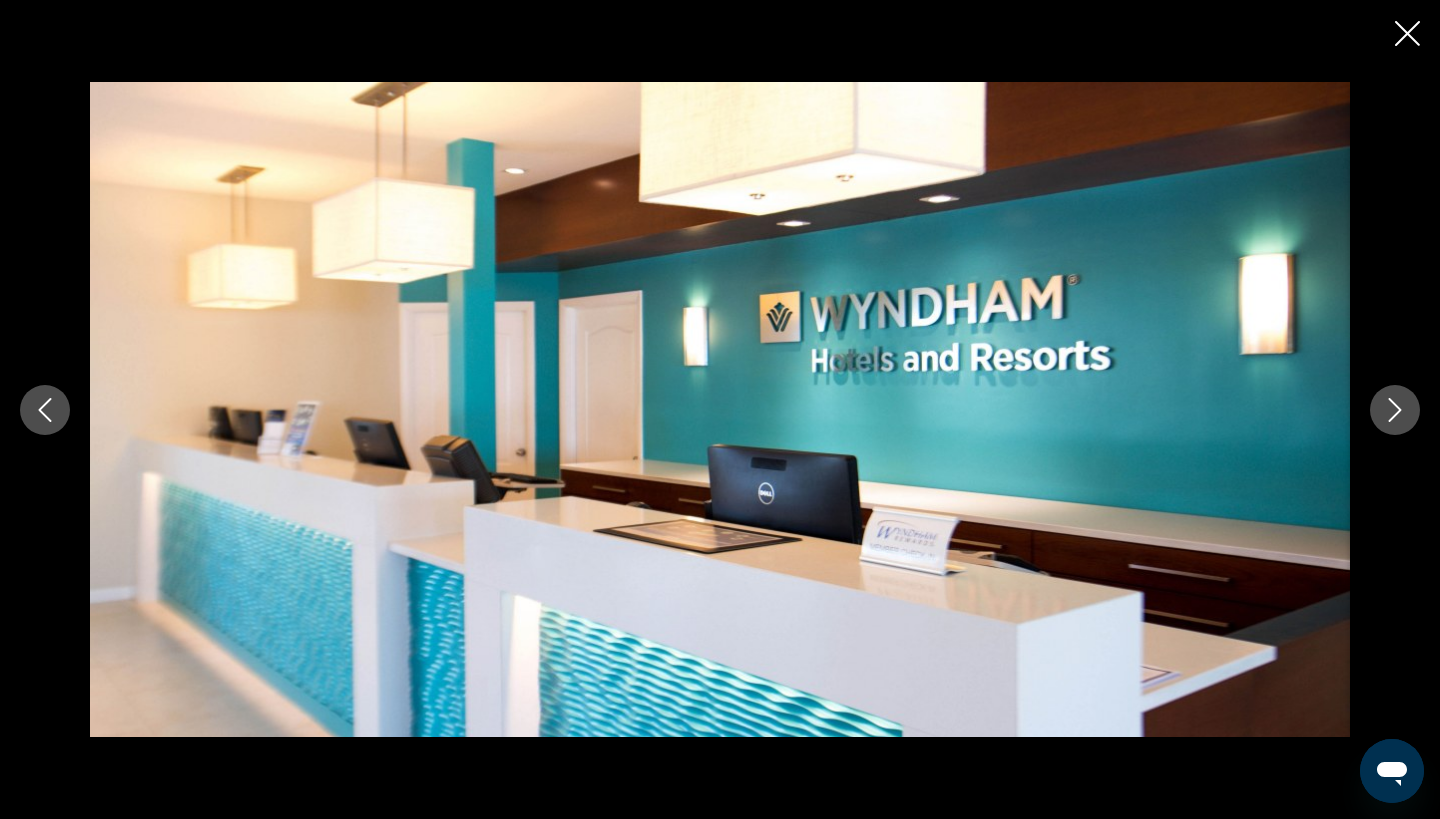 click 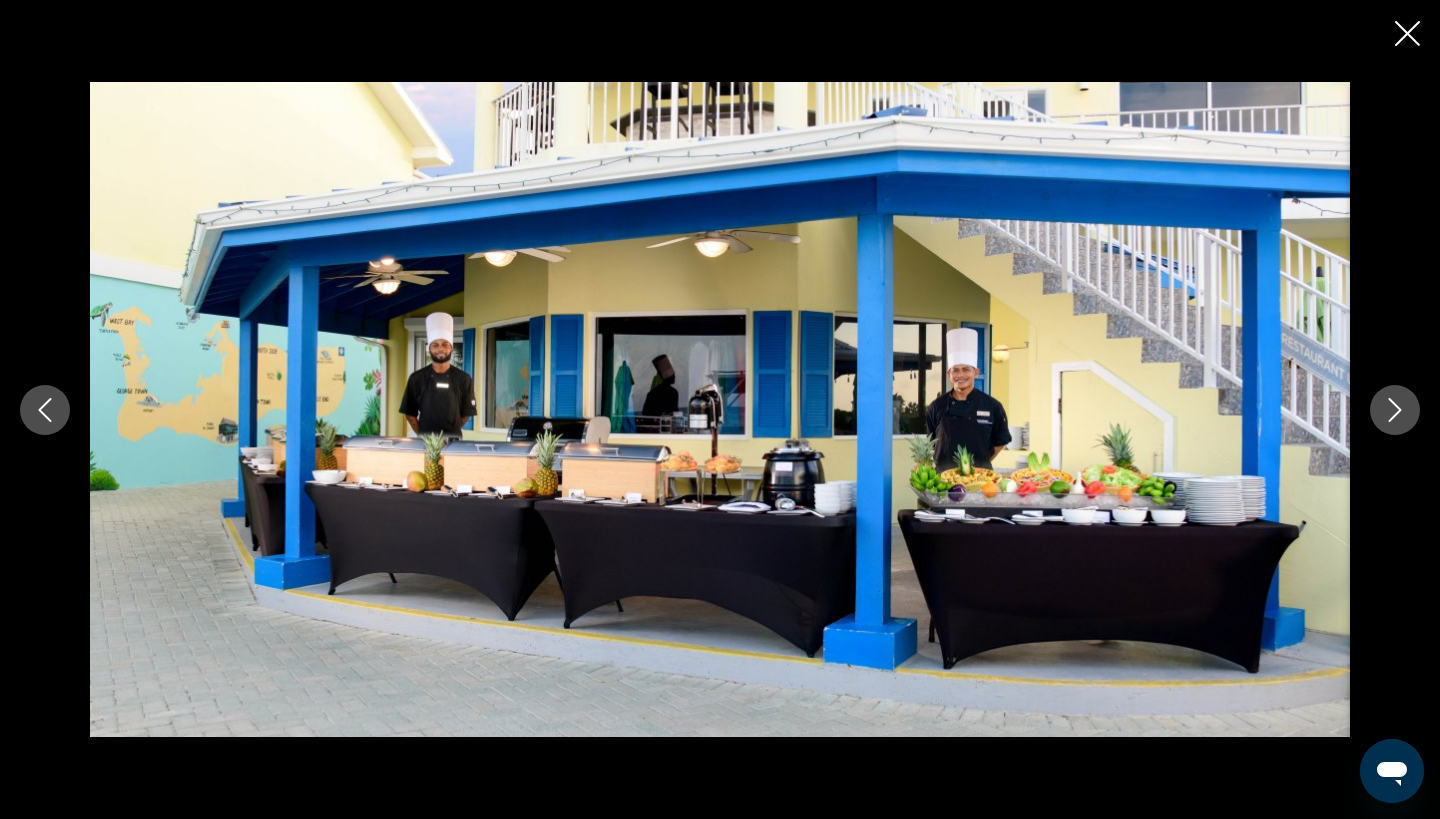click 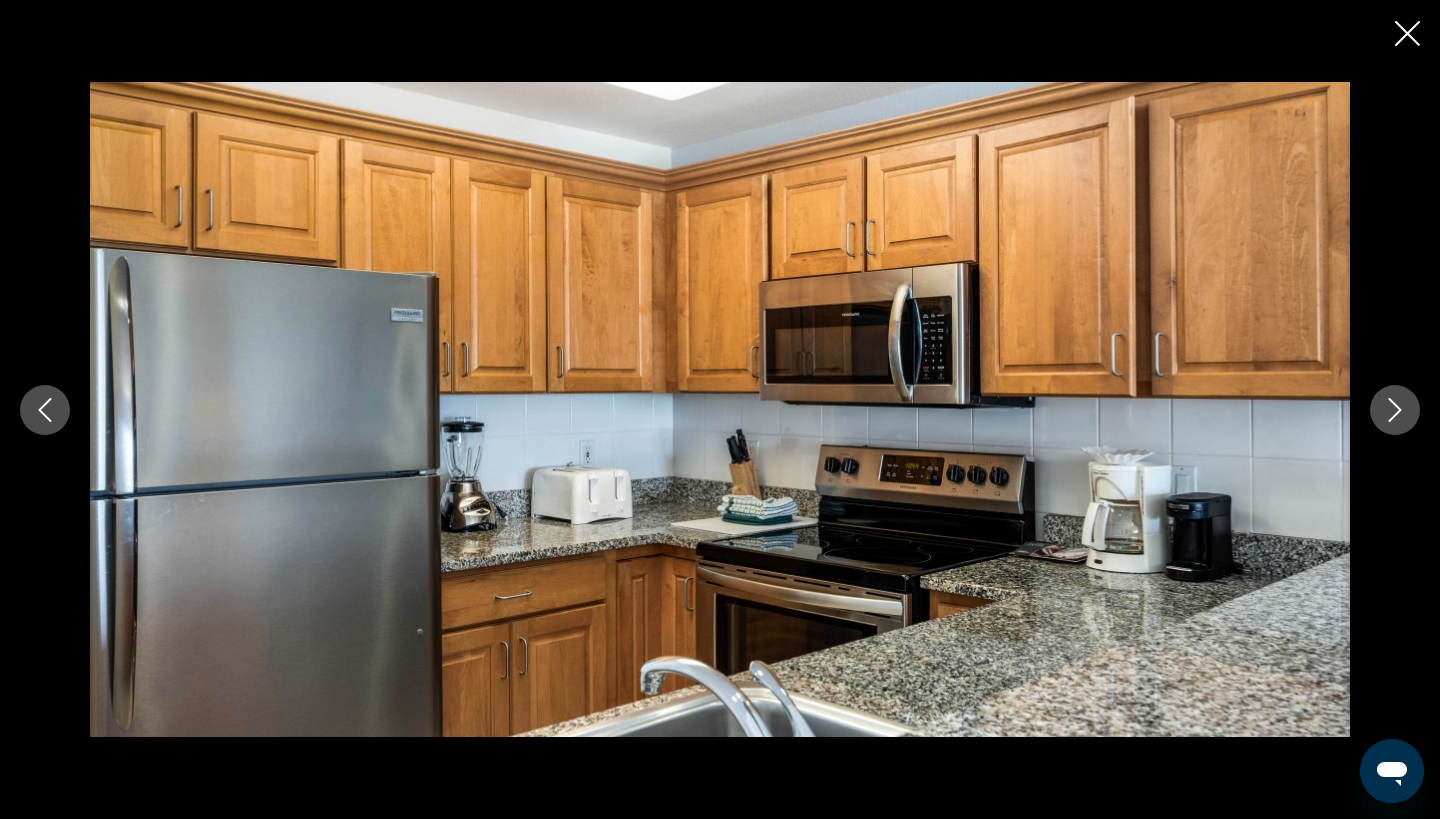 click 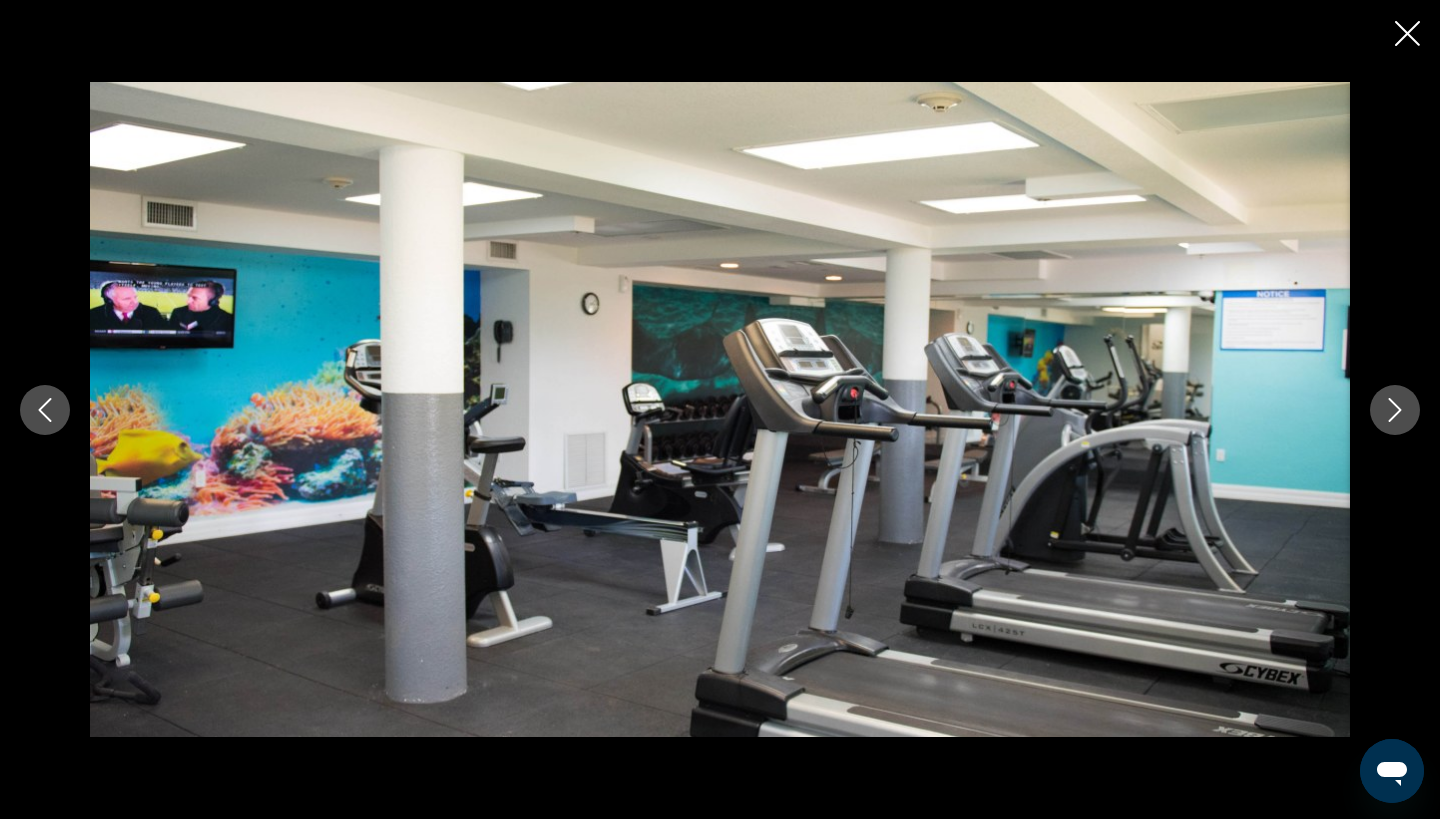 click 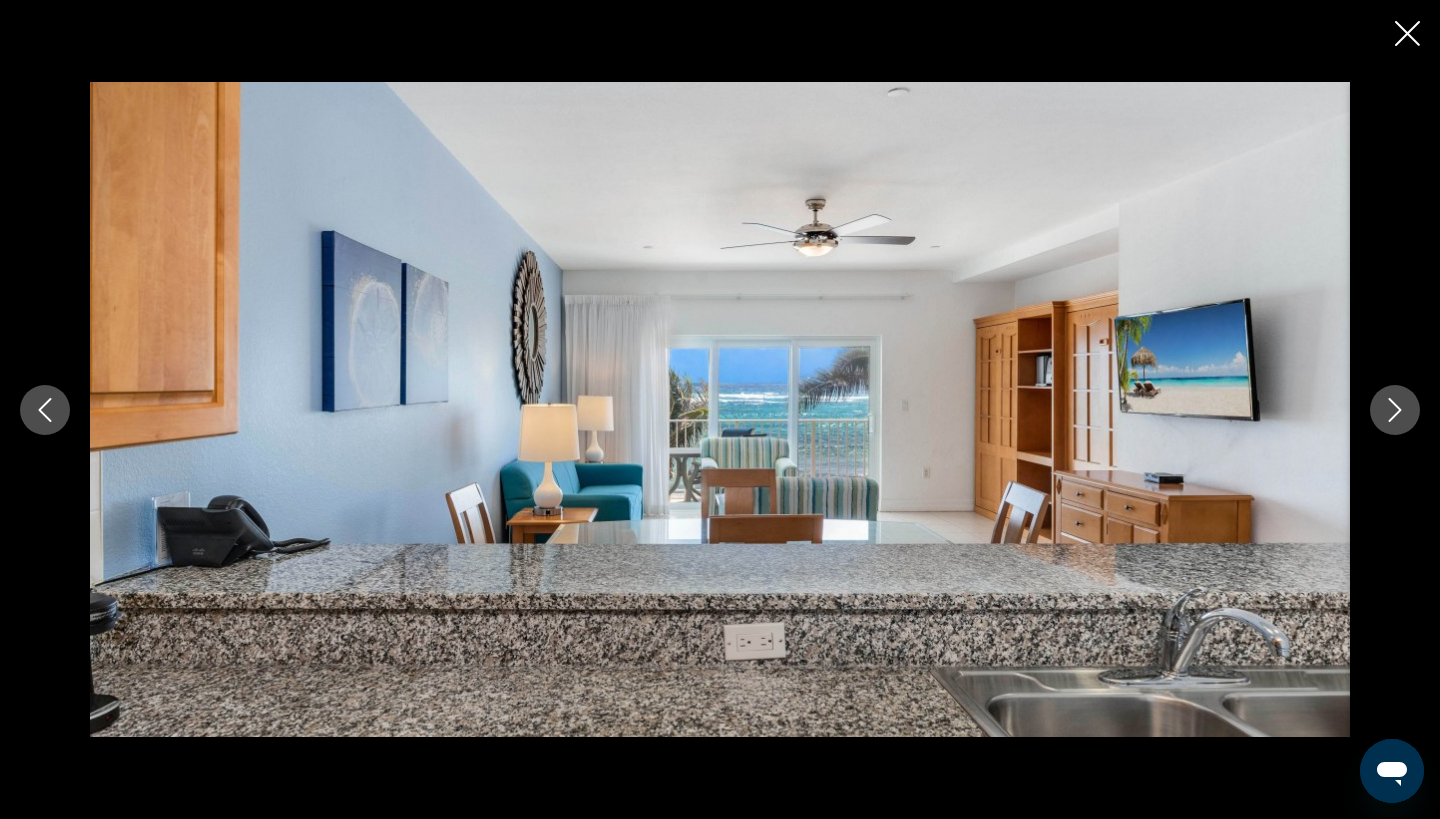 click 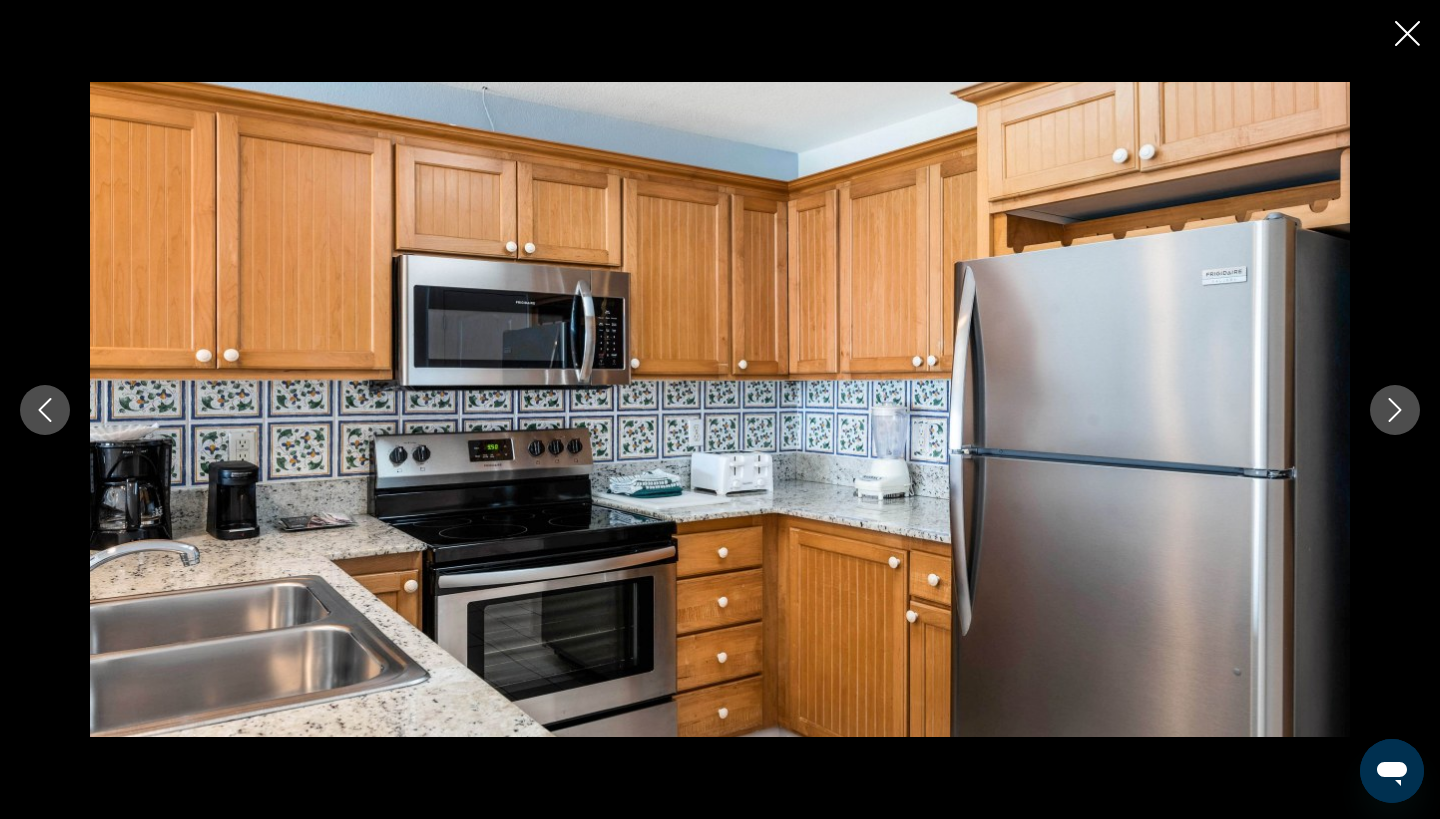 click 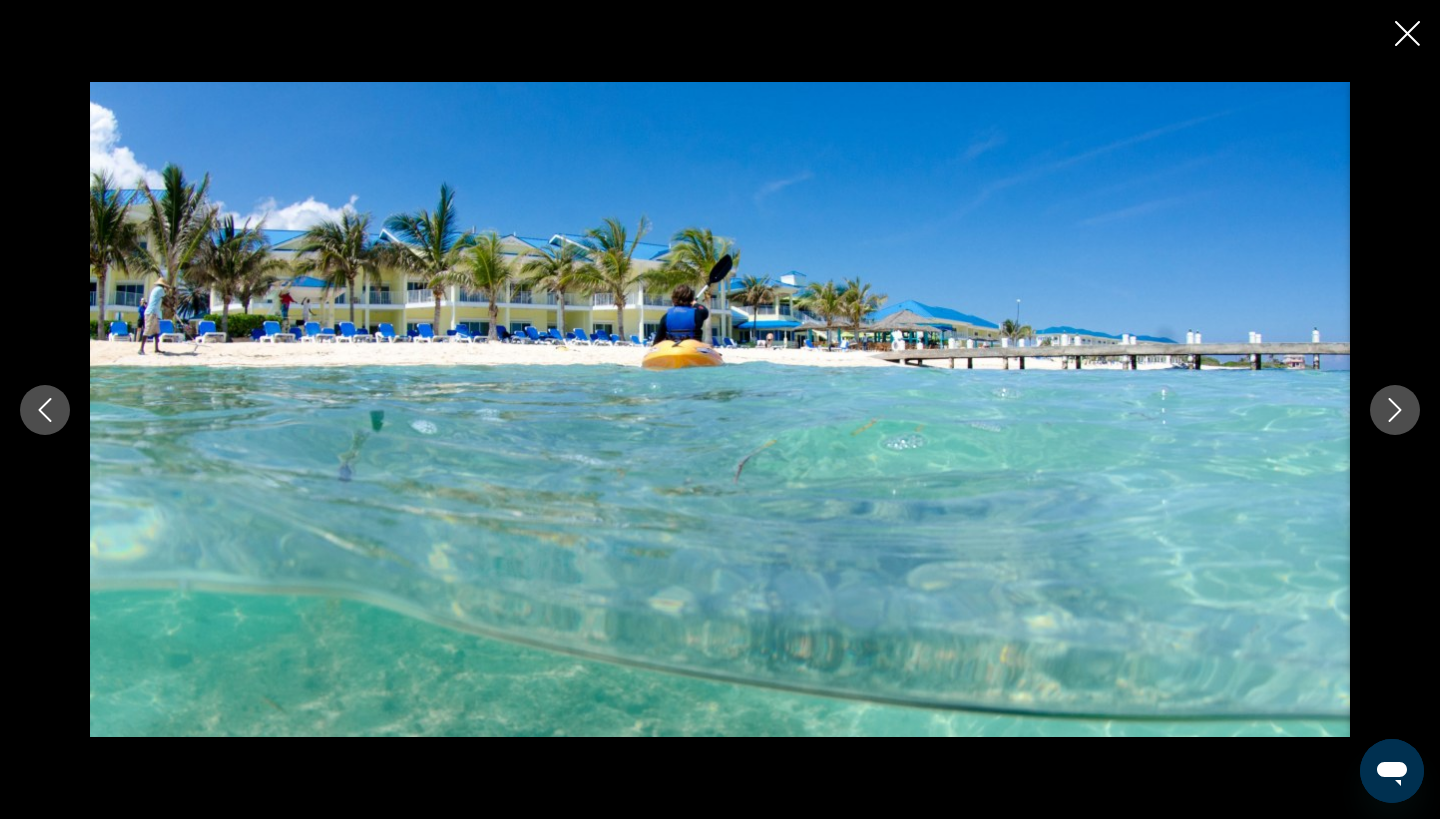 click 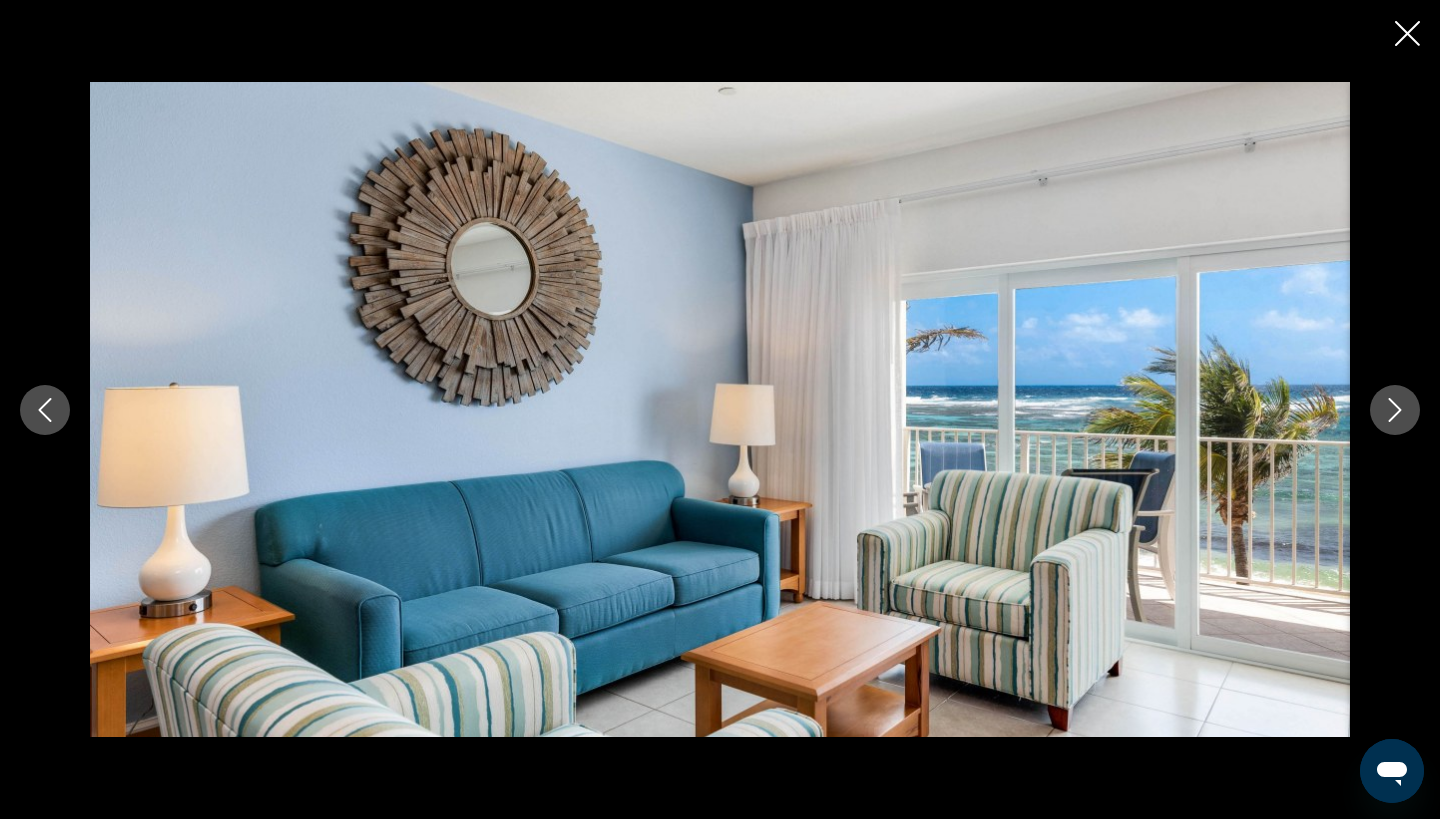 click 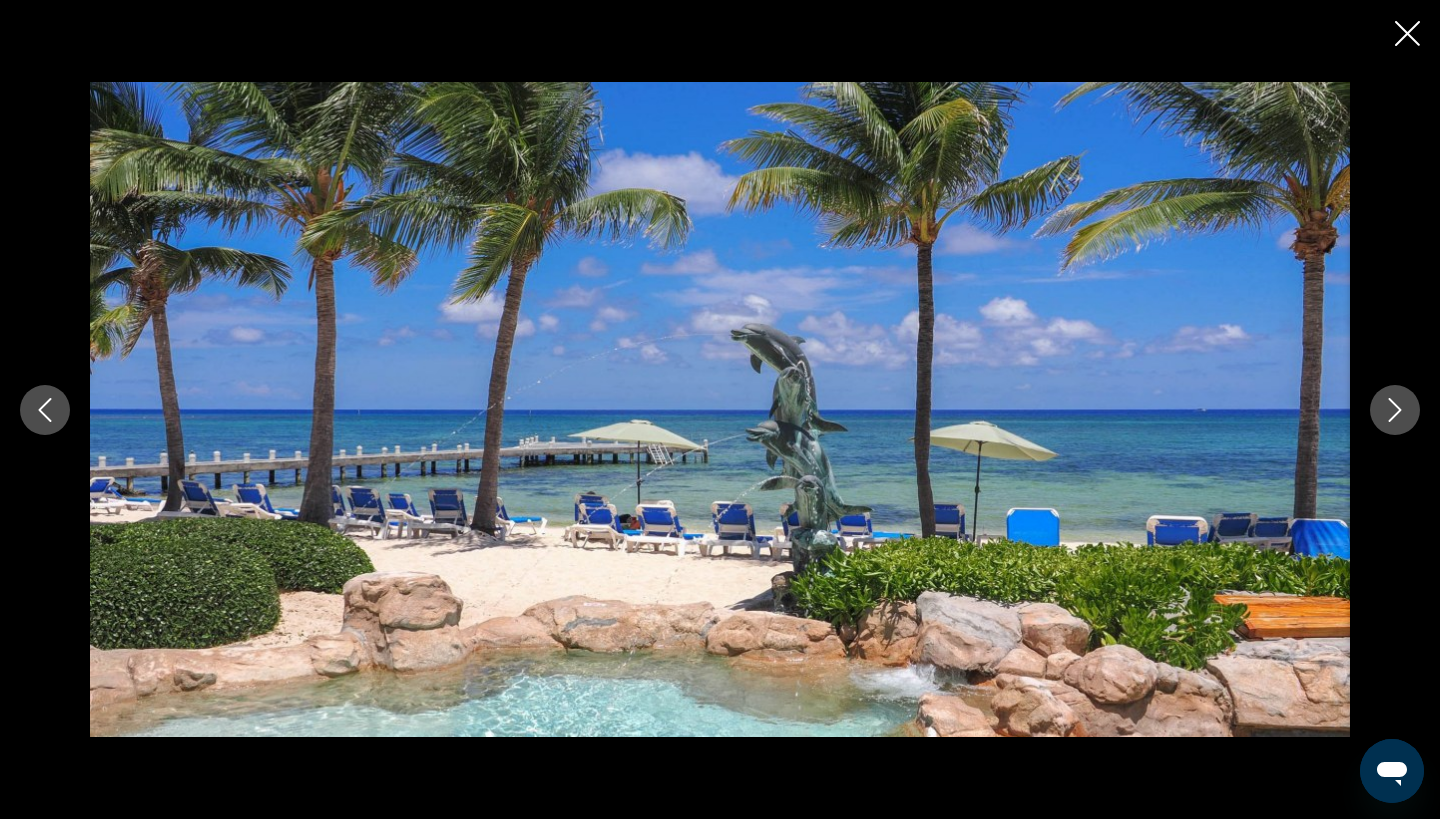 click 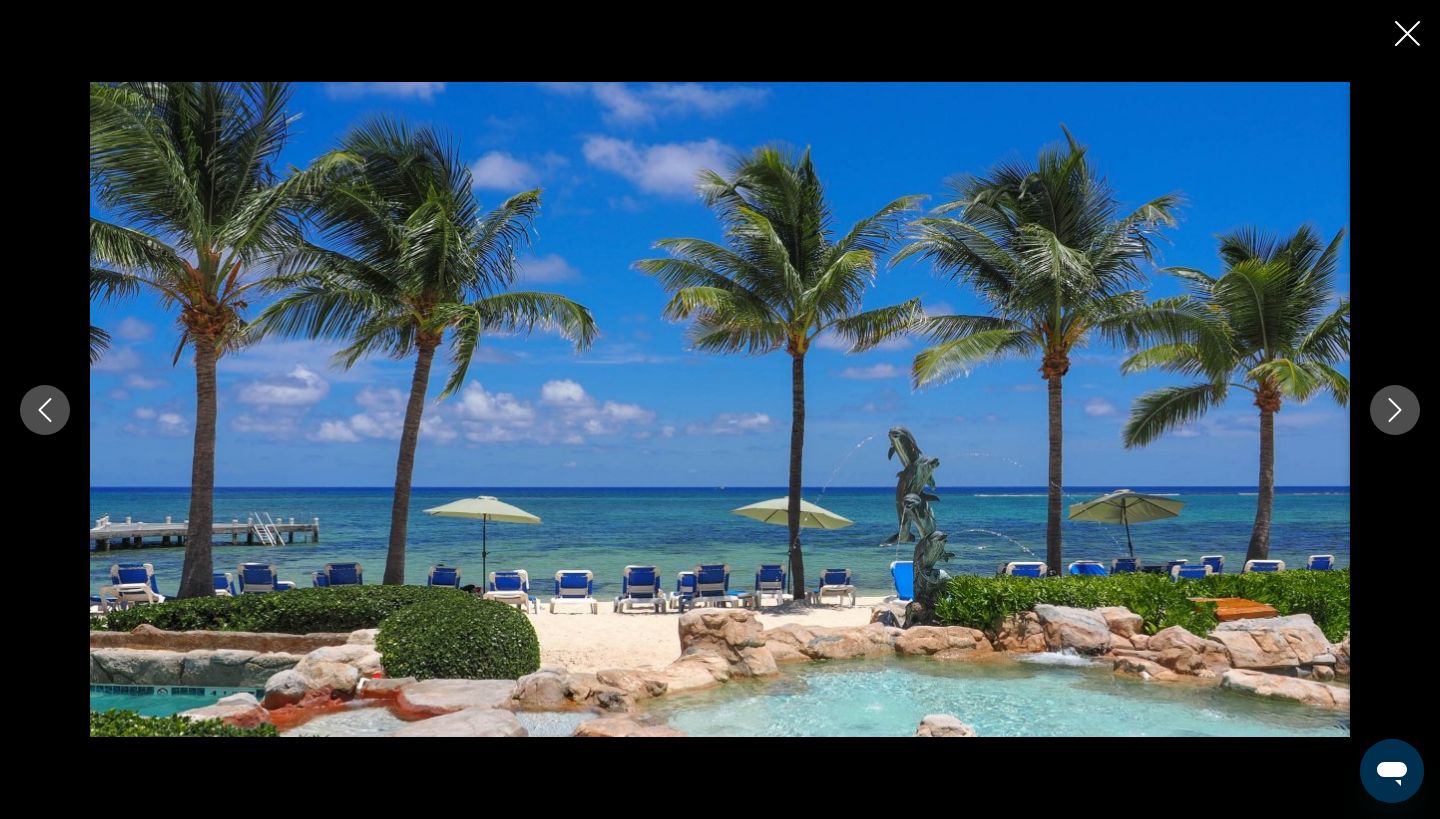 click 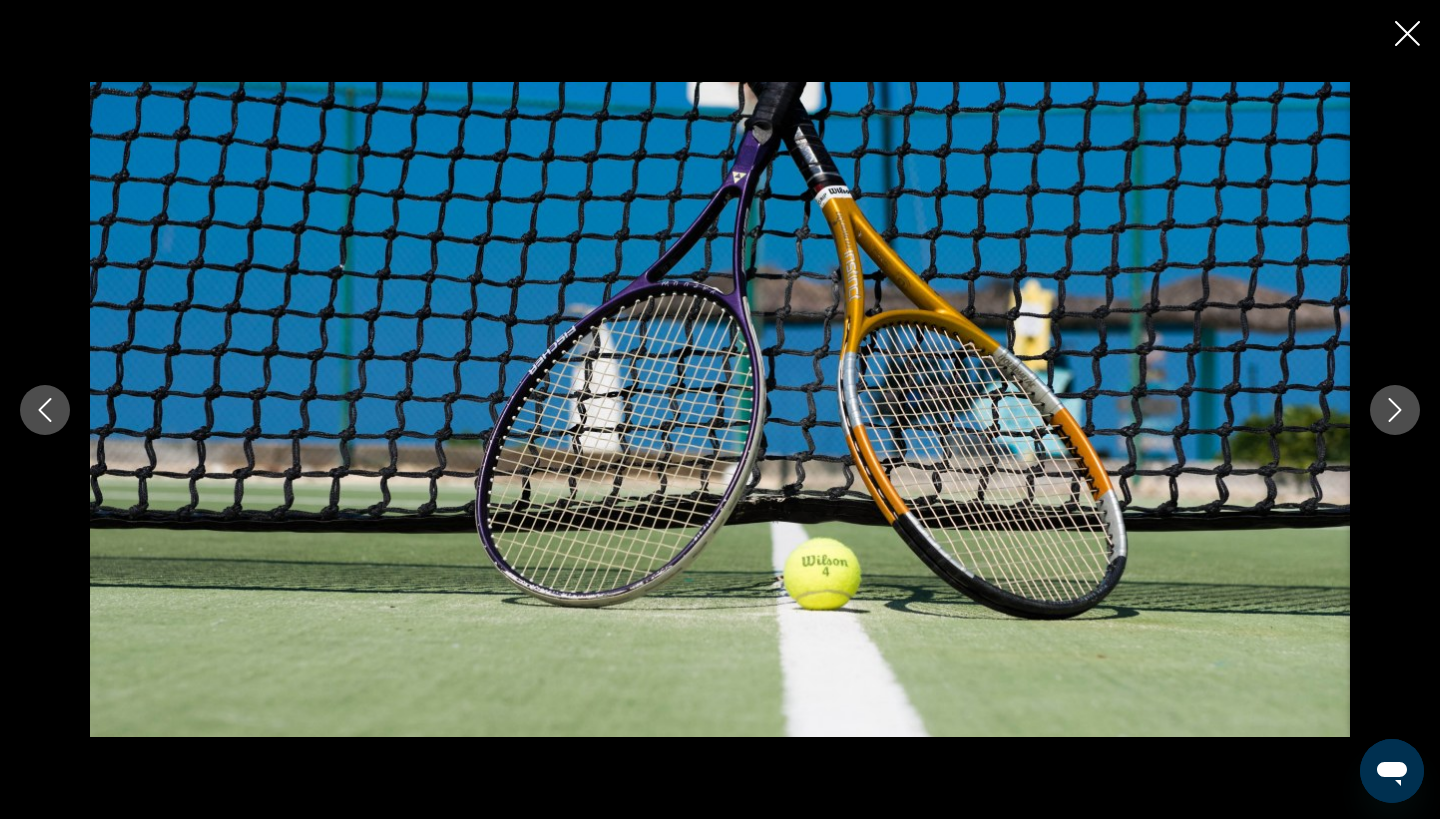 click 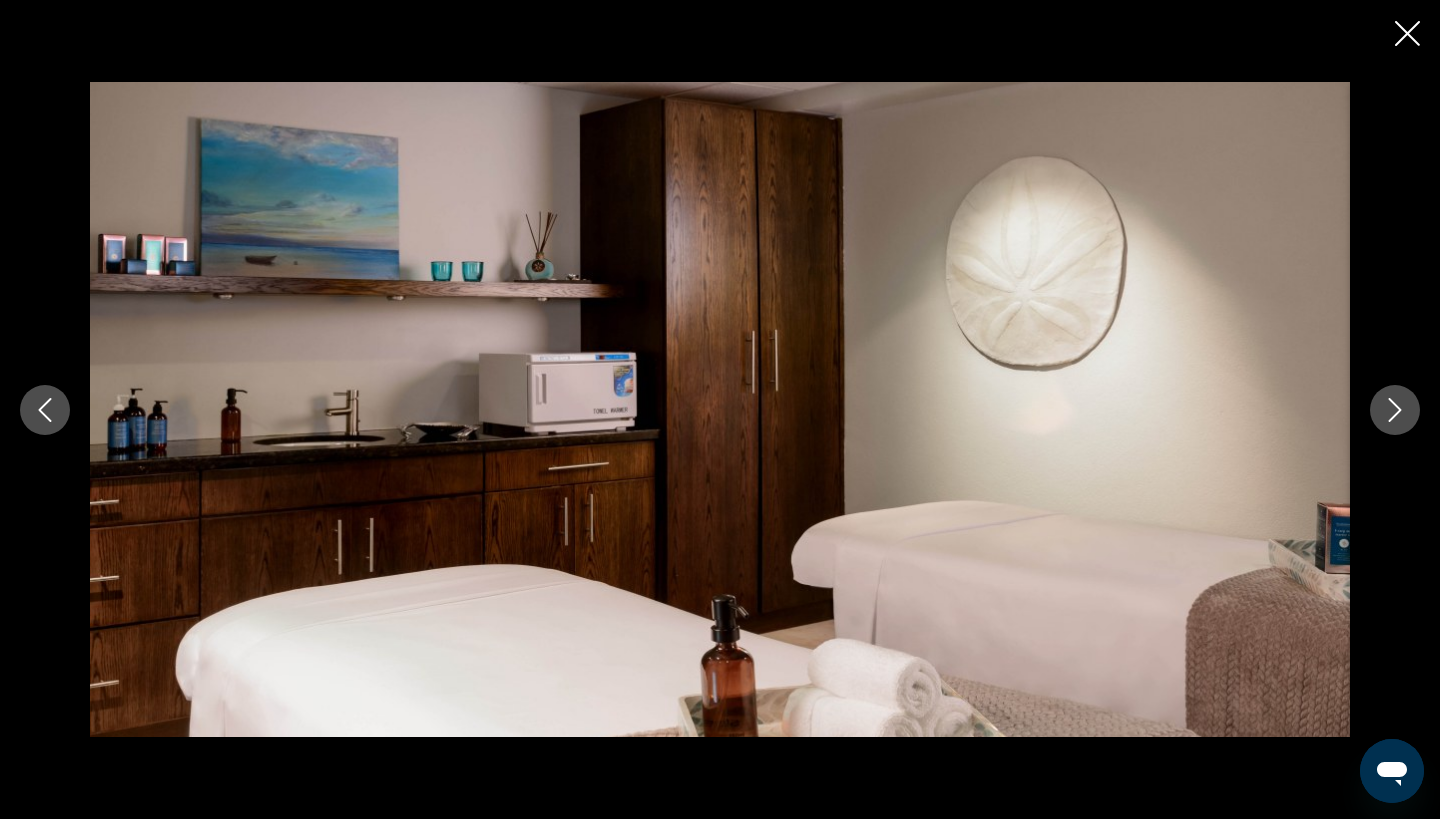 click 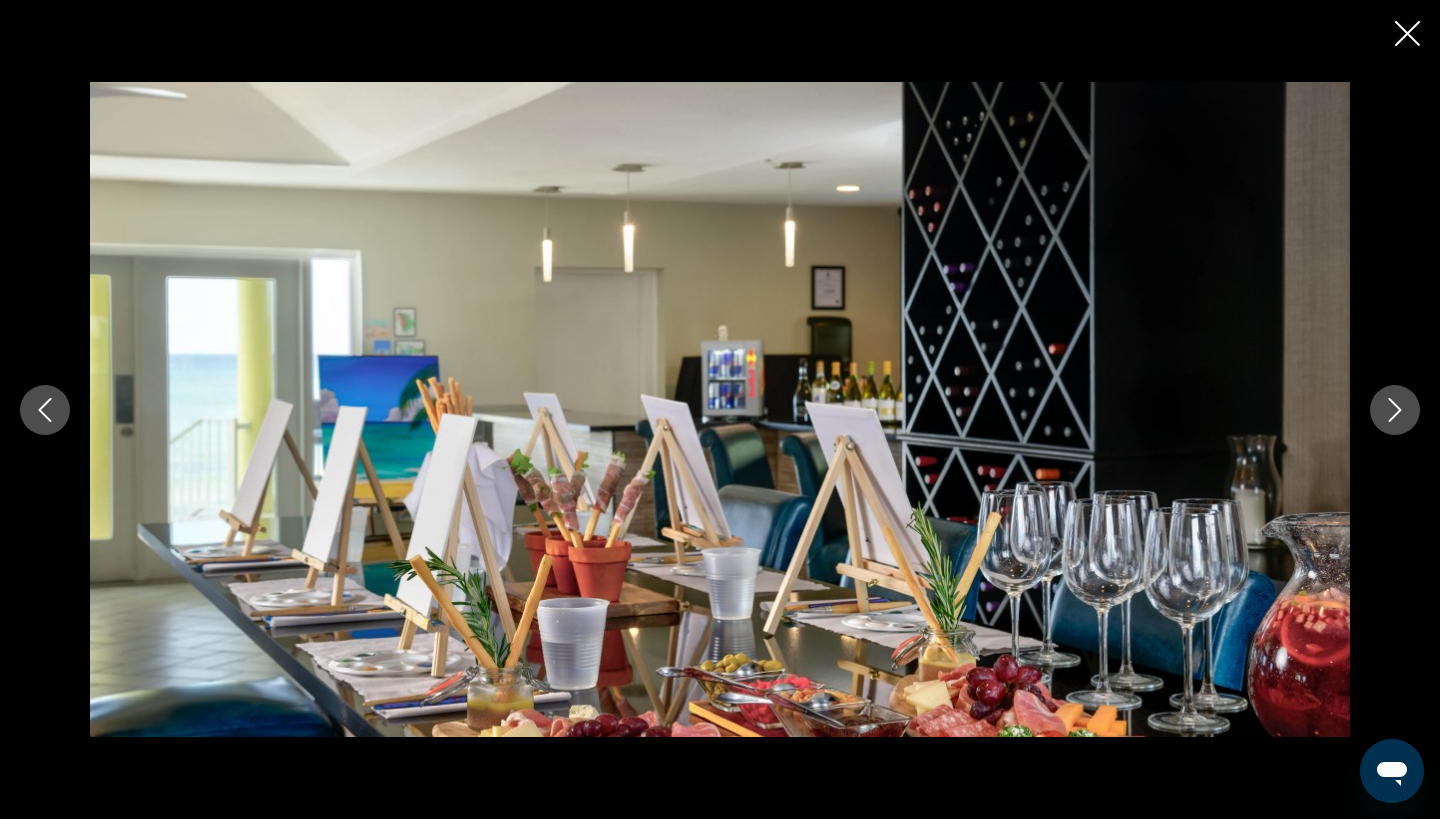 click 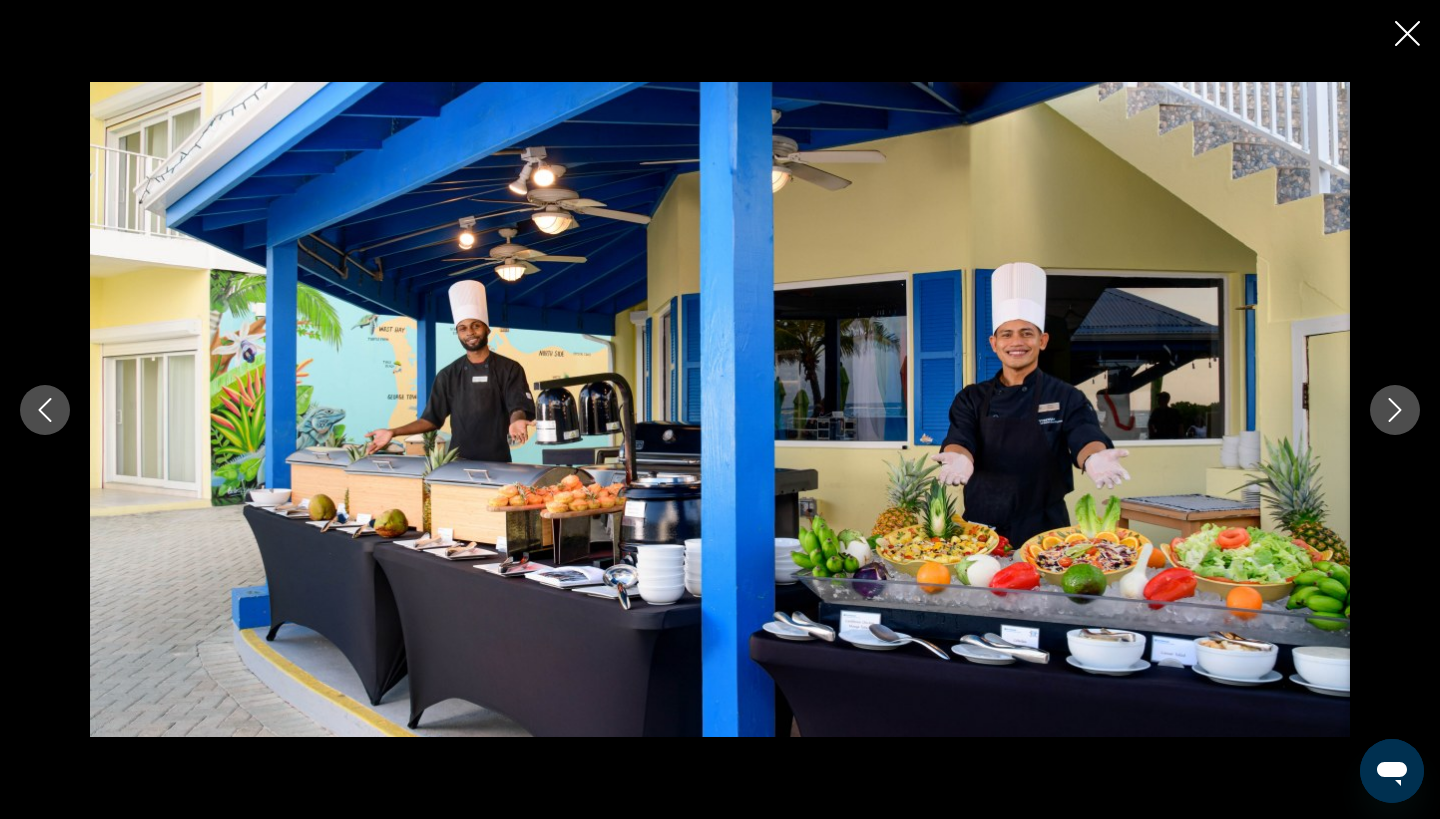 click 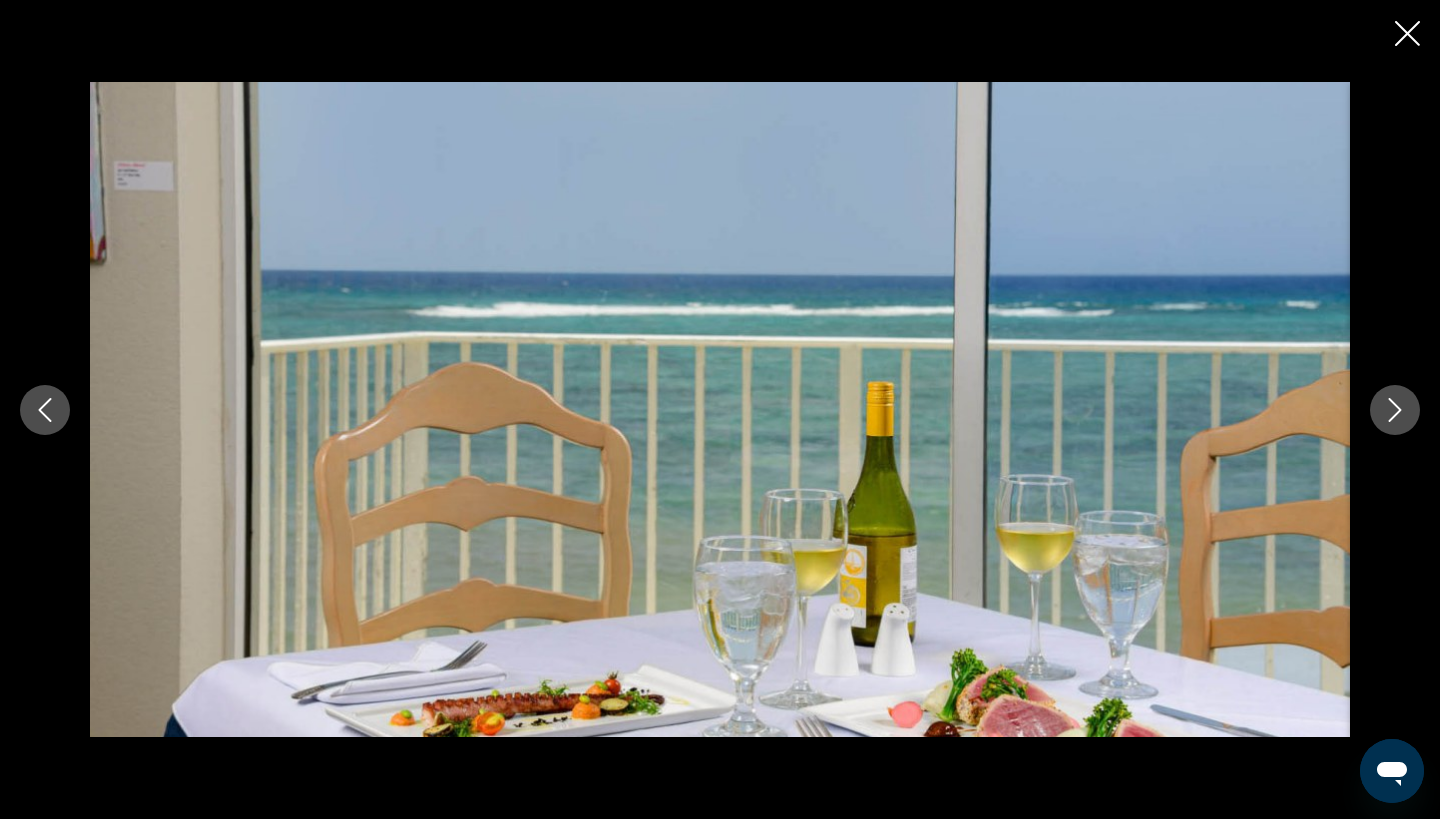 click 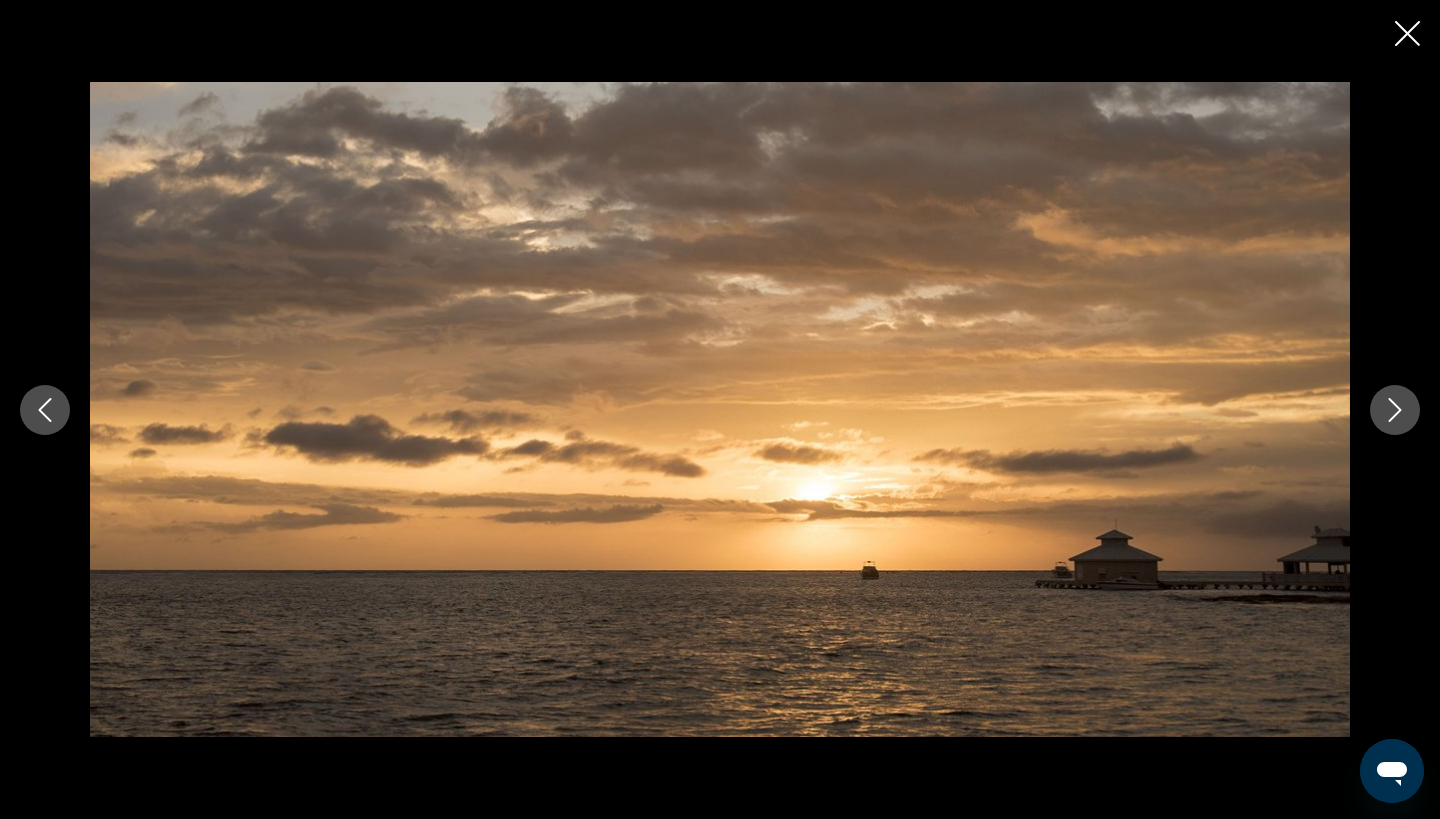 click 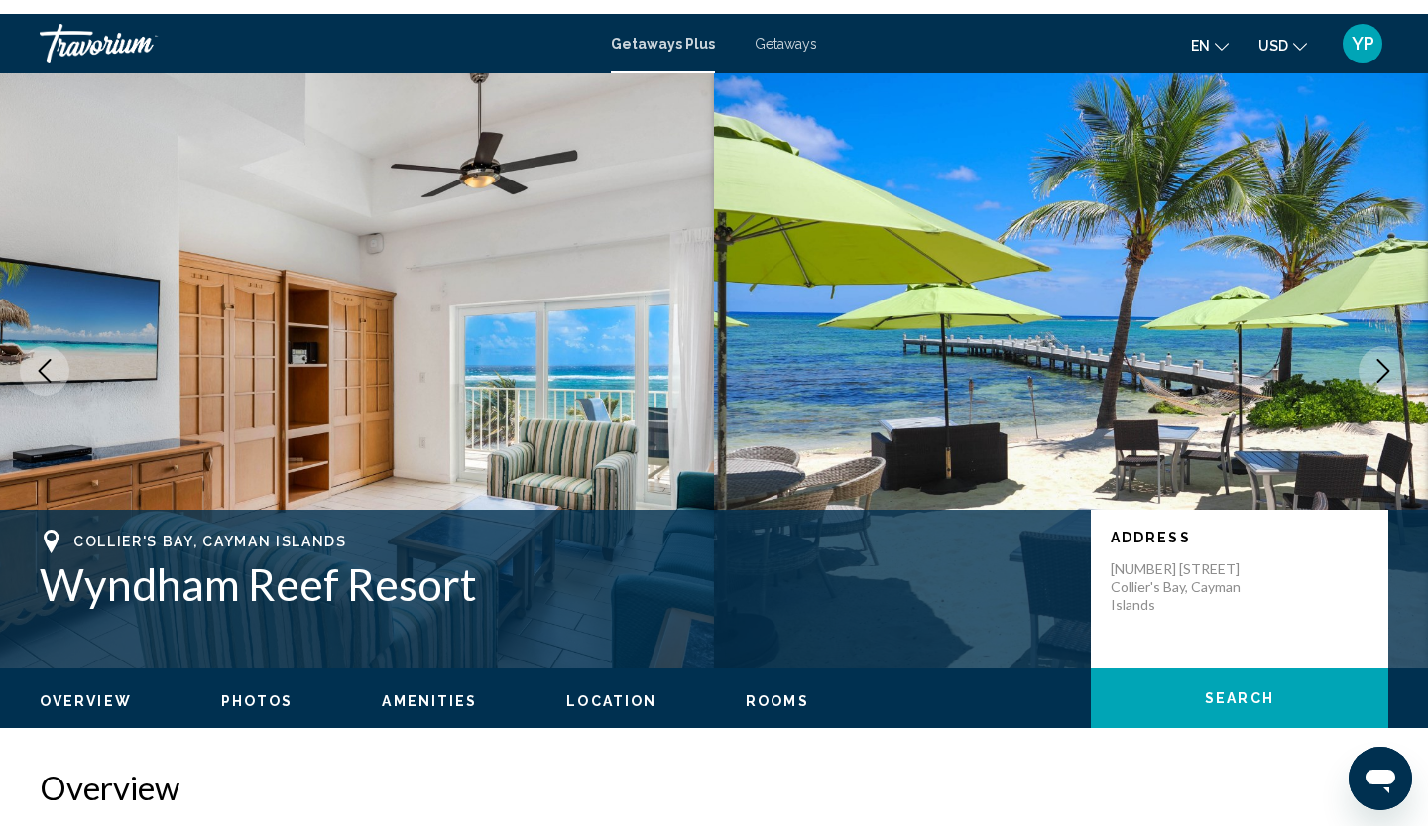 scroll, scrollTop: 0, scrollLeft: 0, axis: both 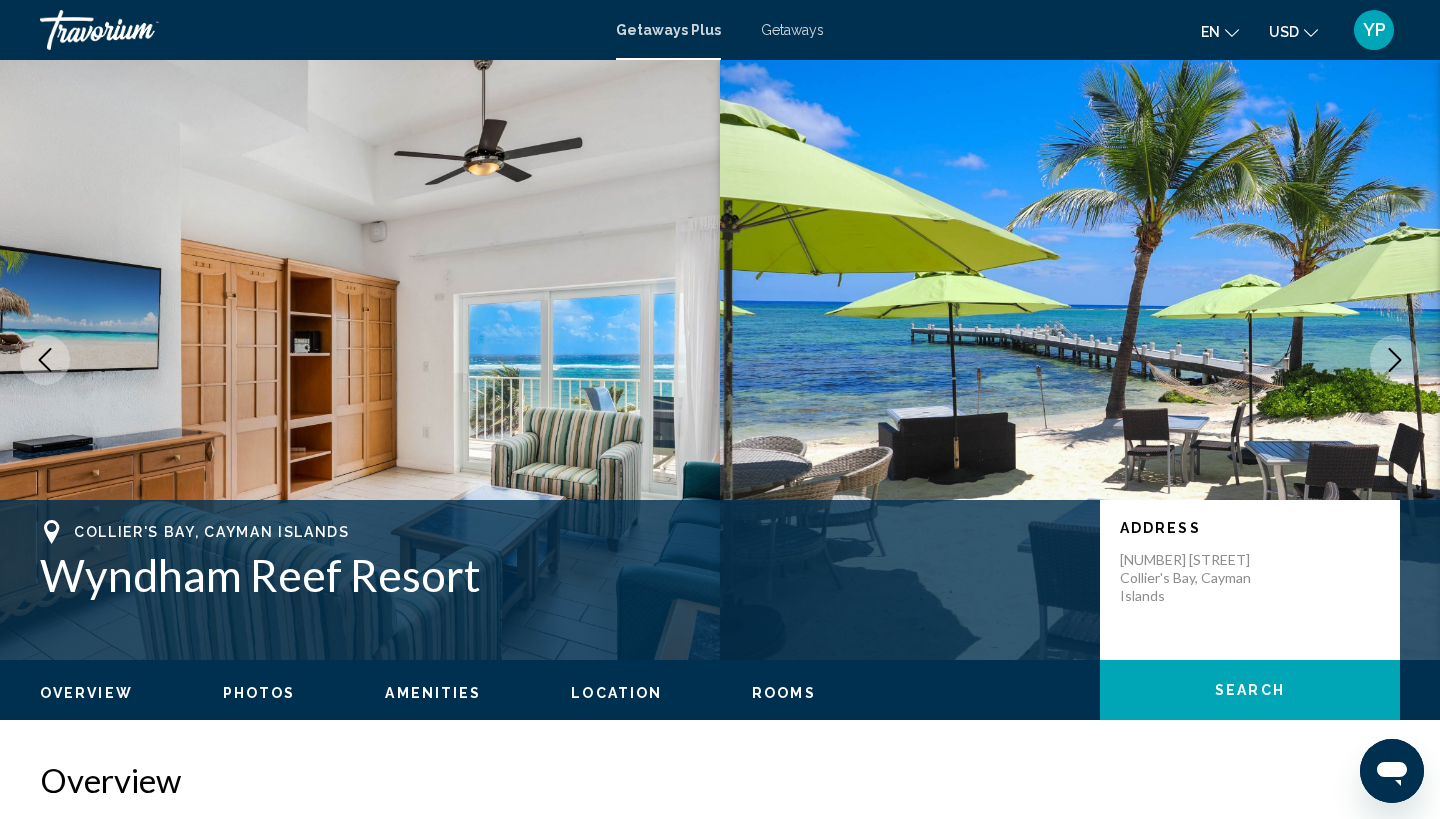 click on "Getaways" at bounding box center [792, 30] 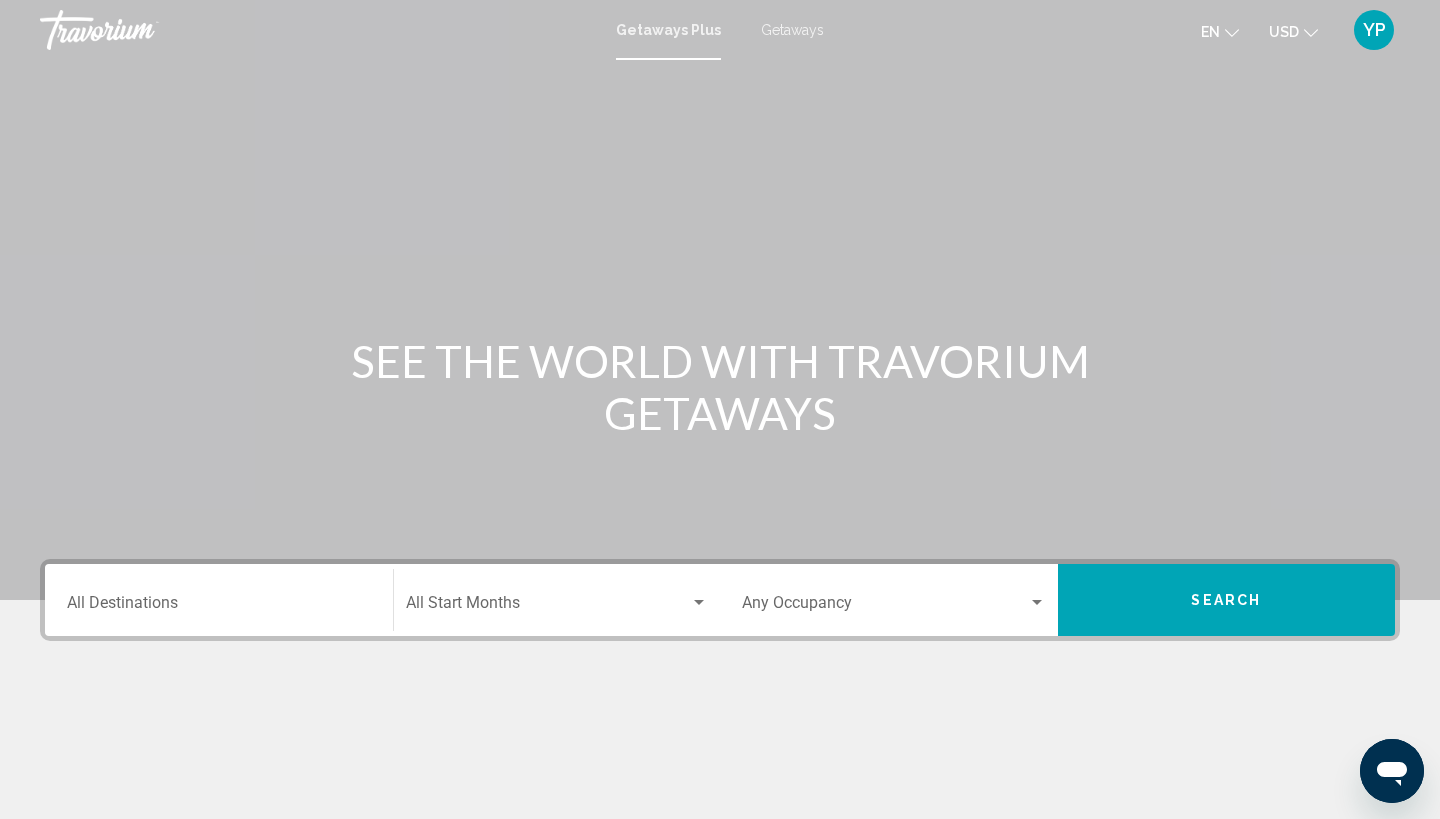 click on "YP" at bounding box center [1374, 30] 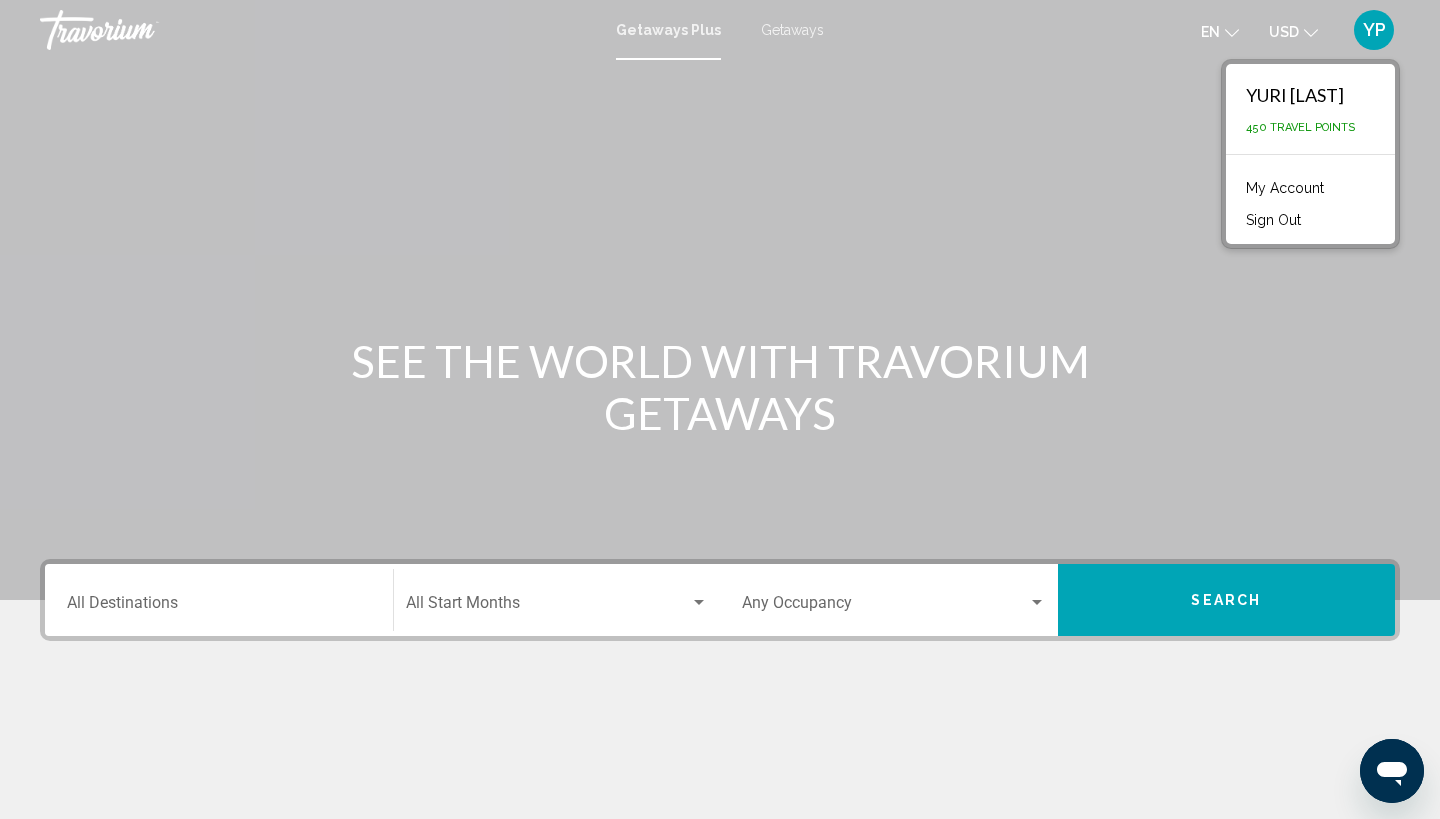 click on "My Account" at bounding box center (1285, 188) 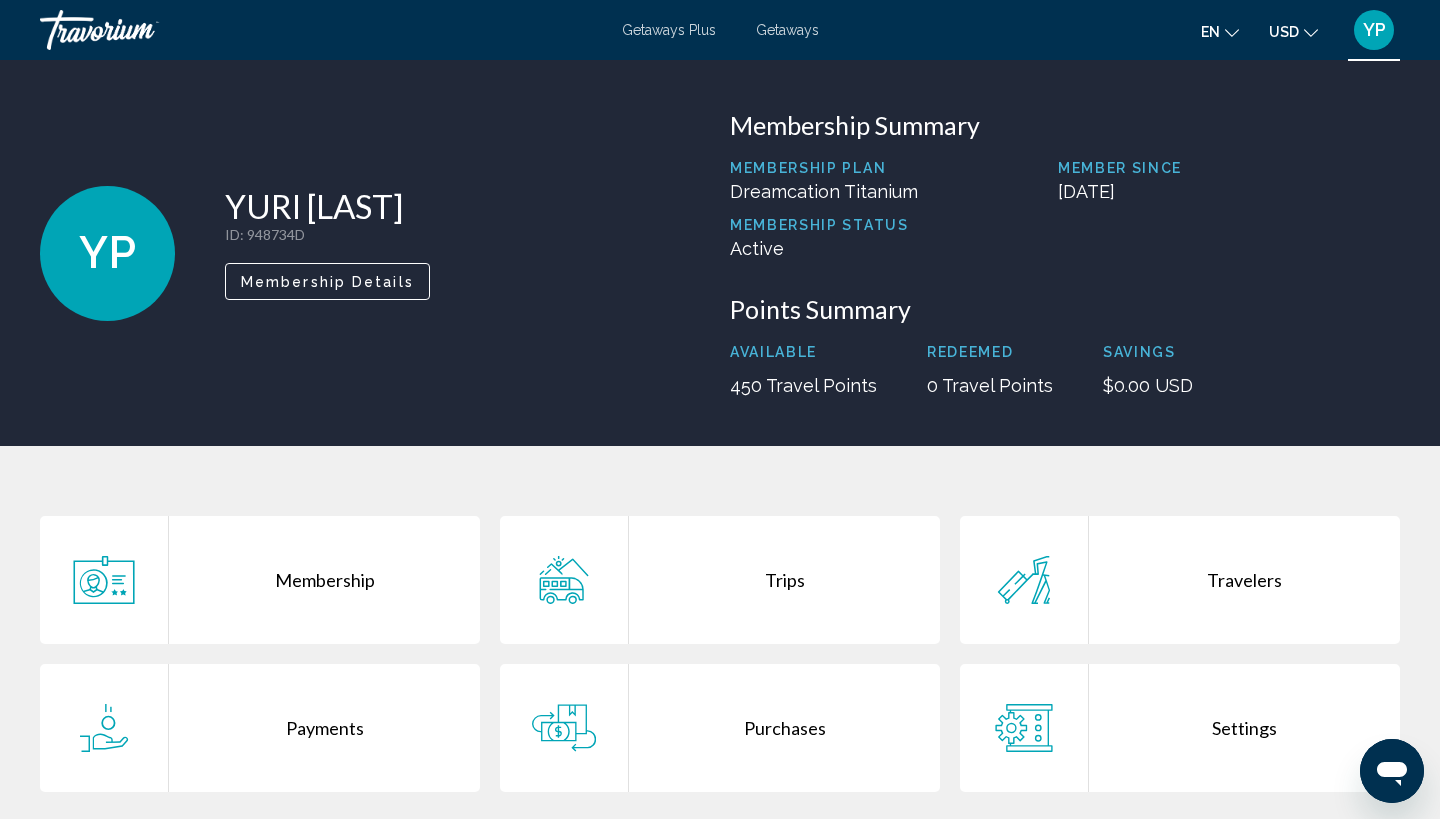 click on "YURI [LAST]" at bounding box center (327, 206) 